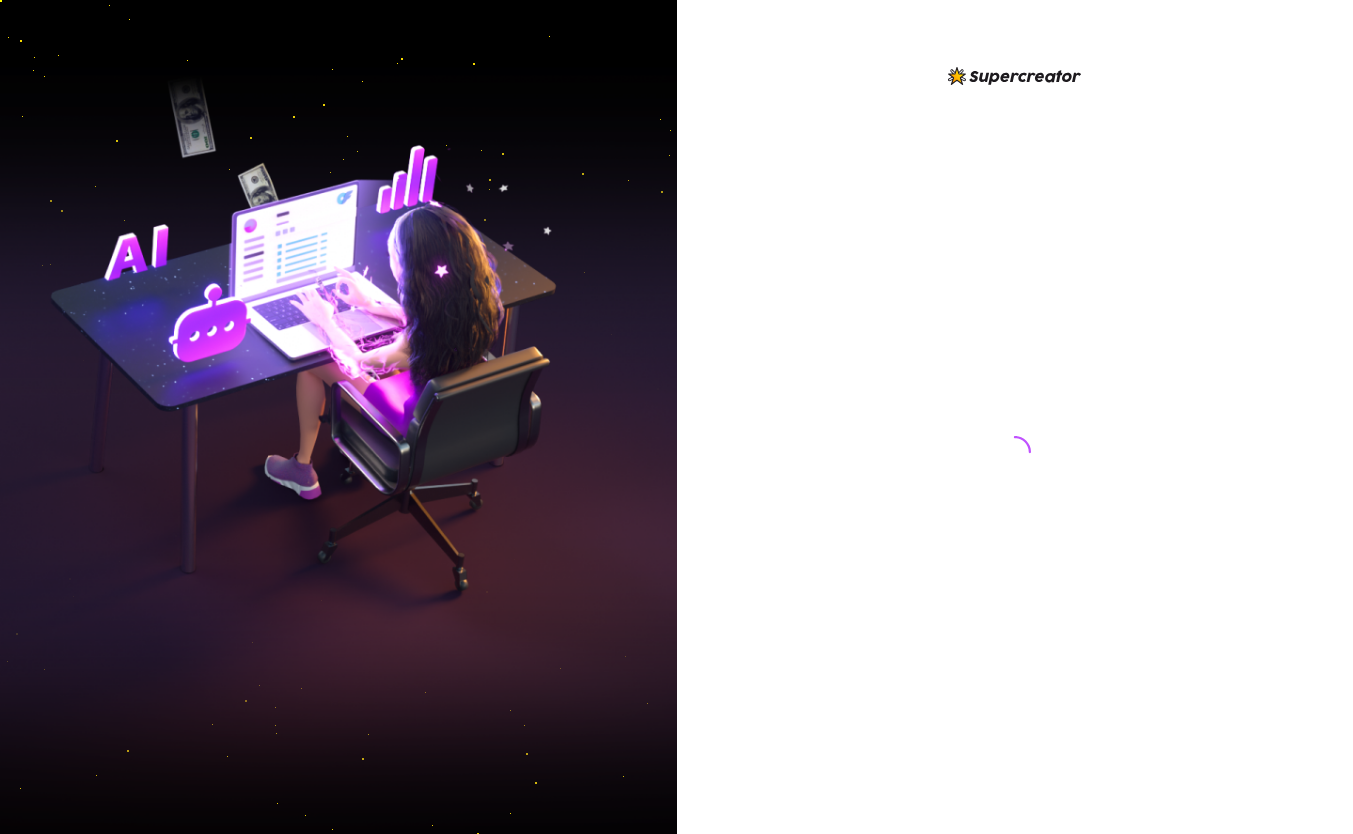 scroll, scrollTop: 0, scrollLeft: 0, axis: both 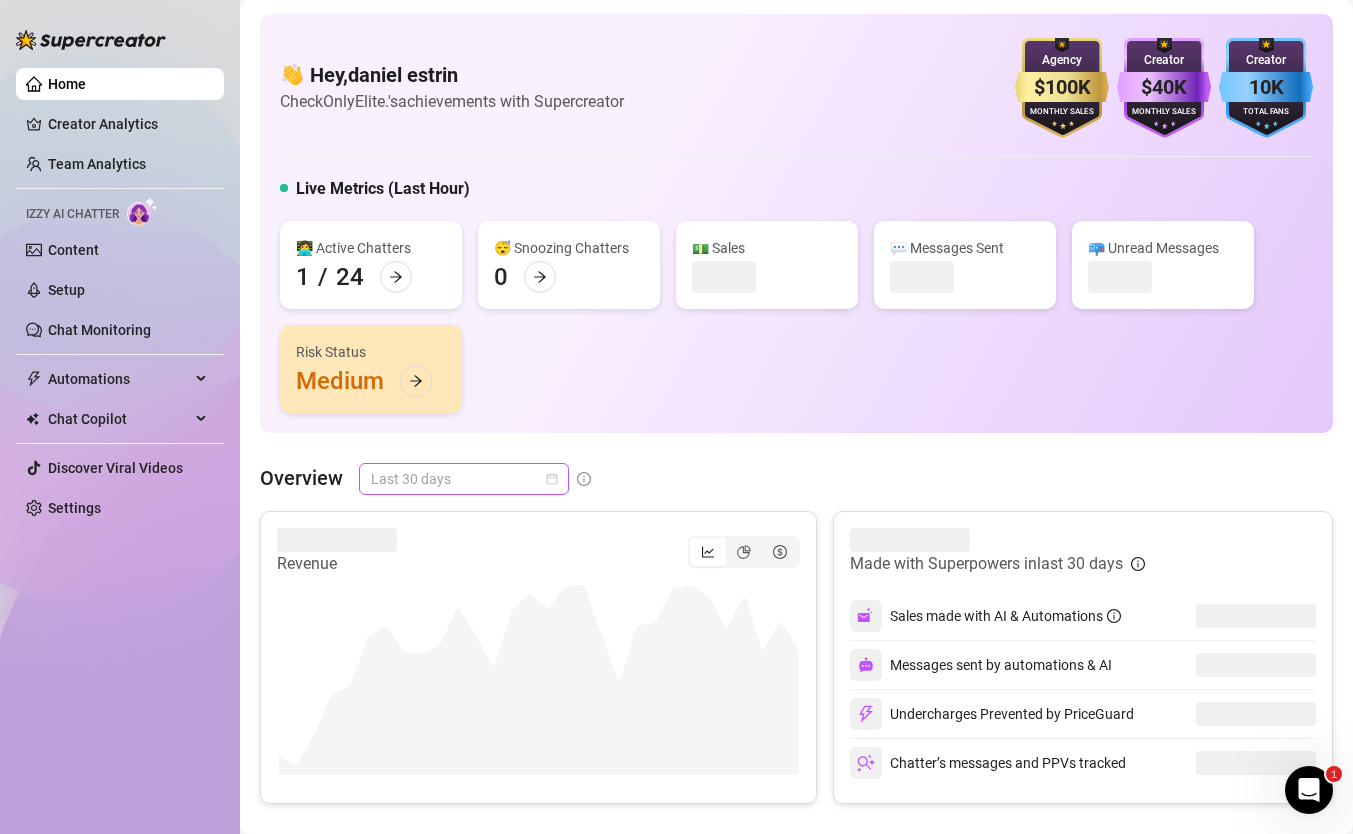 click on "Last 30 days" at bounding box center (464, 479) 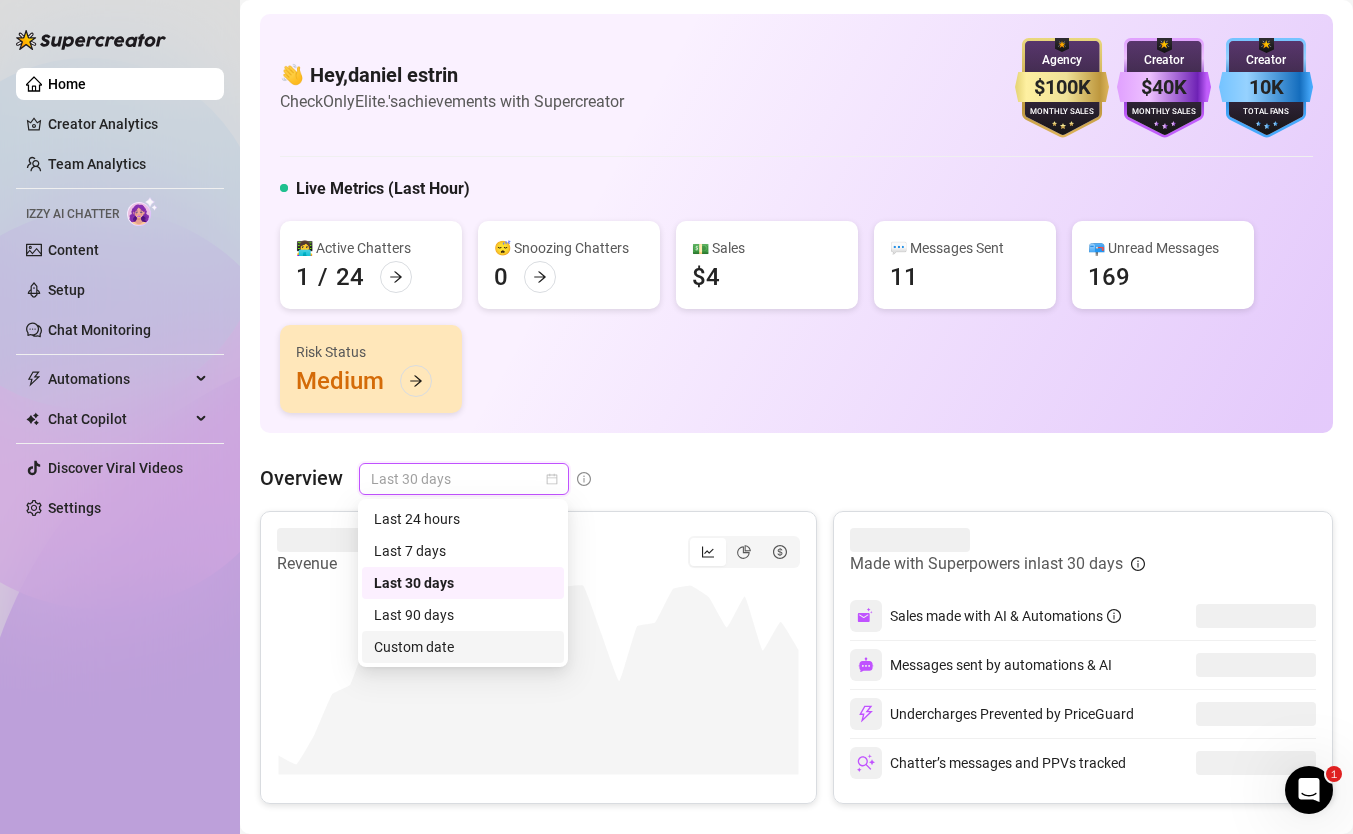 click on "Custom date" at bounding box center (463, 647) 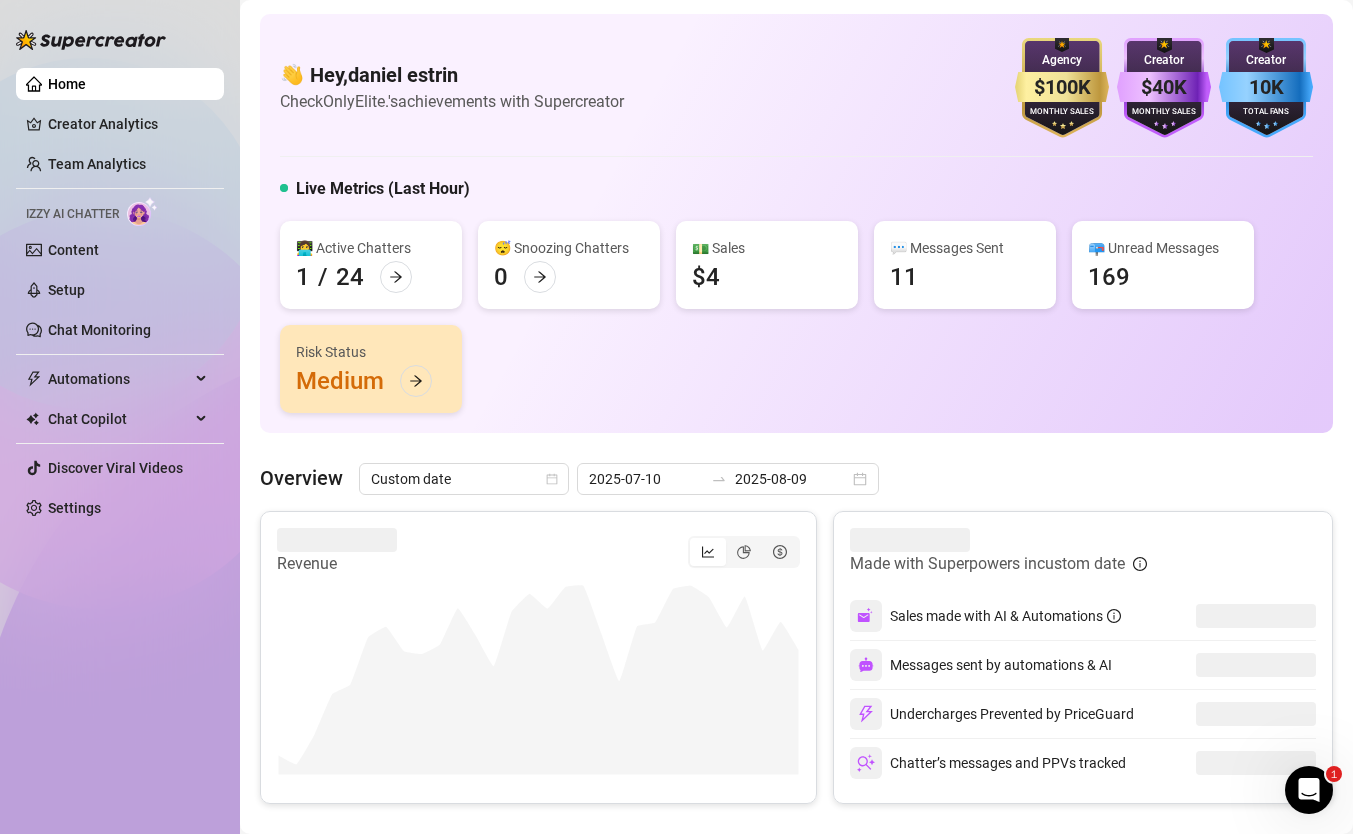 click on "Risk Status Medium" at bounding box center (371, 369) 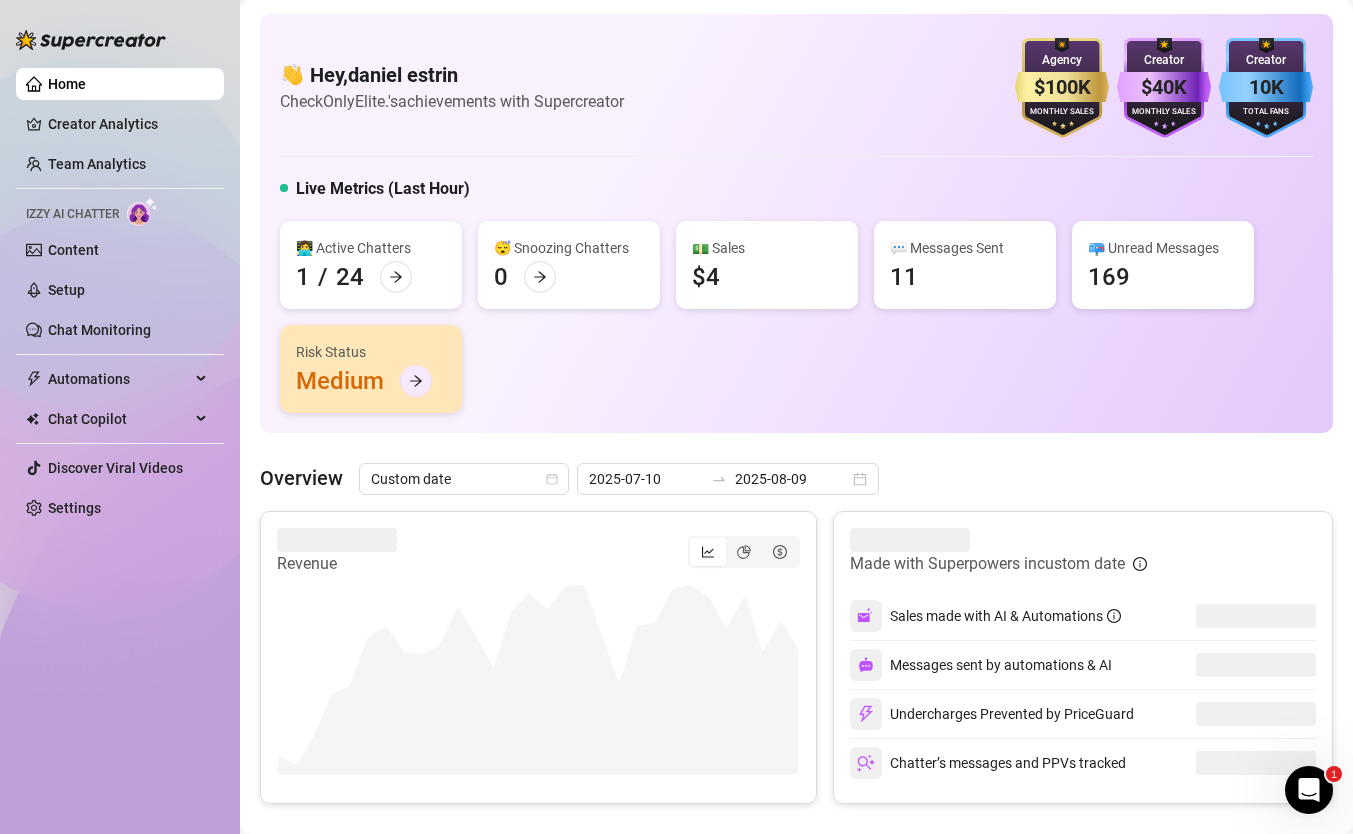 click at bounding box center (416, 381) 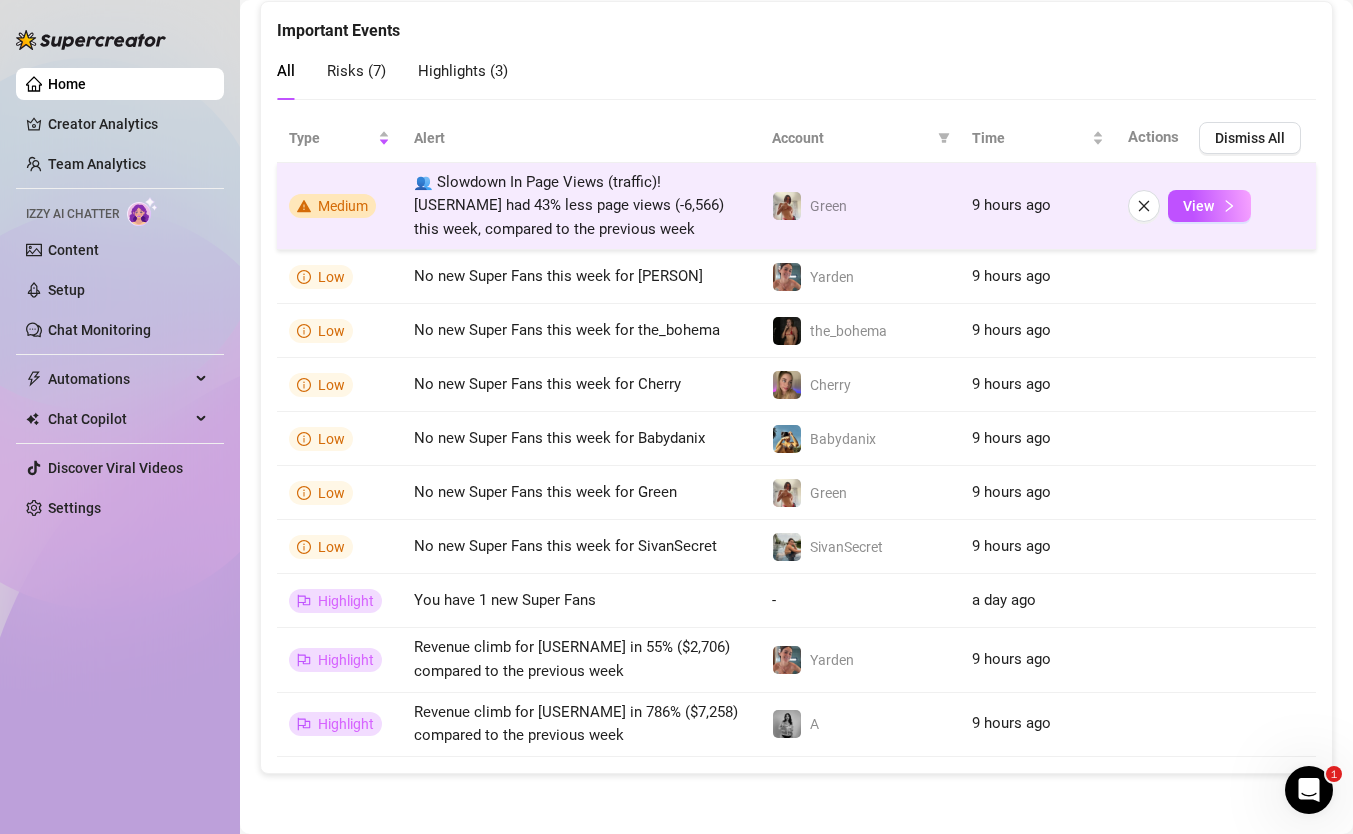 scroll, scrollTop: 1399, scrollLeft: 0, axis: vertical 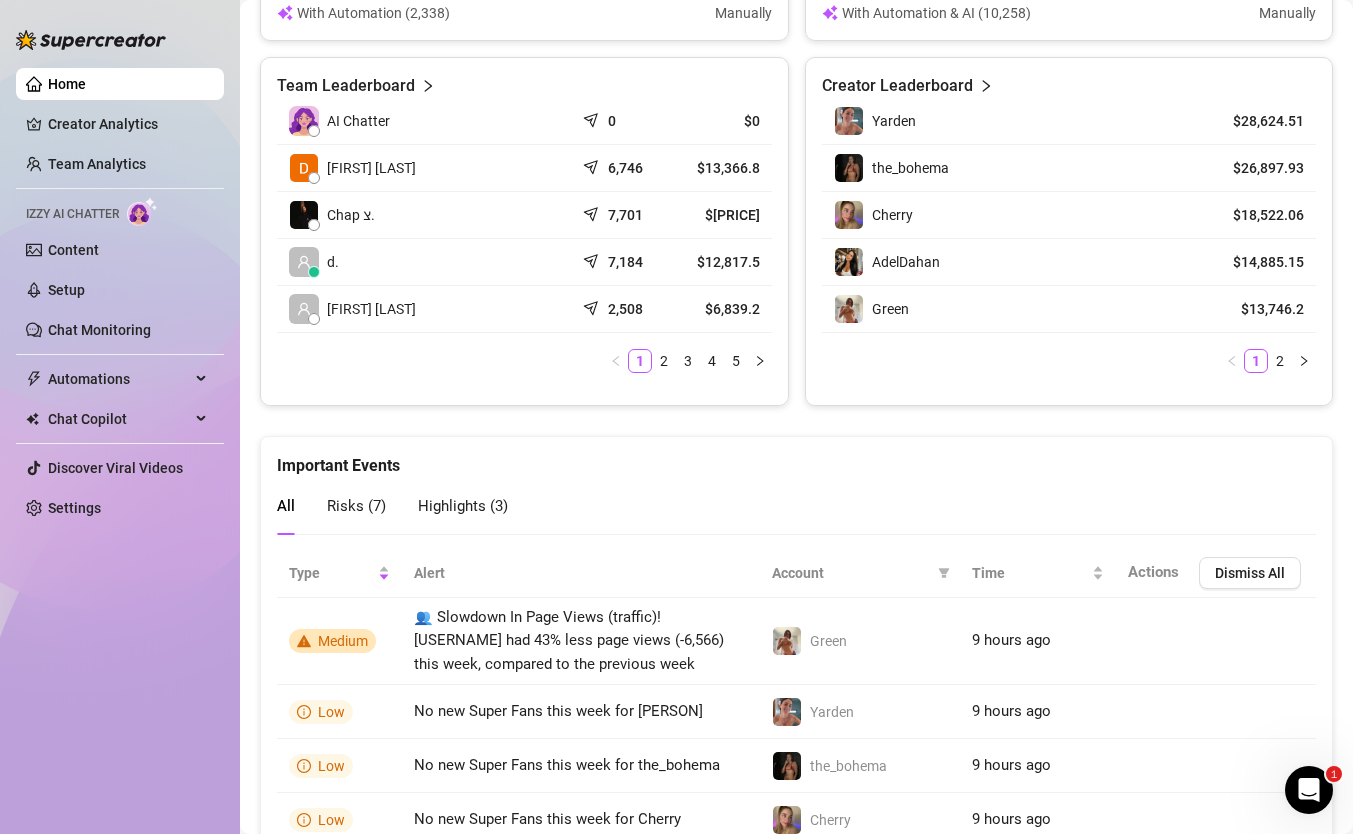 click on "Risks ( 7 )" at bounding box center (356, 506) 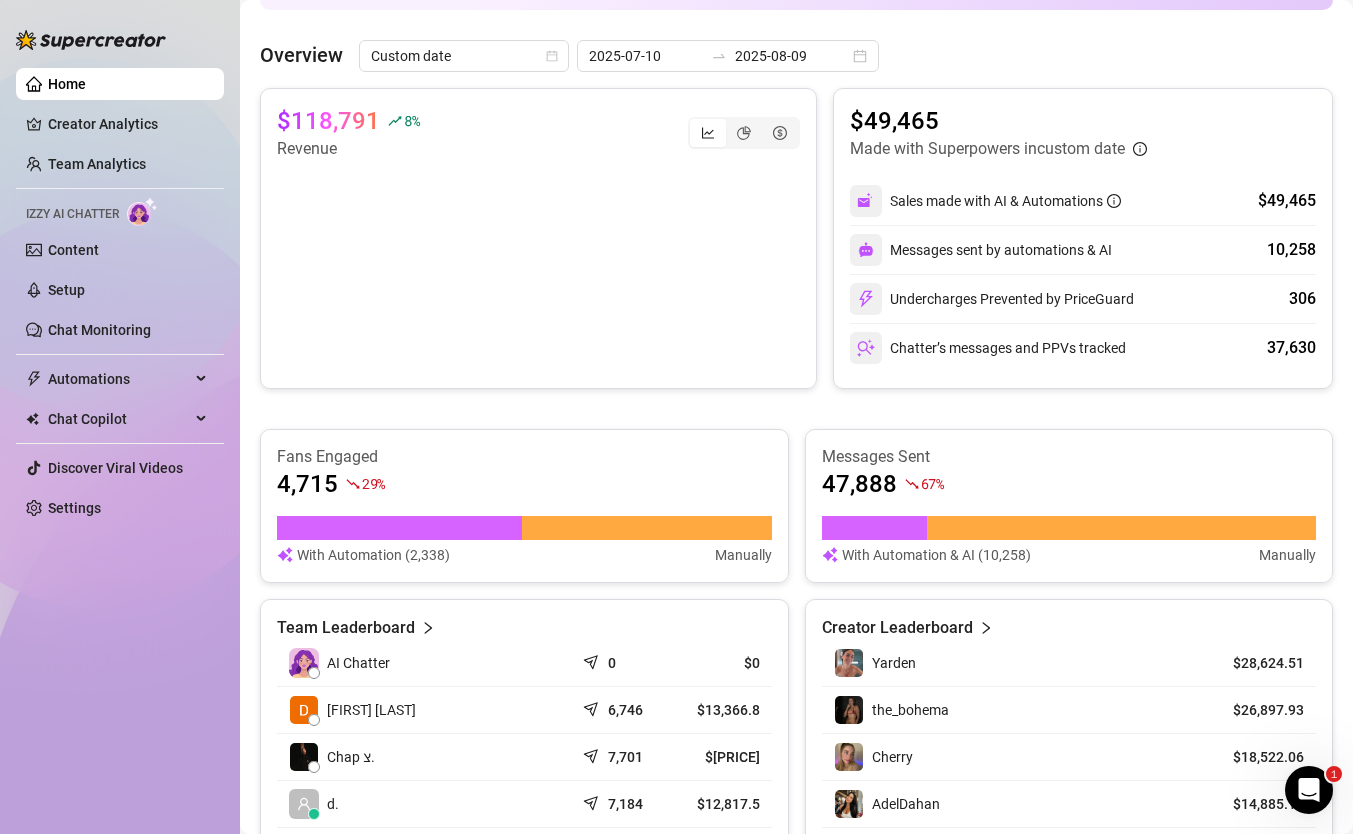 scroll, scrollTop: 1217, scrollLeft: 0, axis: vertical 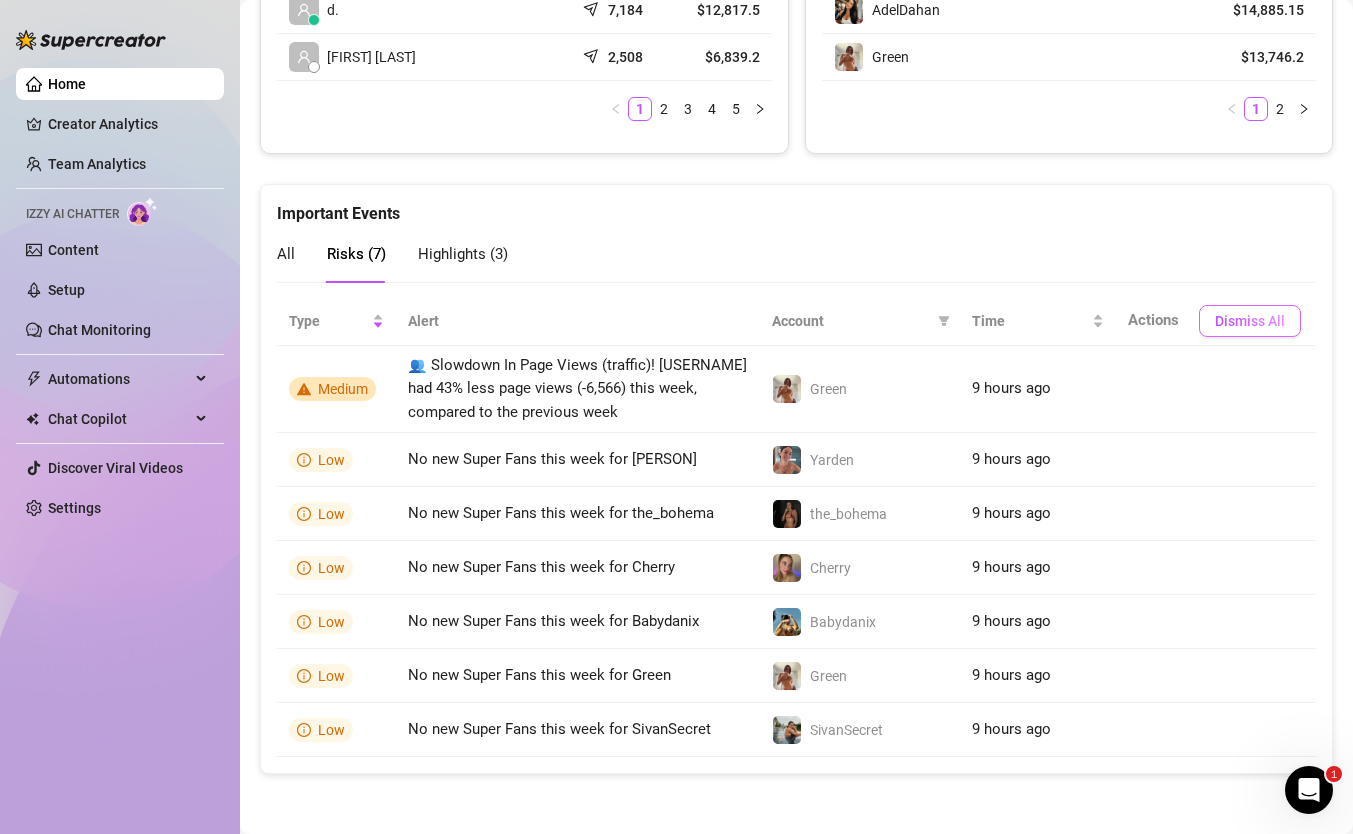 click on "Dismiss All" at bounding box center [1250, 321] 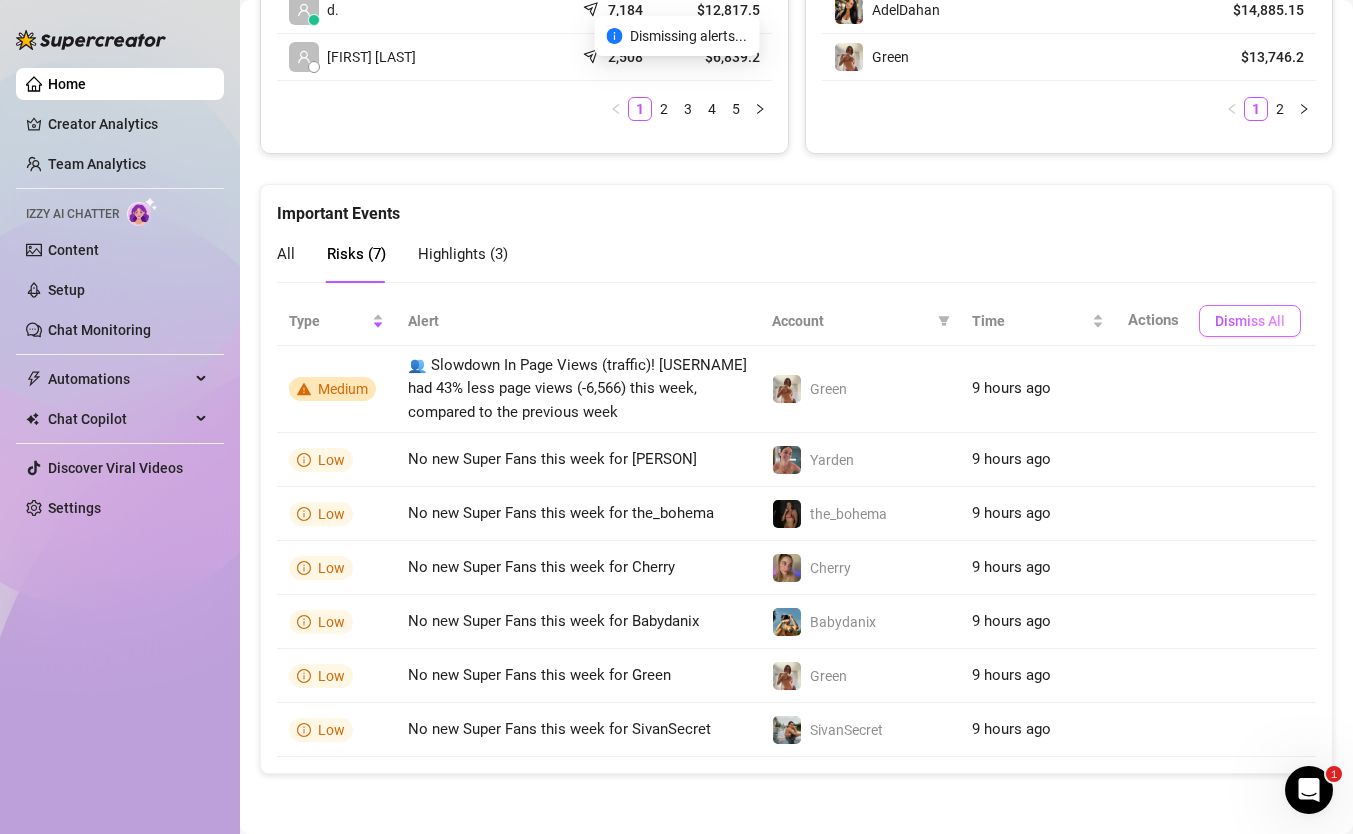 click on "Dismiss All" at bounding box center (1250, 321) 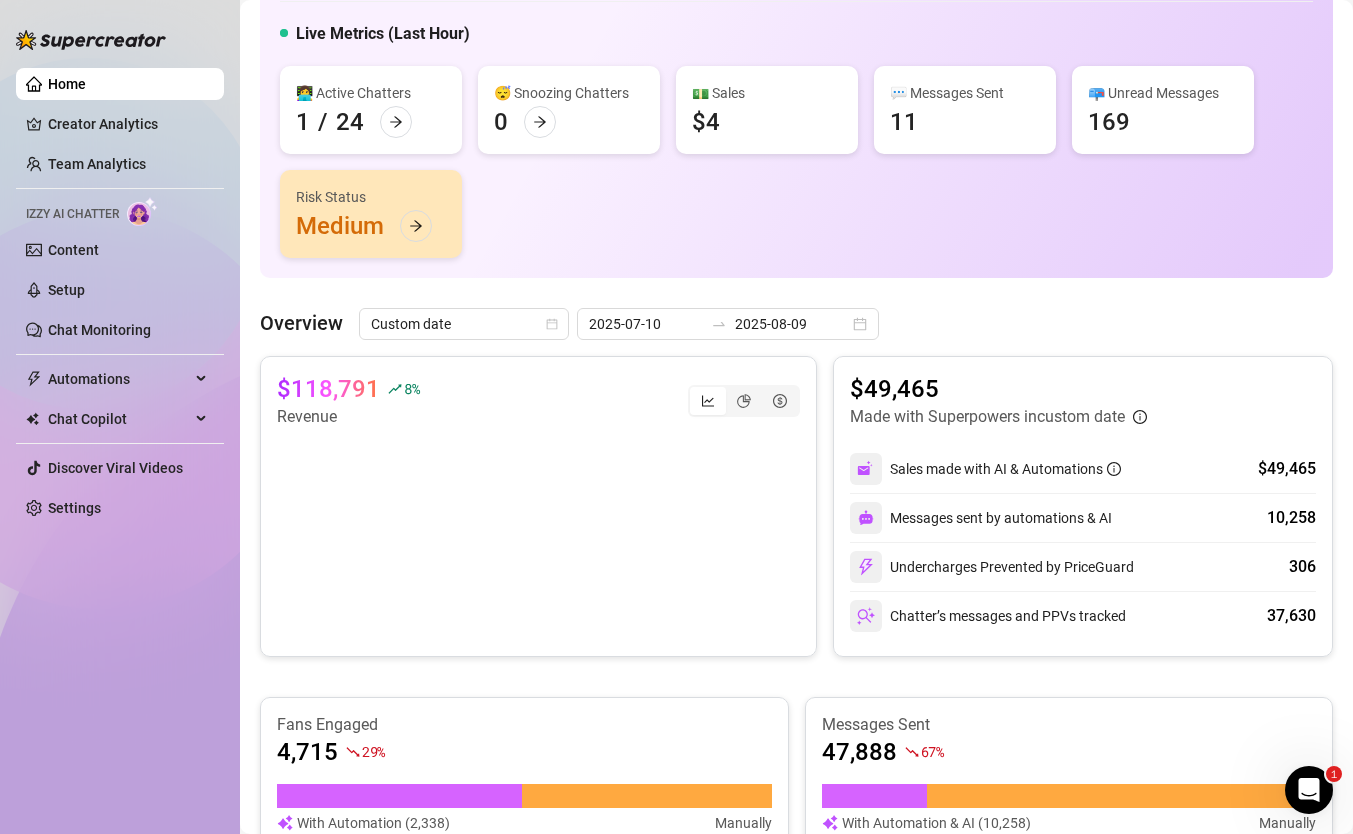 scroll, scrollTop: 166, scrollLeft: 0, axis: vertical 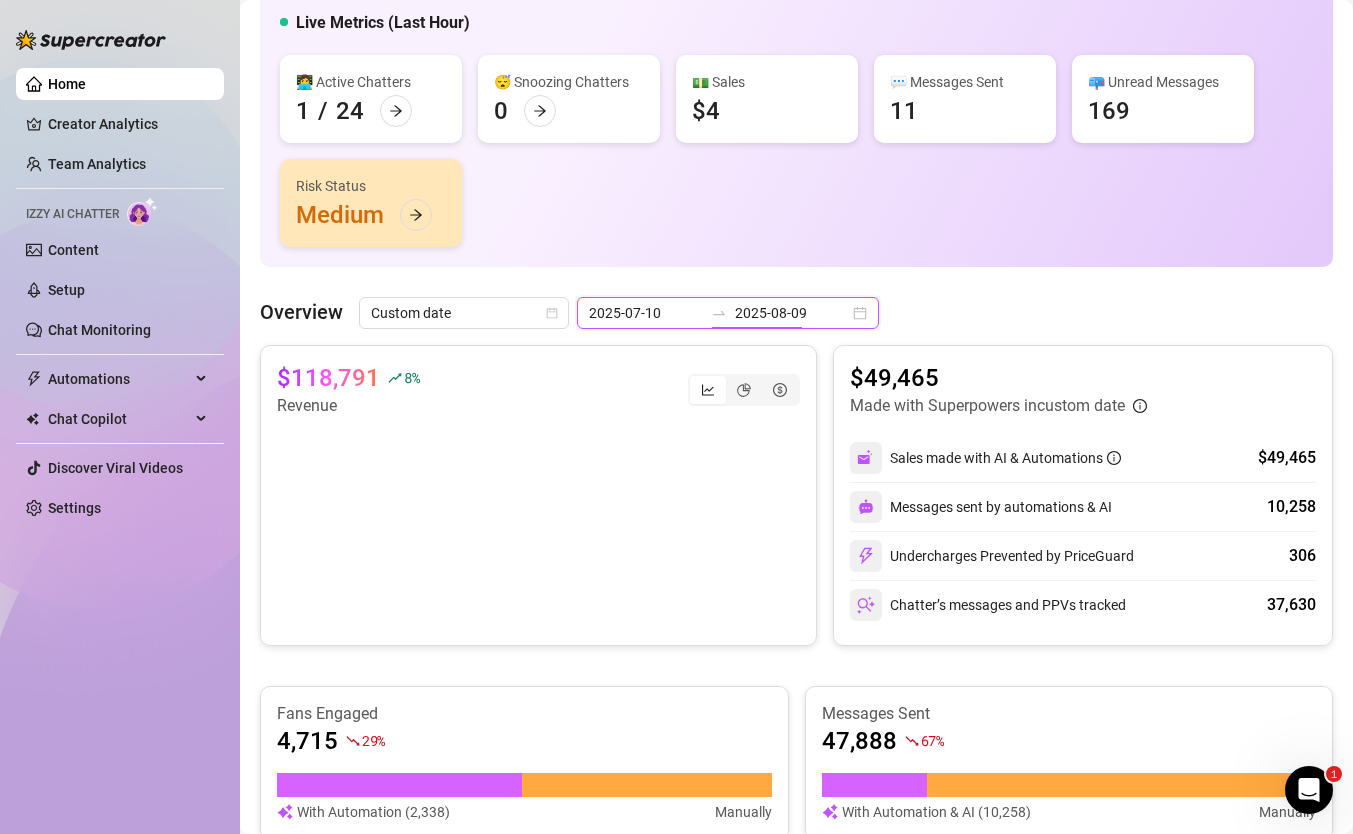 click on "2025-08-09" at bounding box center [792, 313] 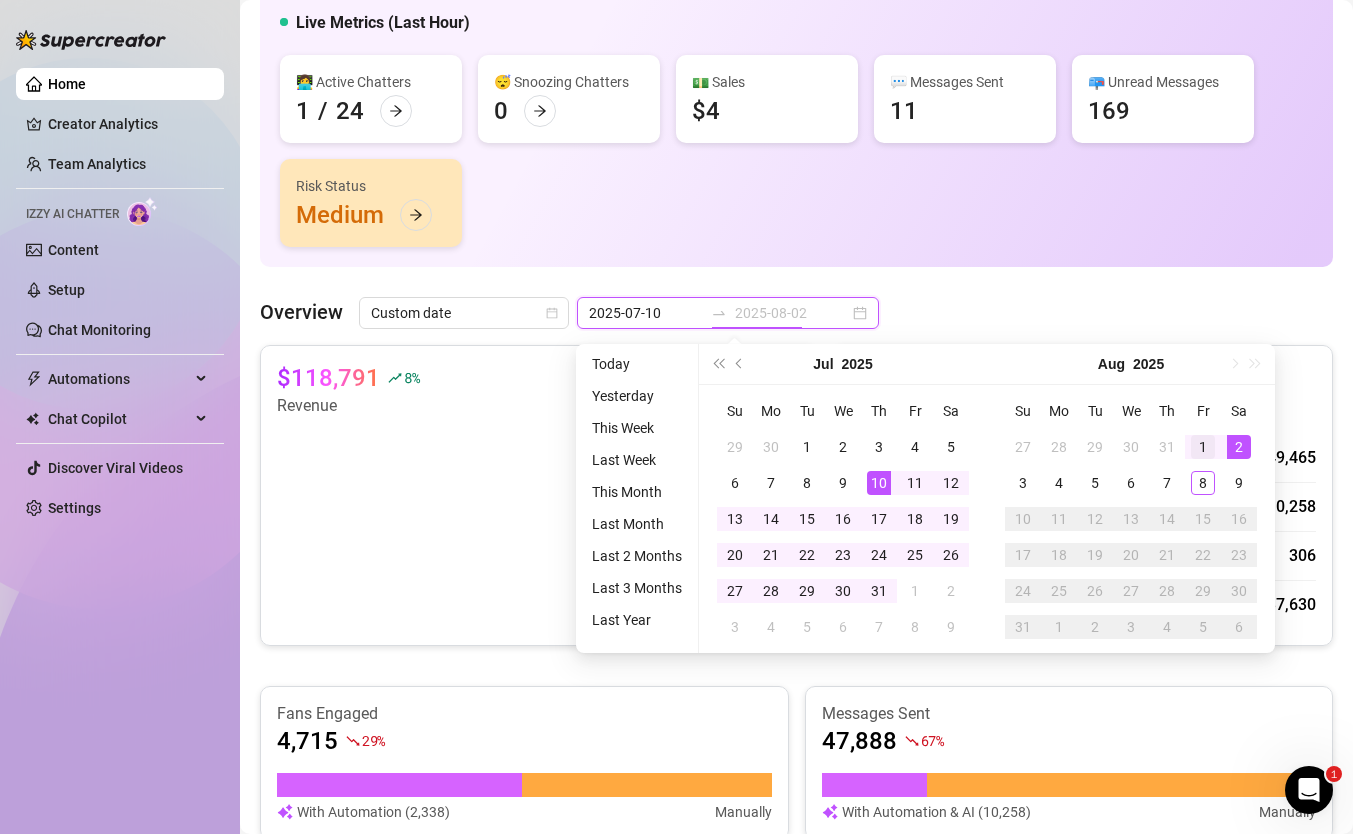 type on "2025-08-01" 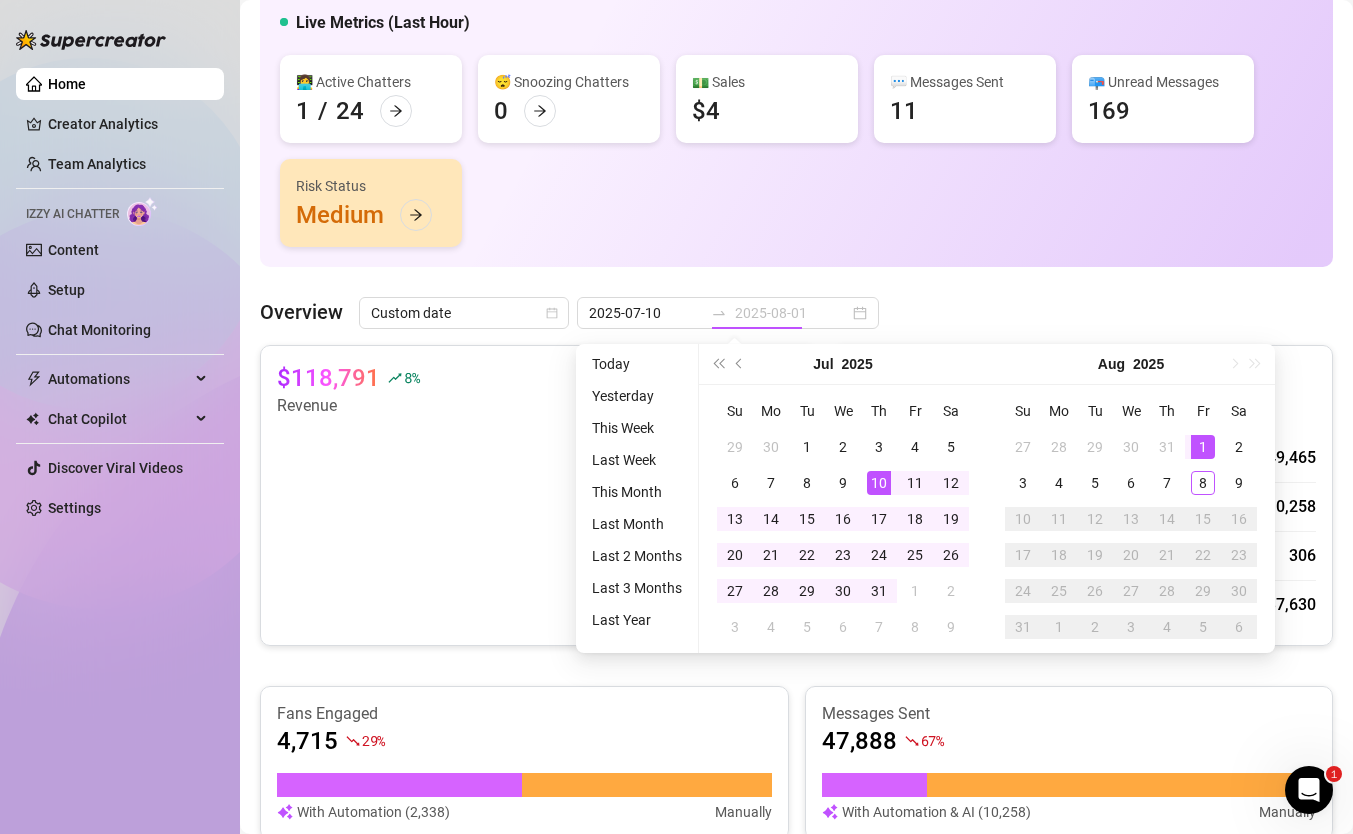 click on "1" at bounding box center [1203, 447] 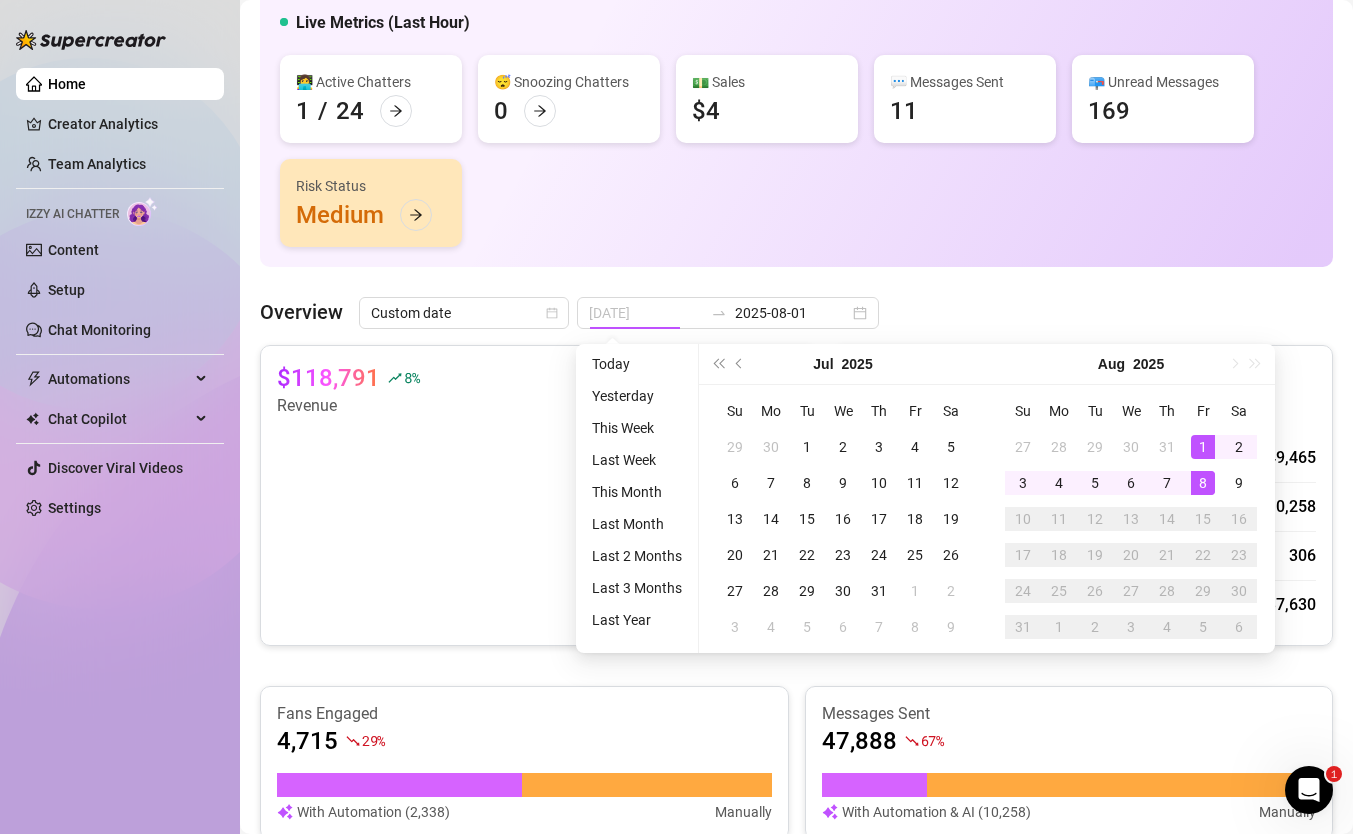 click on "8" at bounding box center (1203, 483) 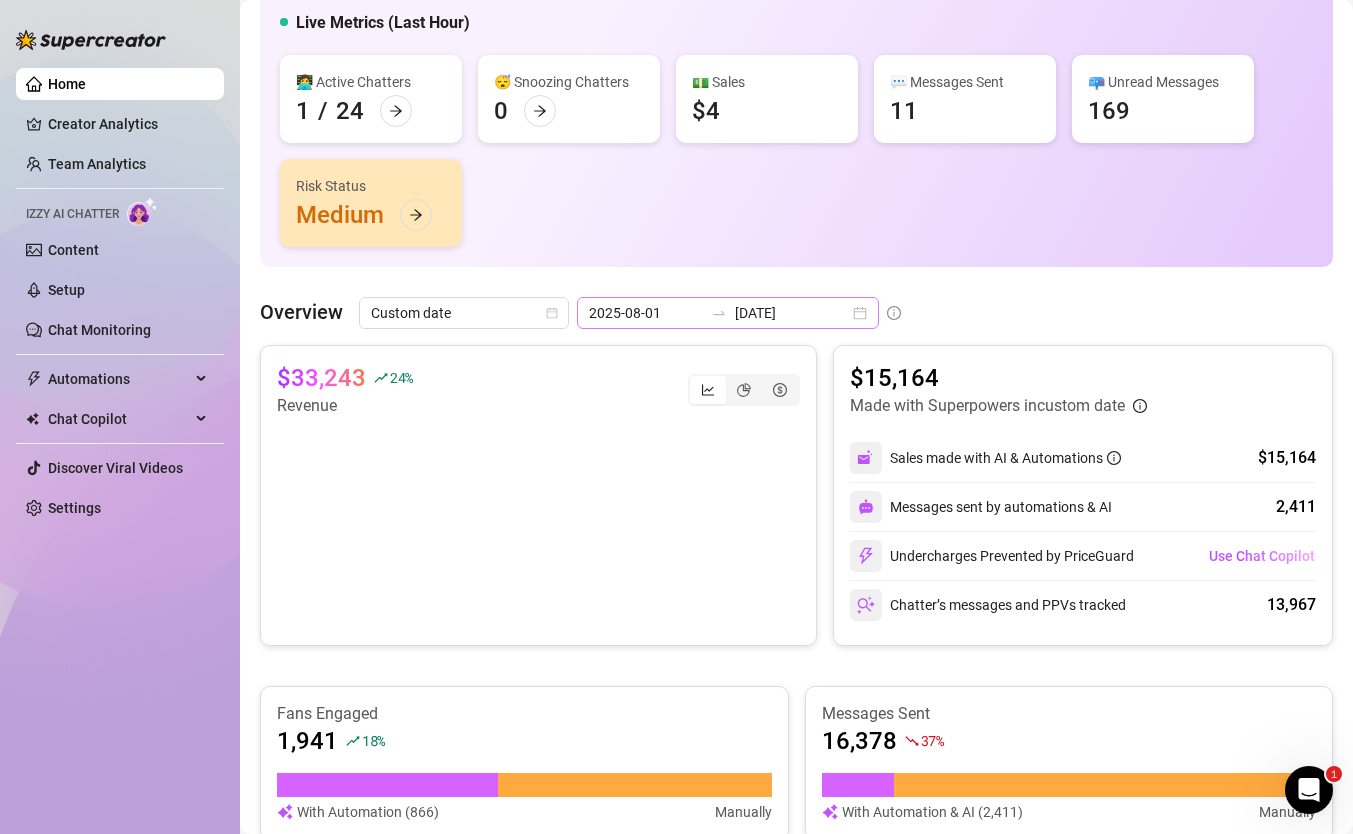 click at bounding box center [719, 313] 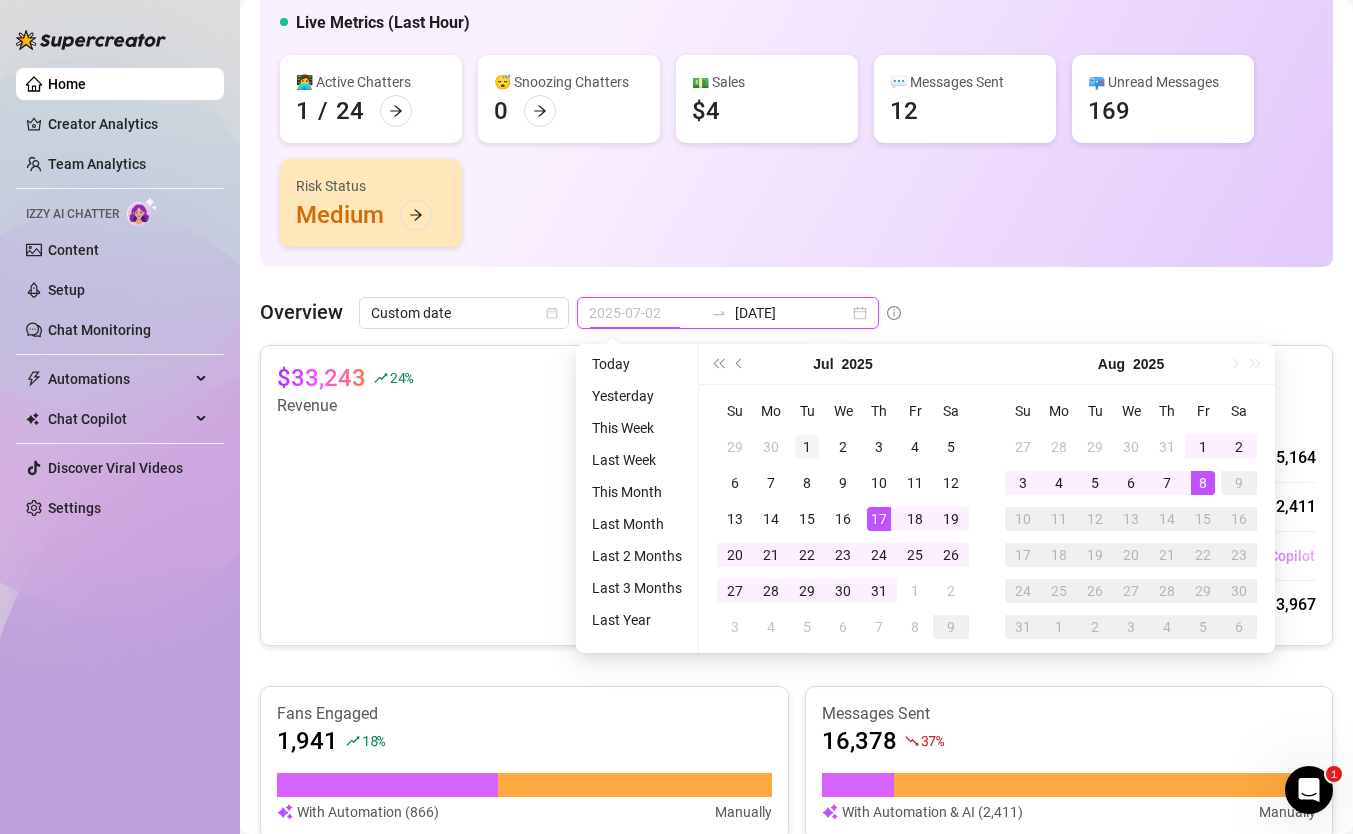 type on "2025-07-01" 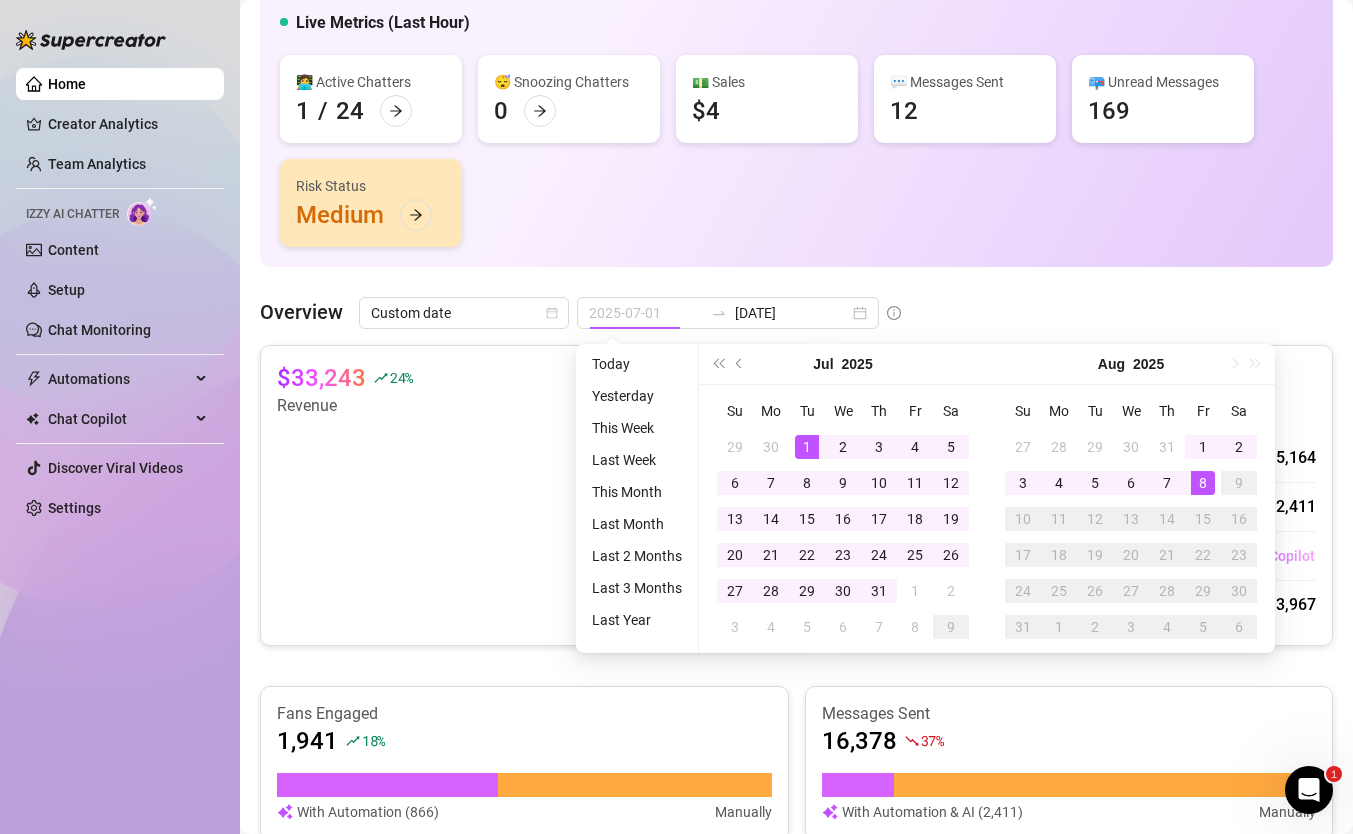 click on "1" at bounding box center [807, 447] 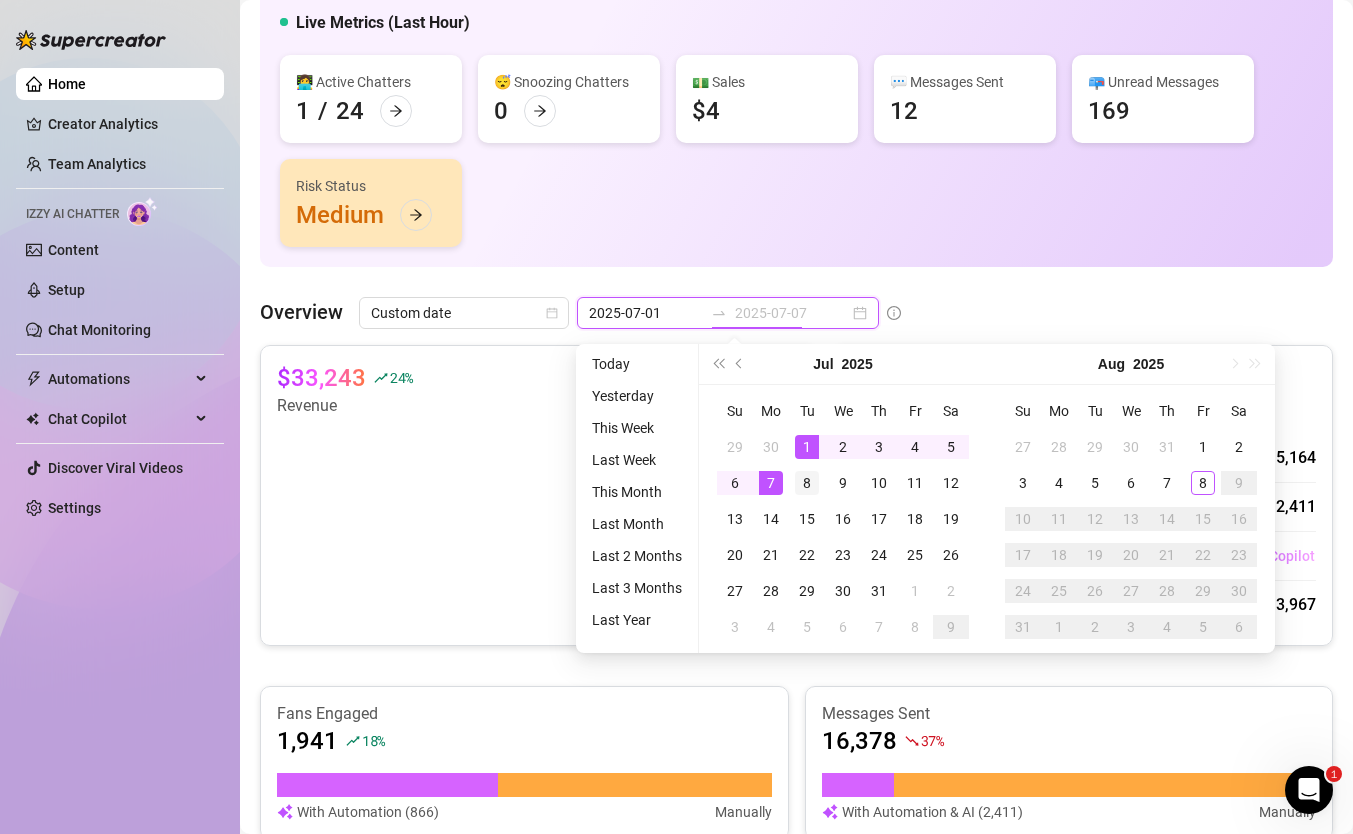 type on "2025-07-08" 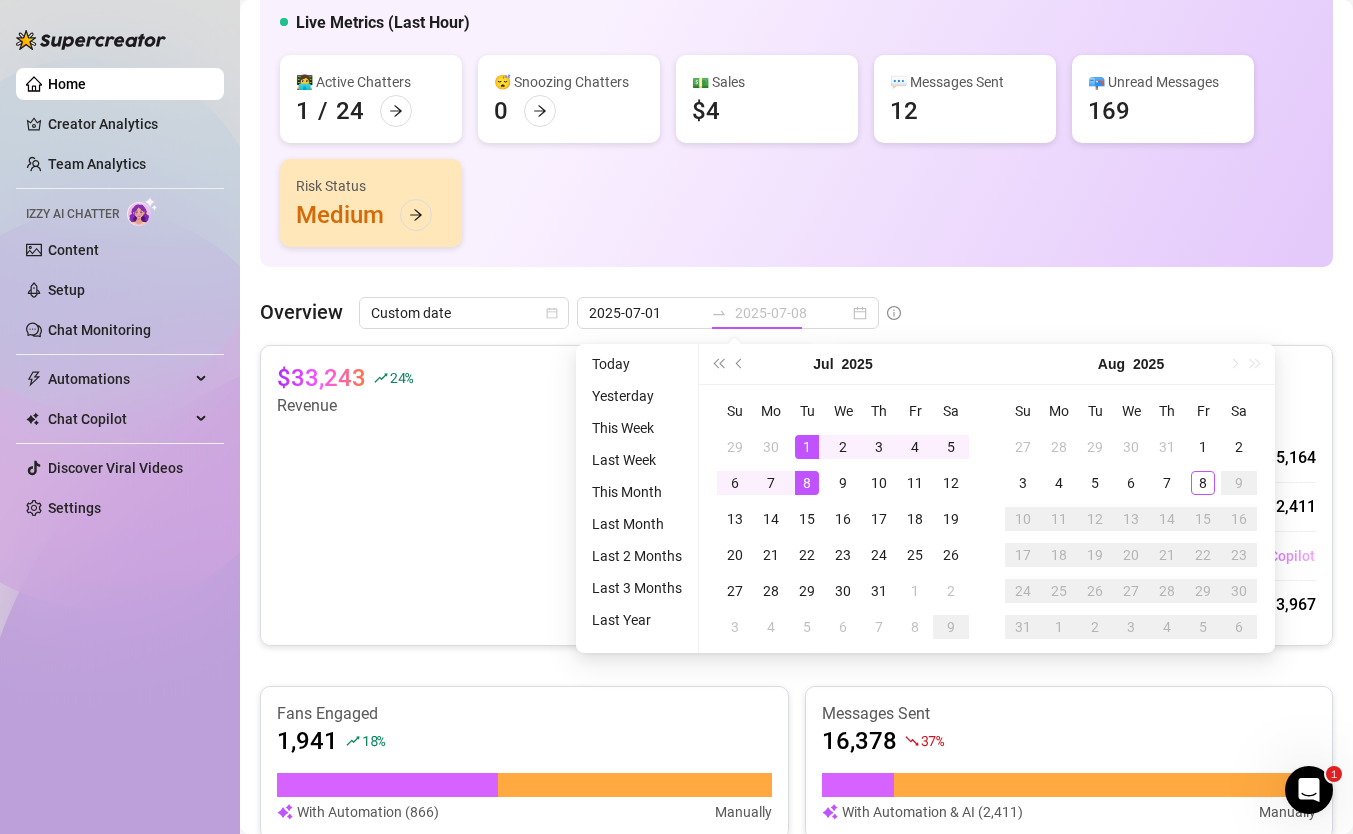 click on "8" at bounding box center [807, 483] 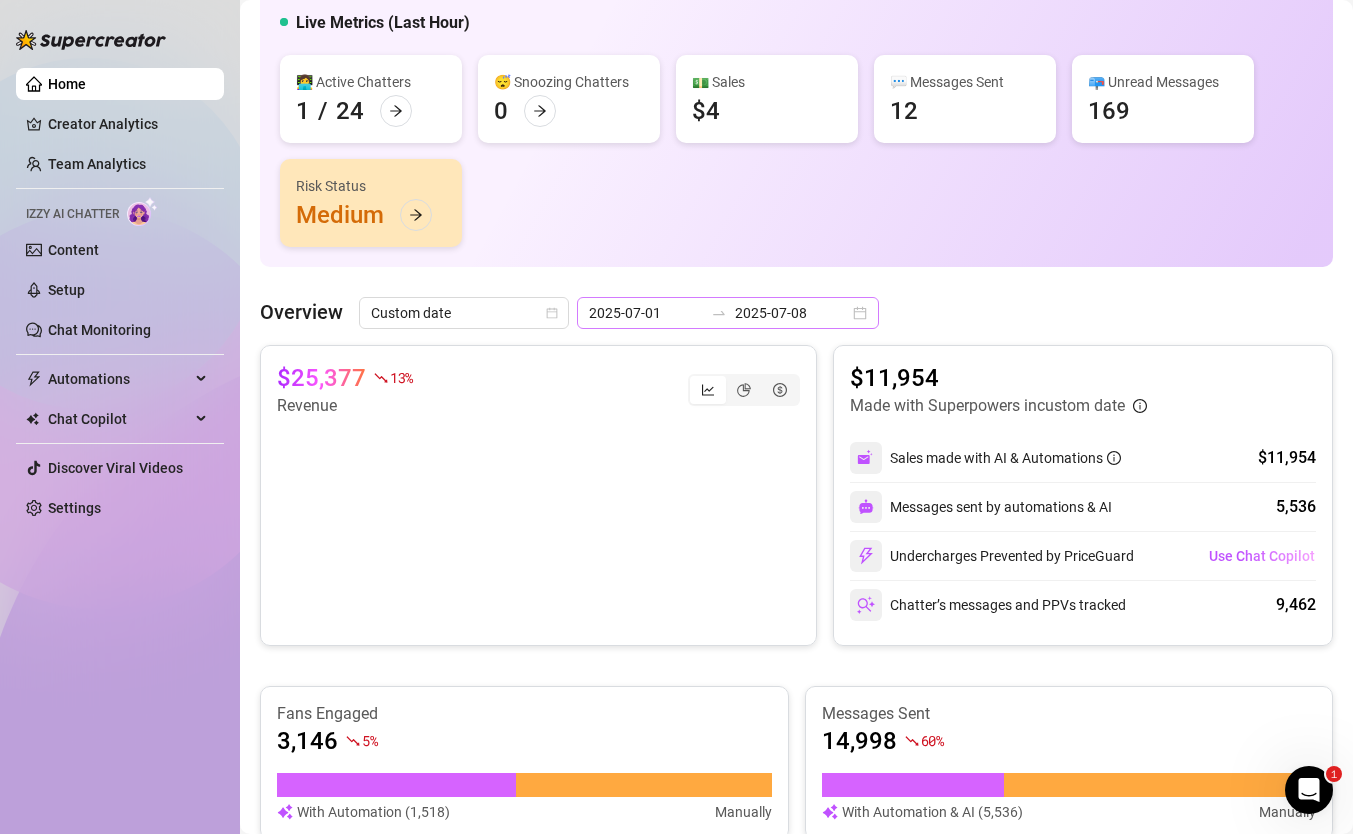 click on "[DATE] [DATE]" at bounding box center [728, 313] 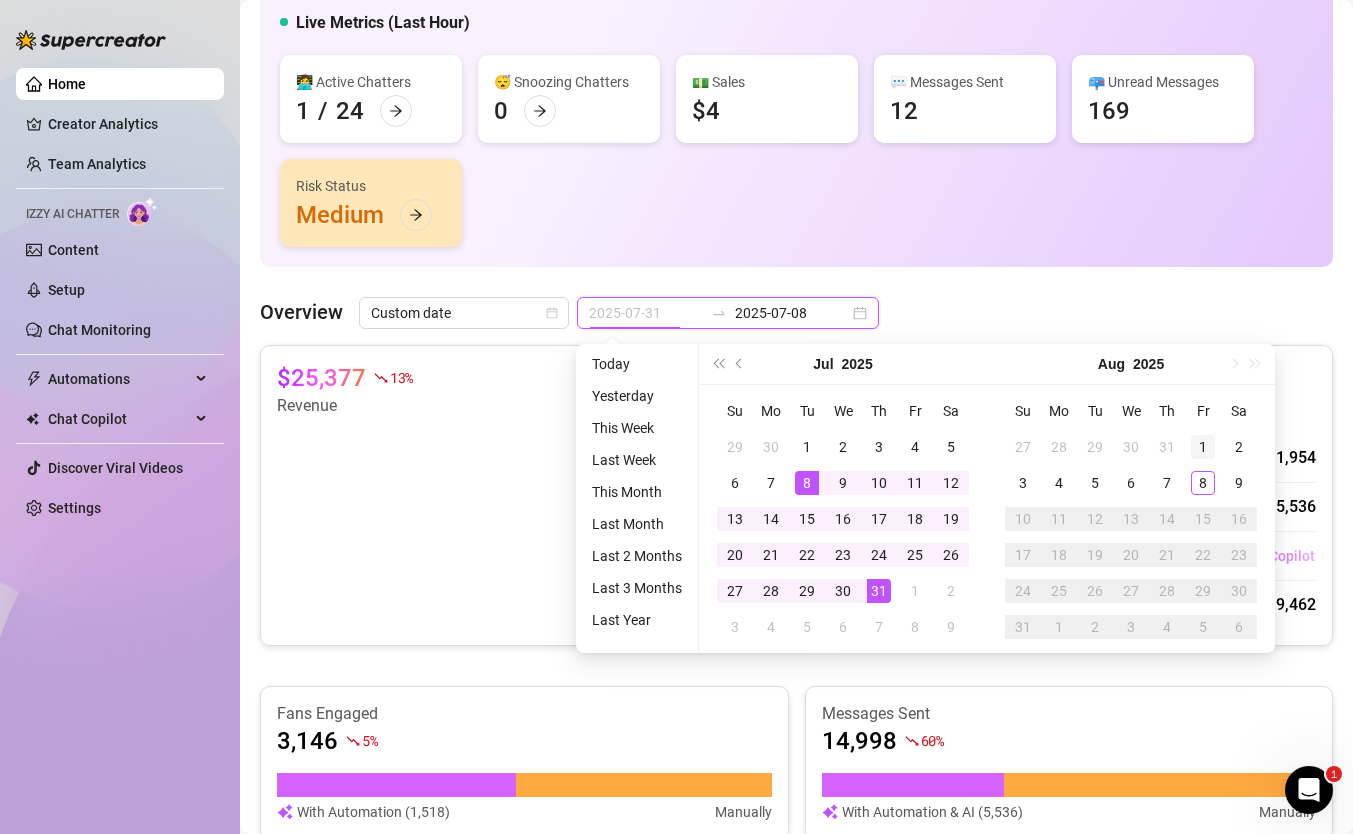 type on "2025-08-01" 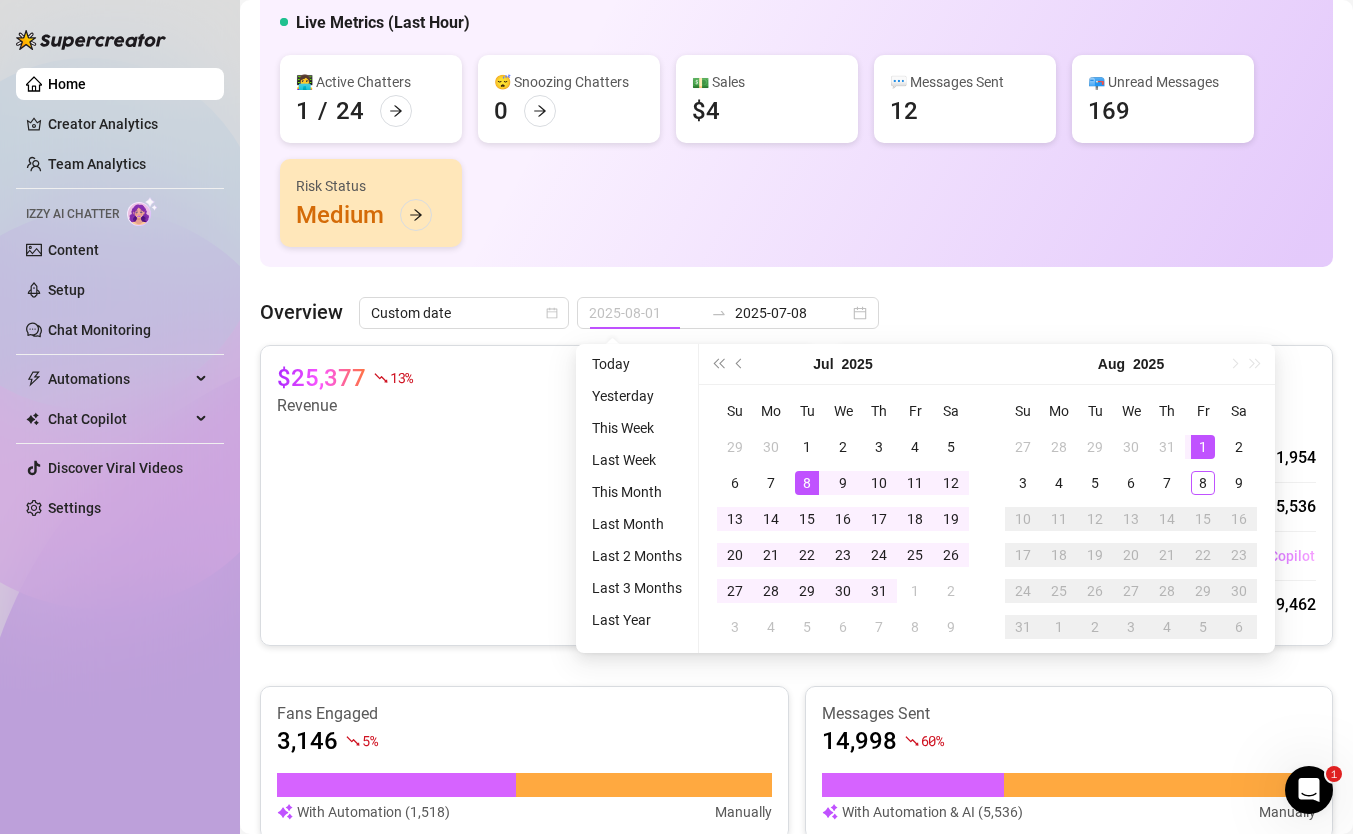 click on "1" at bounding box center [1203, 447] 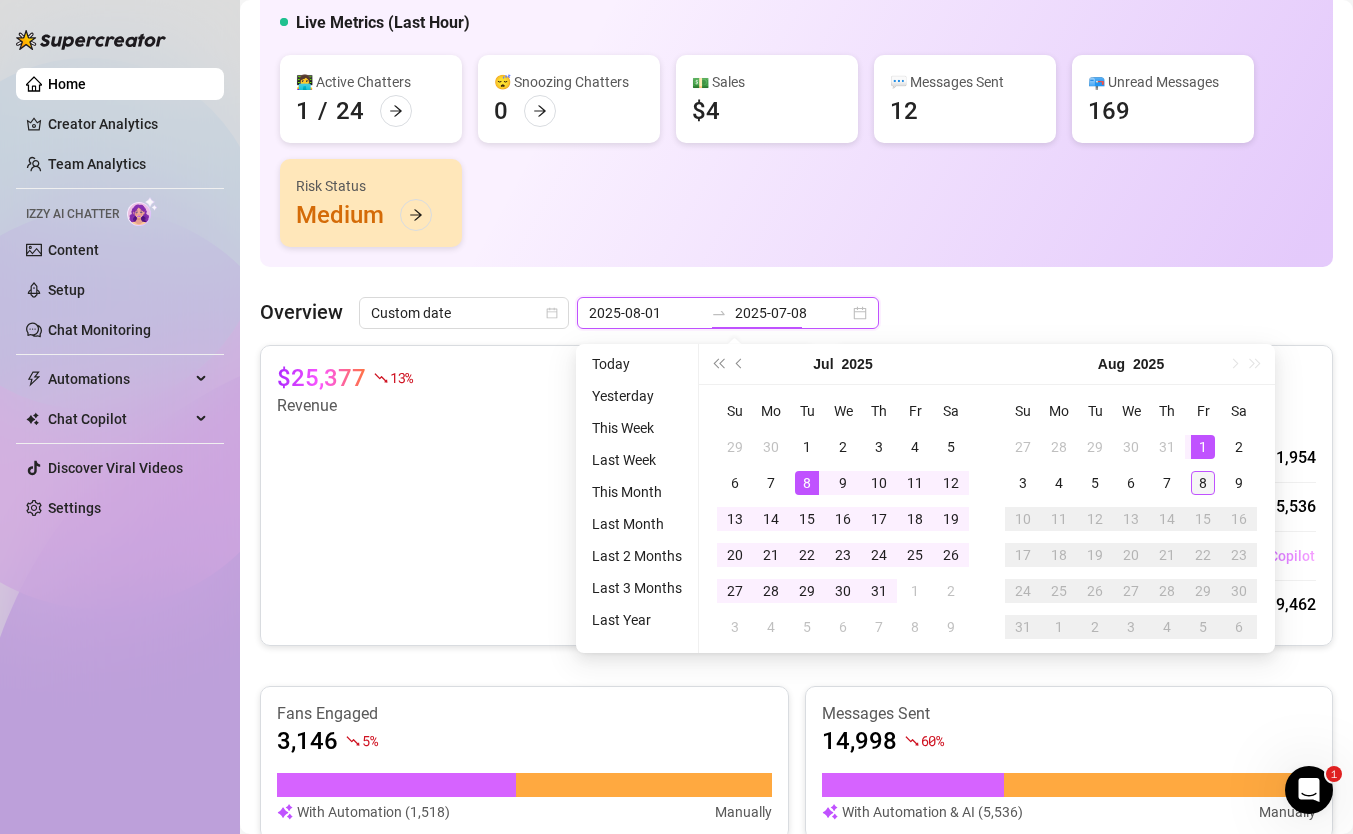 type on "[DATE]" 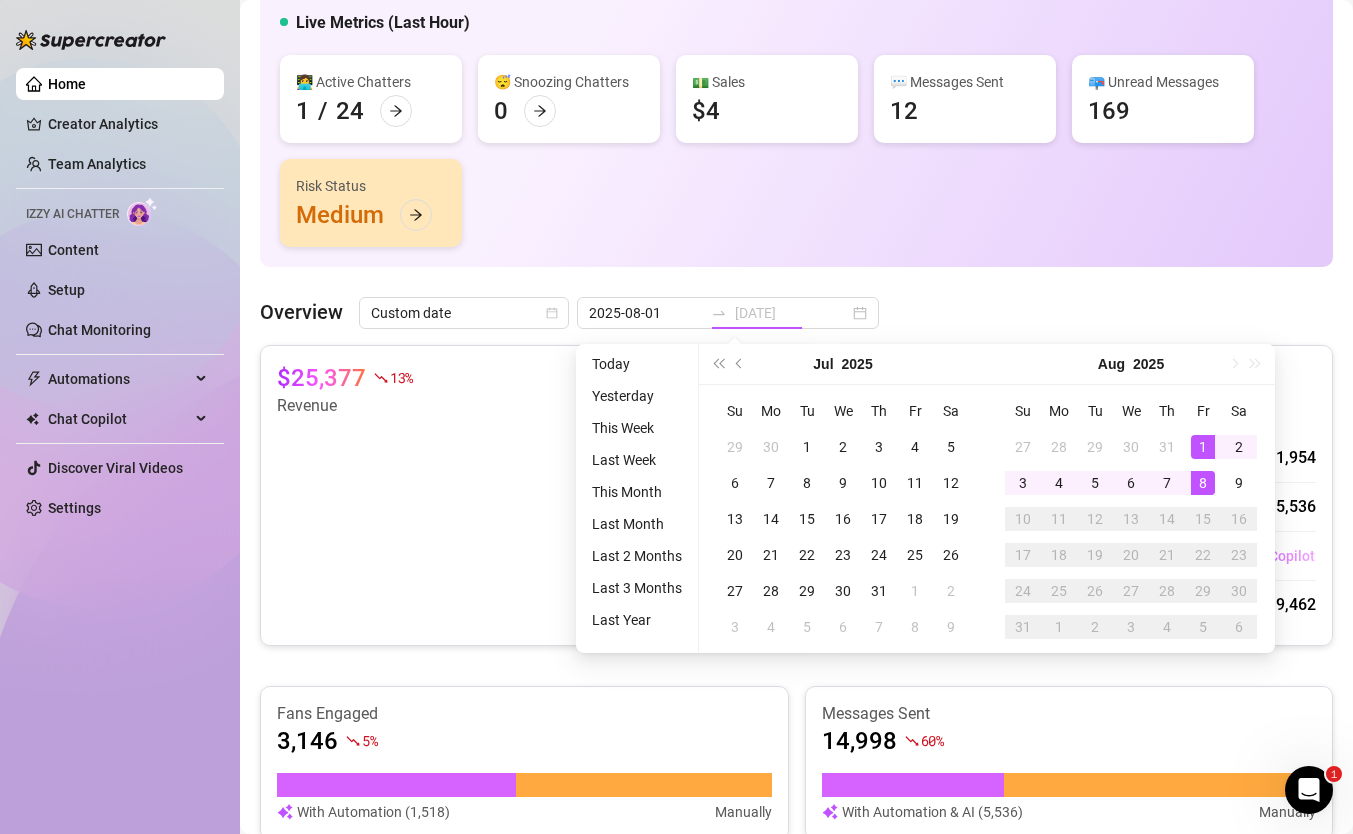 click on "8" at bounding box center (1203, 483) 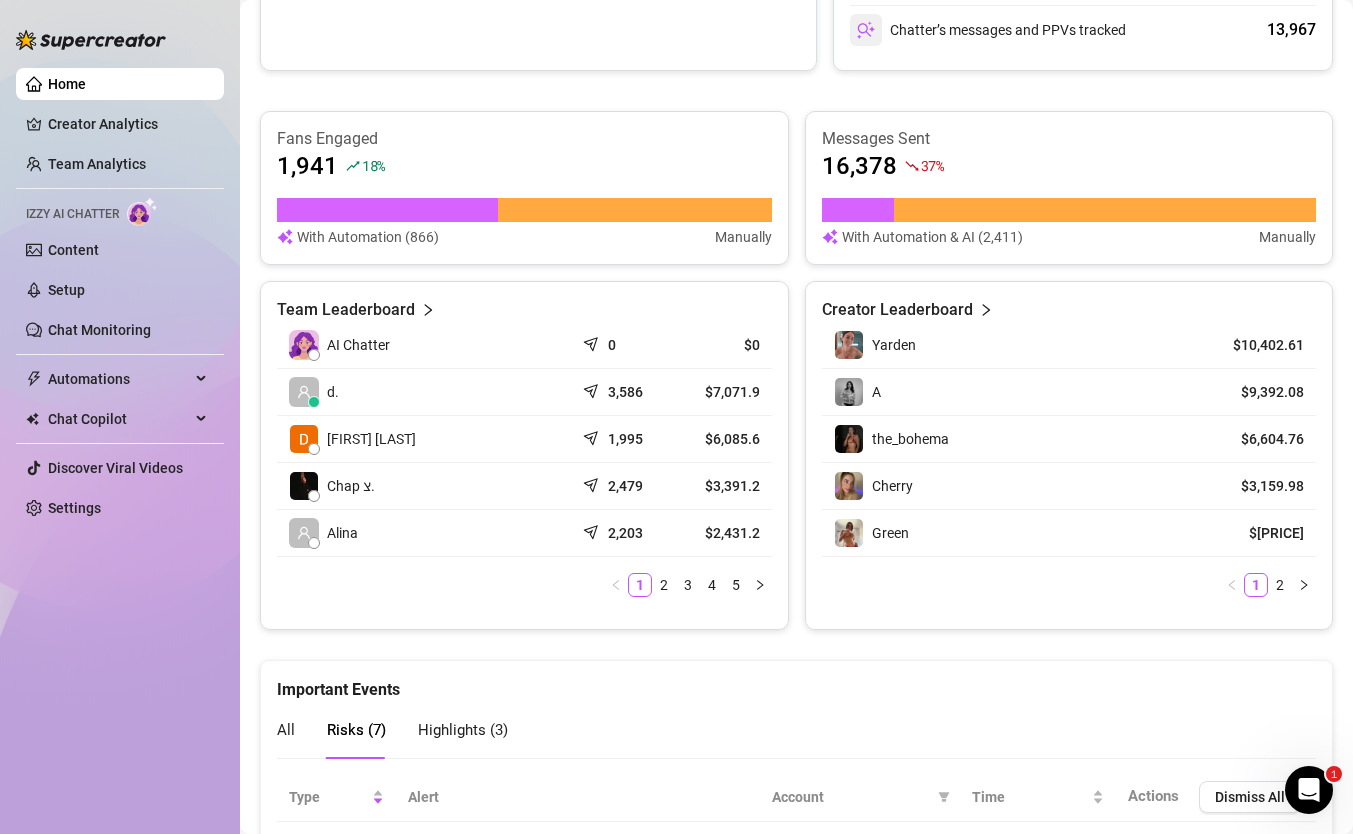 scroll, scrollTop: 812, scrollLeft: 0, axis: vertical 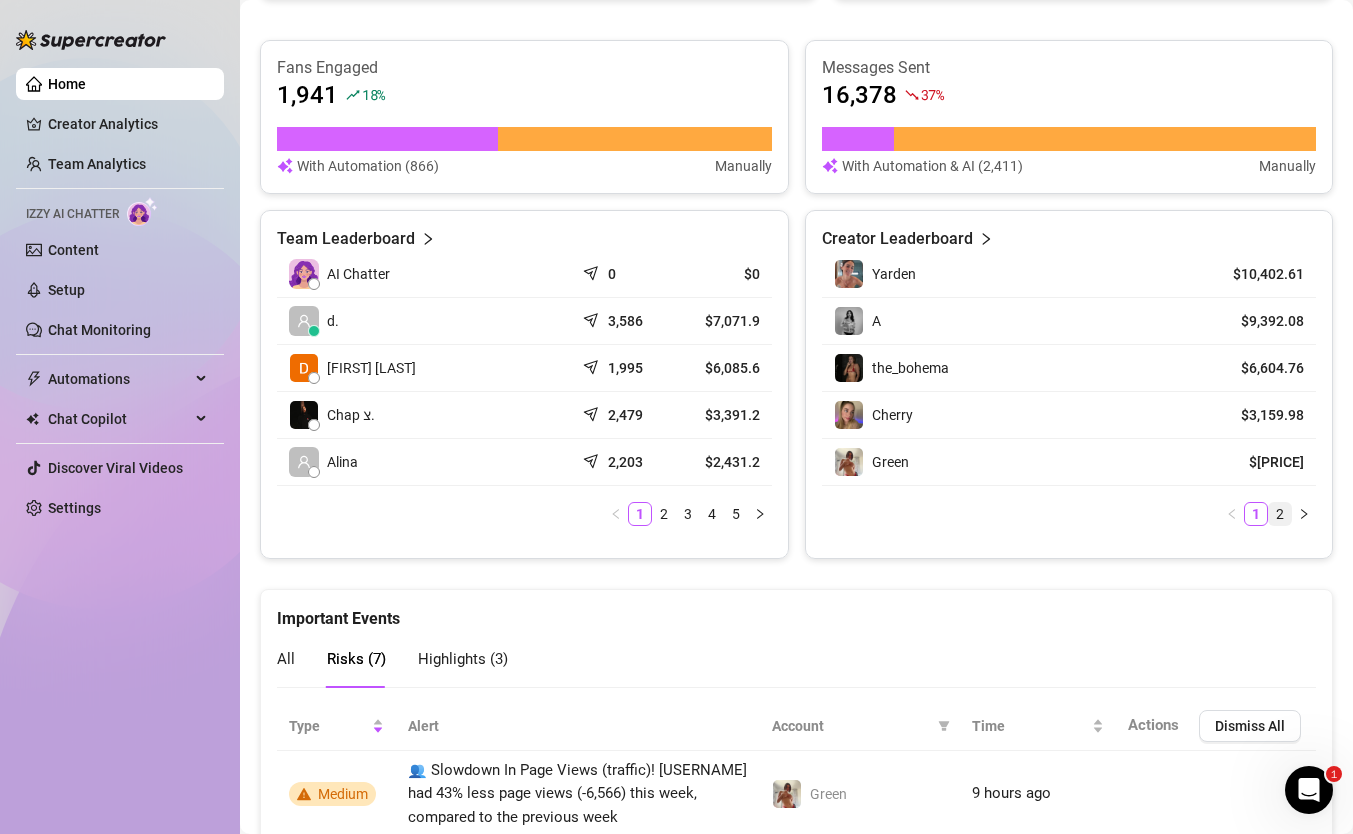 click on "2" at bounding box center [1280, 514] 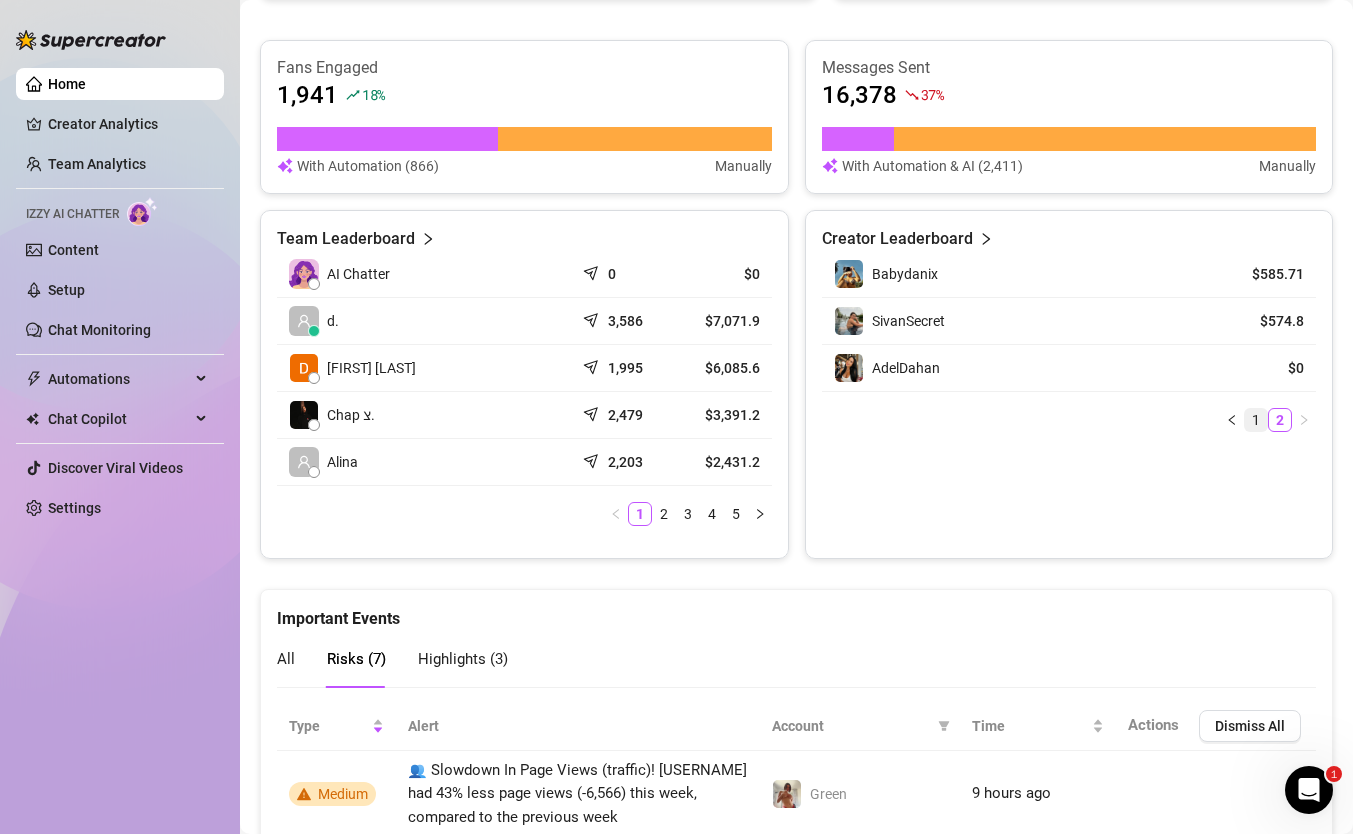 click on "1" at bounding box center [1256, 420] 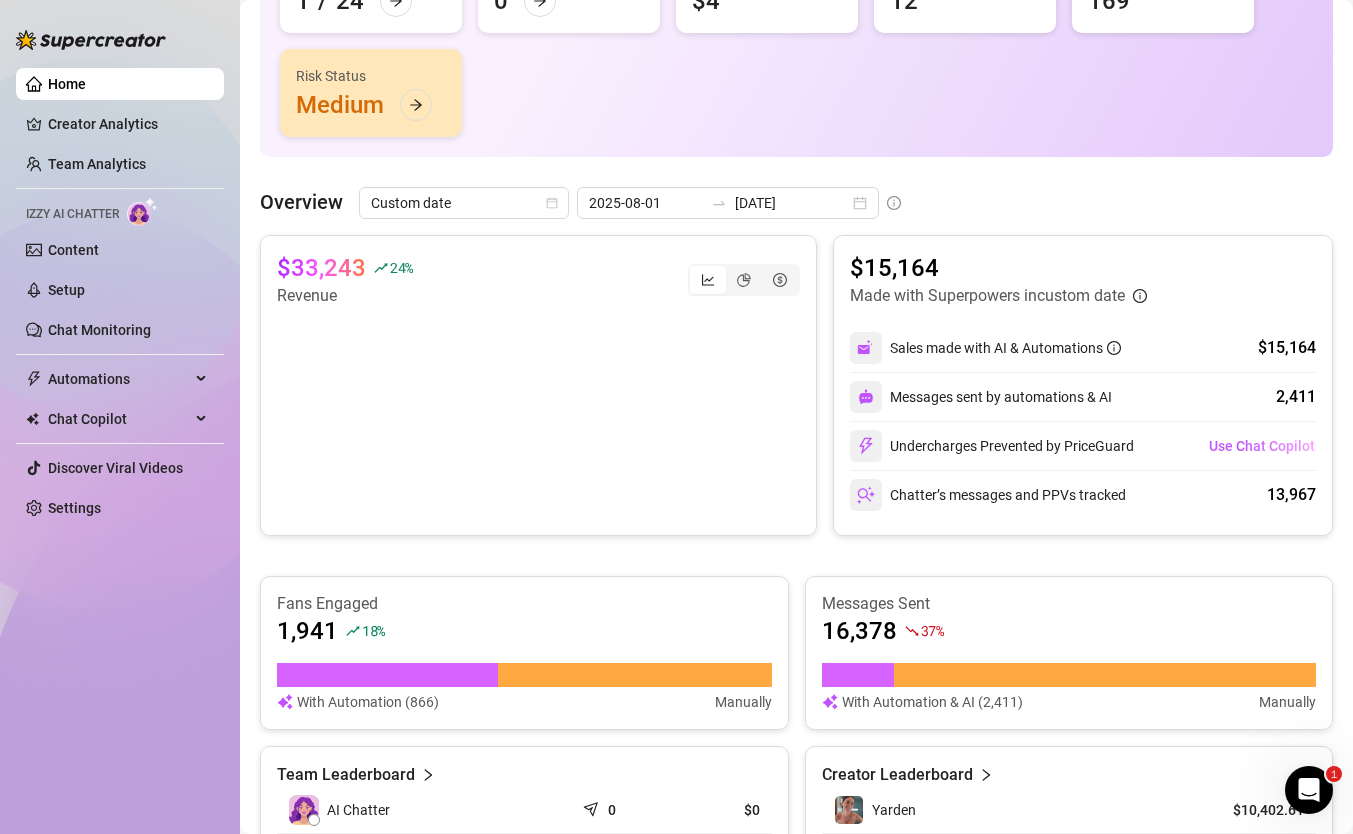 scroll, scrollTop: 199, scrollLeft: 0, axis: vertical 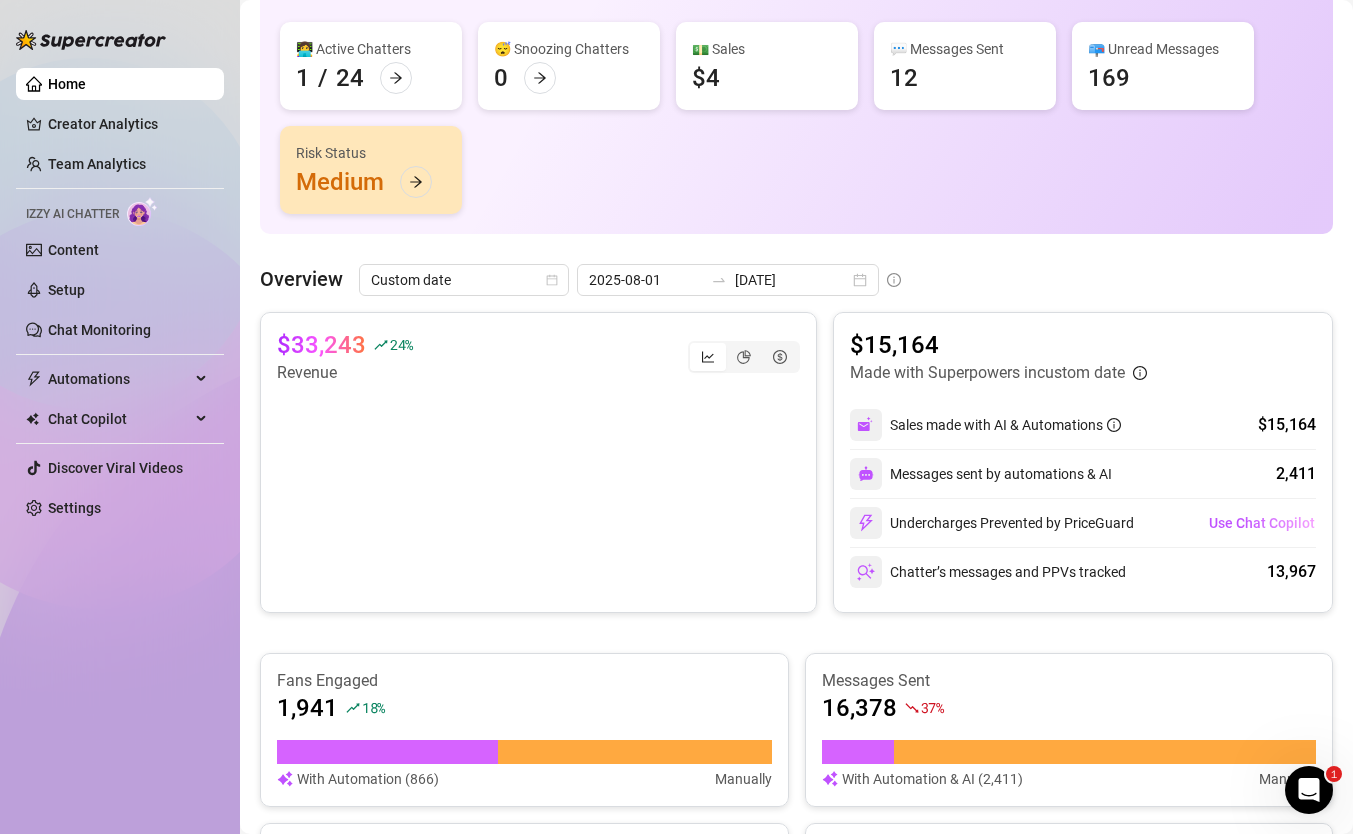 click at bounding box center [744, 357] 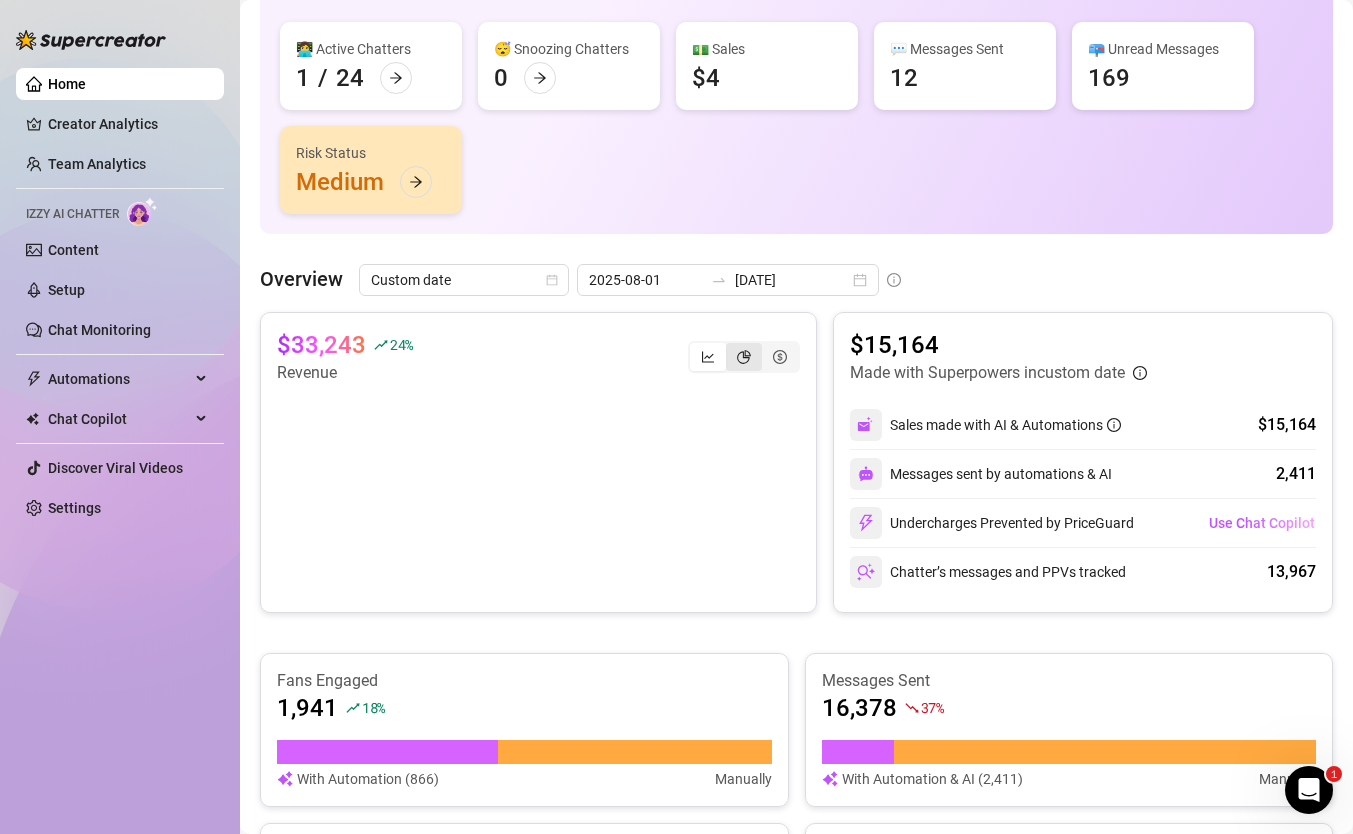 click 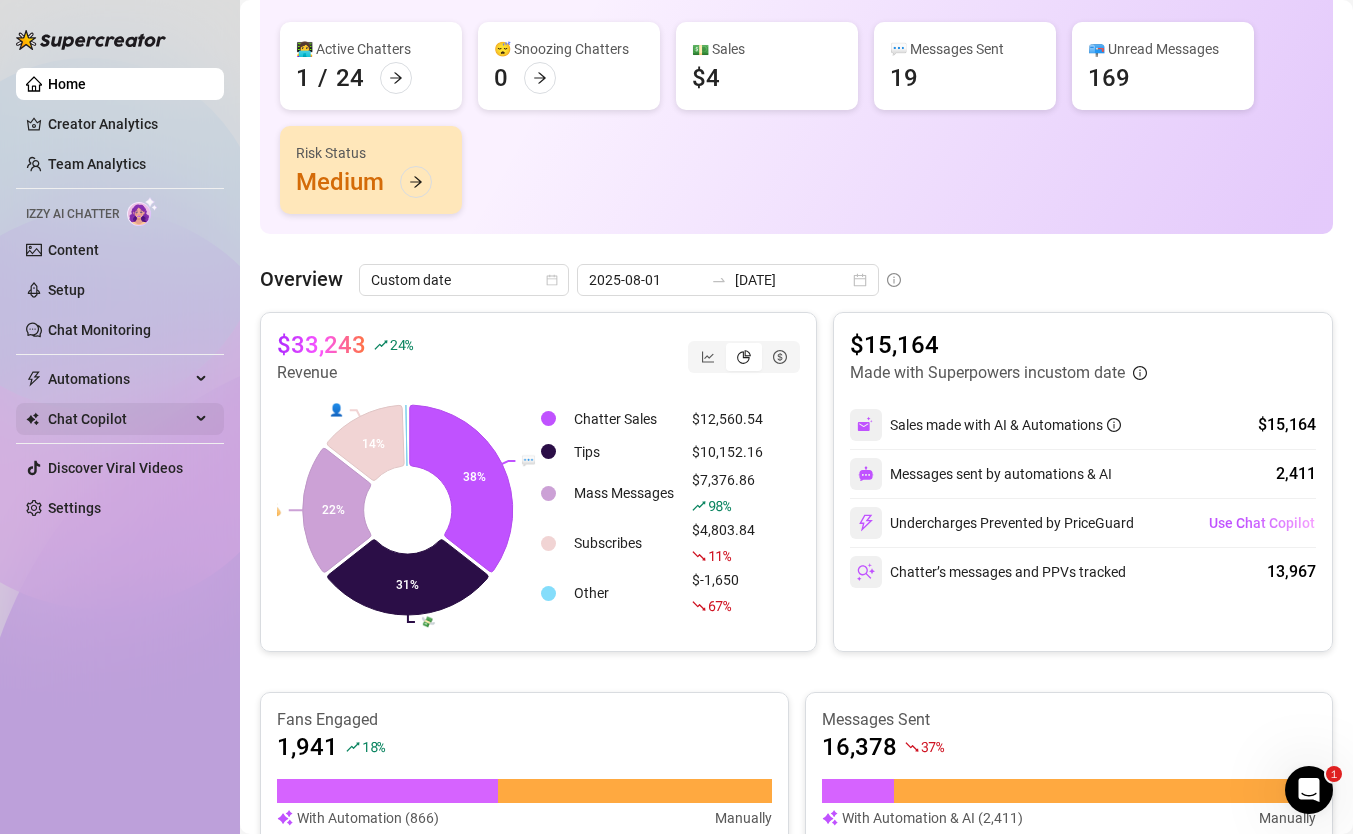 click on "Chat Copilot" at bounding box center [119, 419] 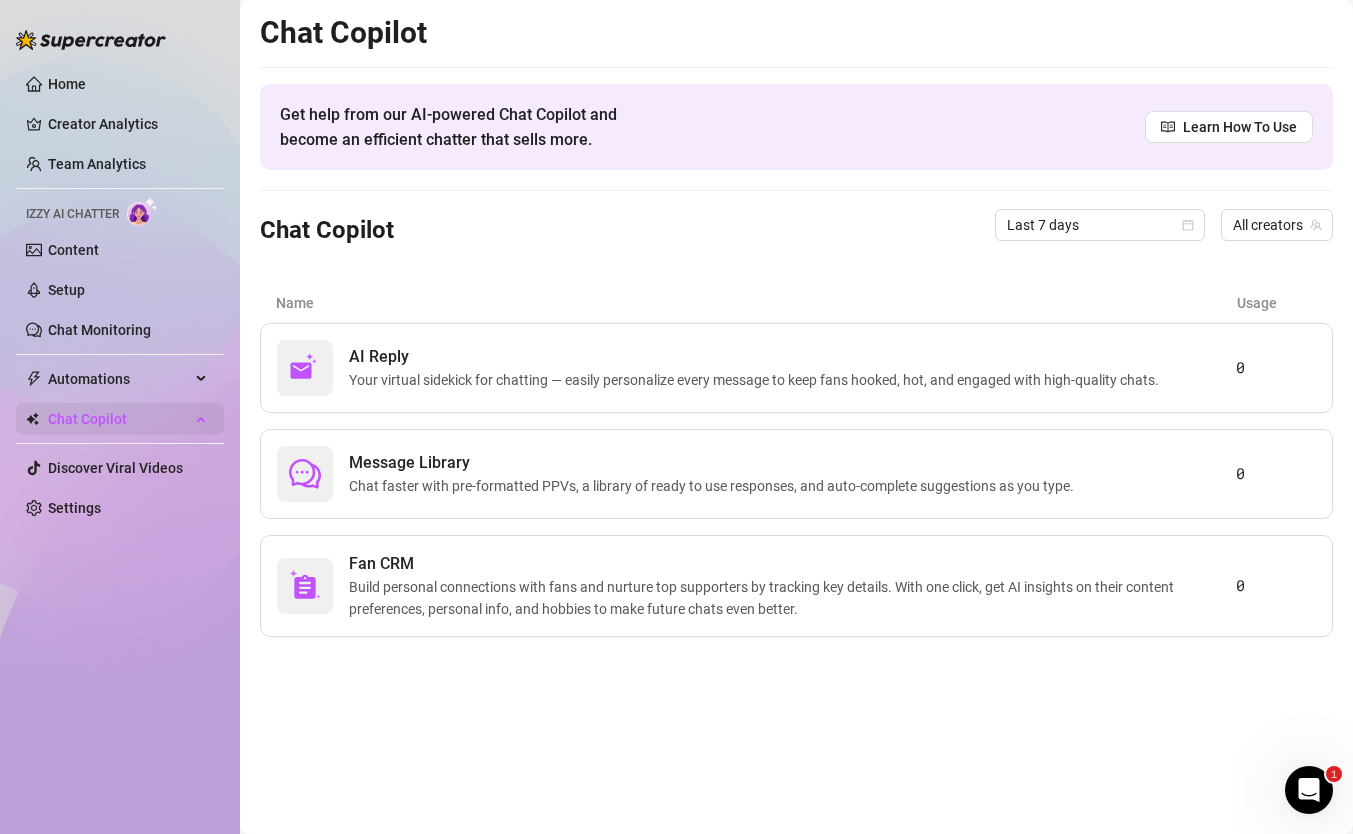 scroll, scrollTop: 0, scrollLeft: 0, axis: both 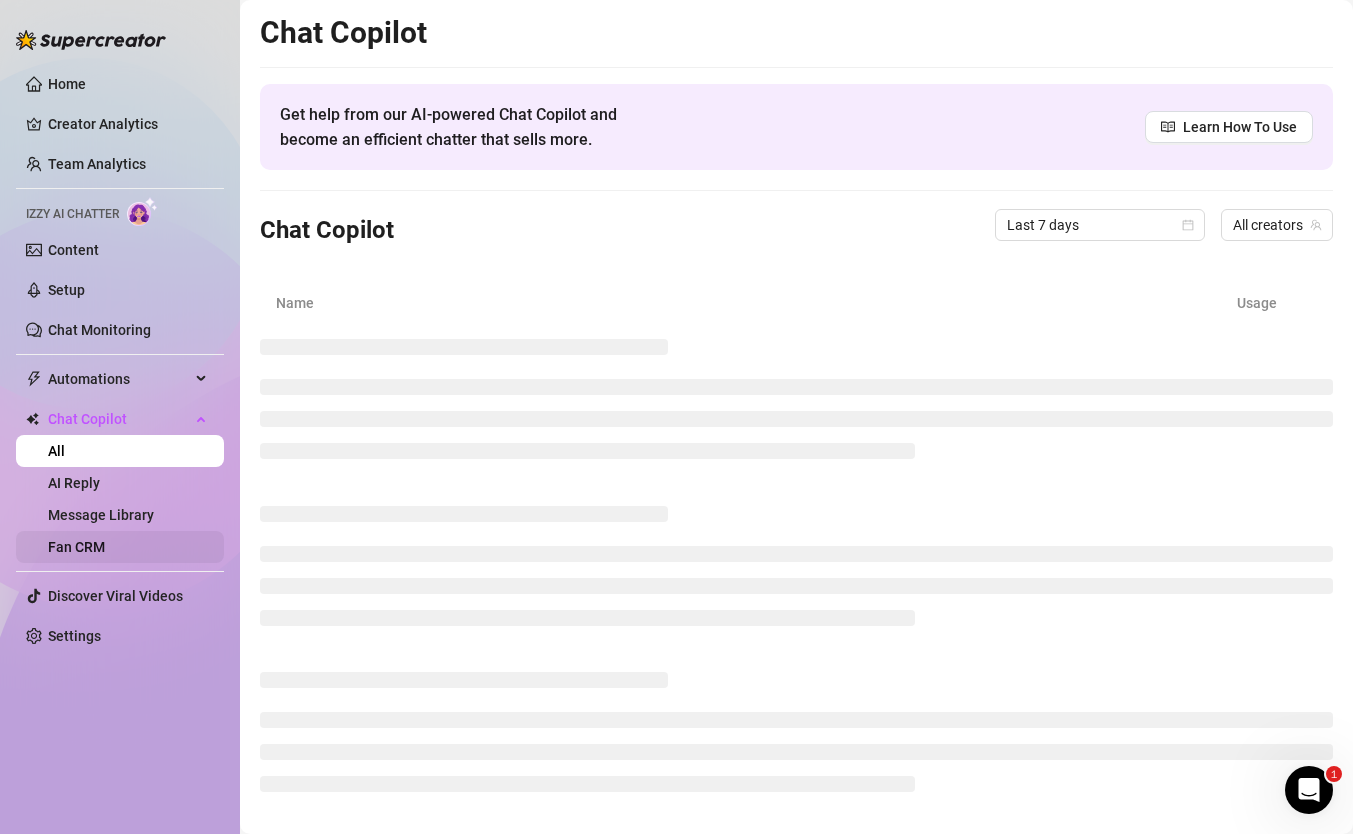click on "Fan CRM" at bounding box center (76, 547) 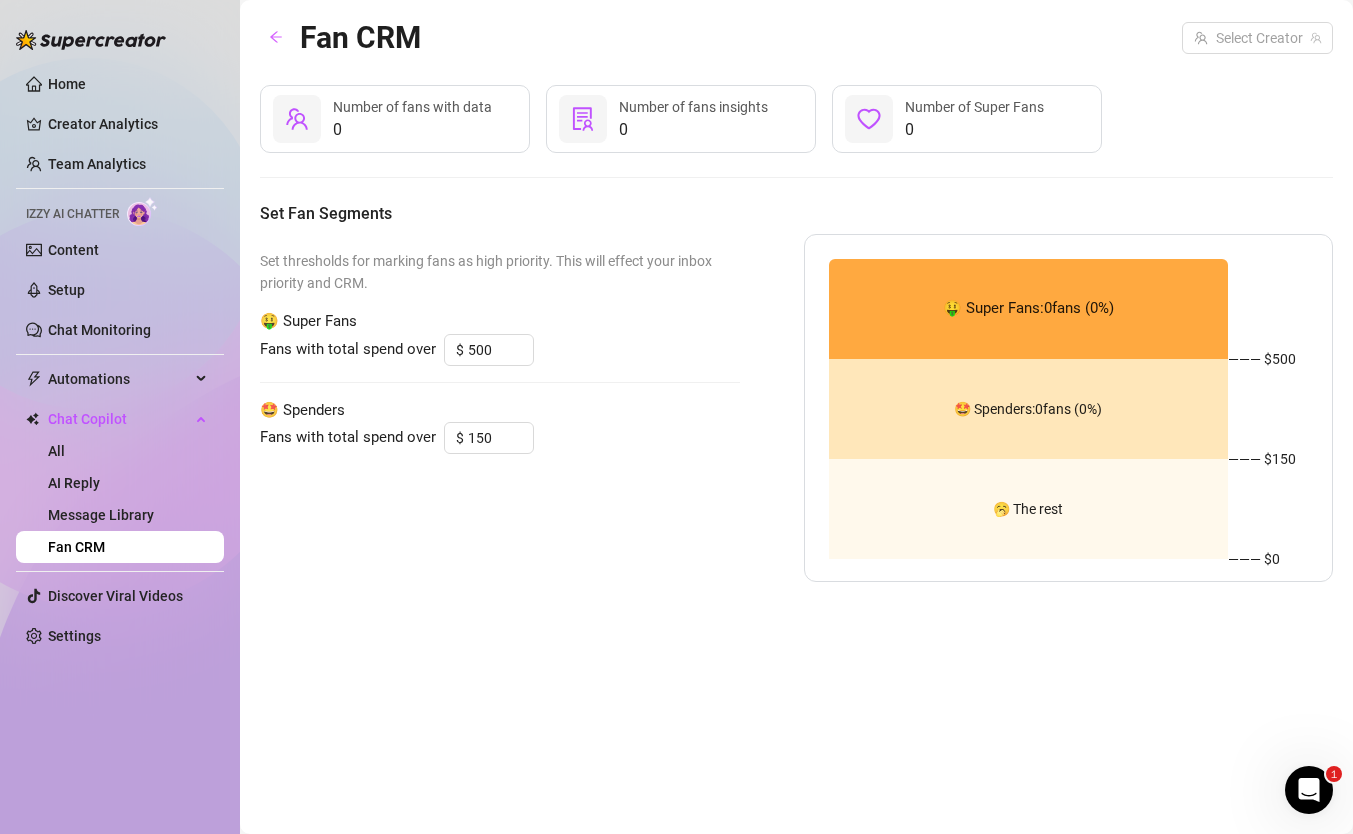 type on "600" 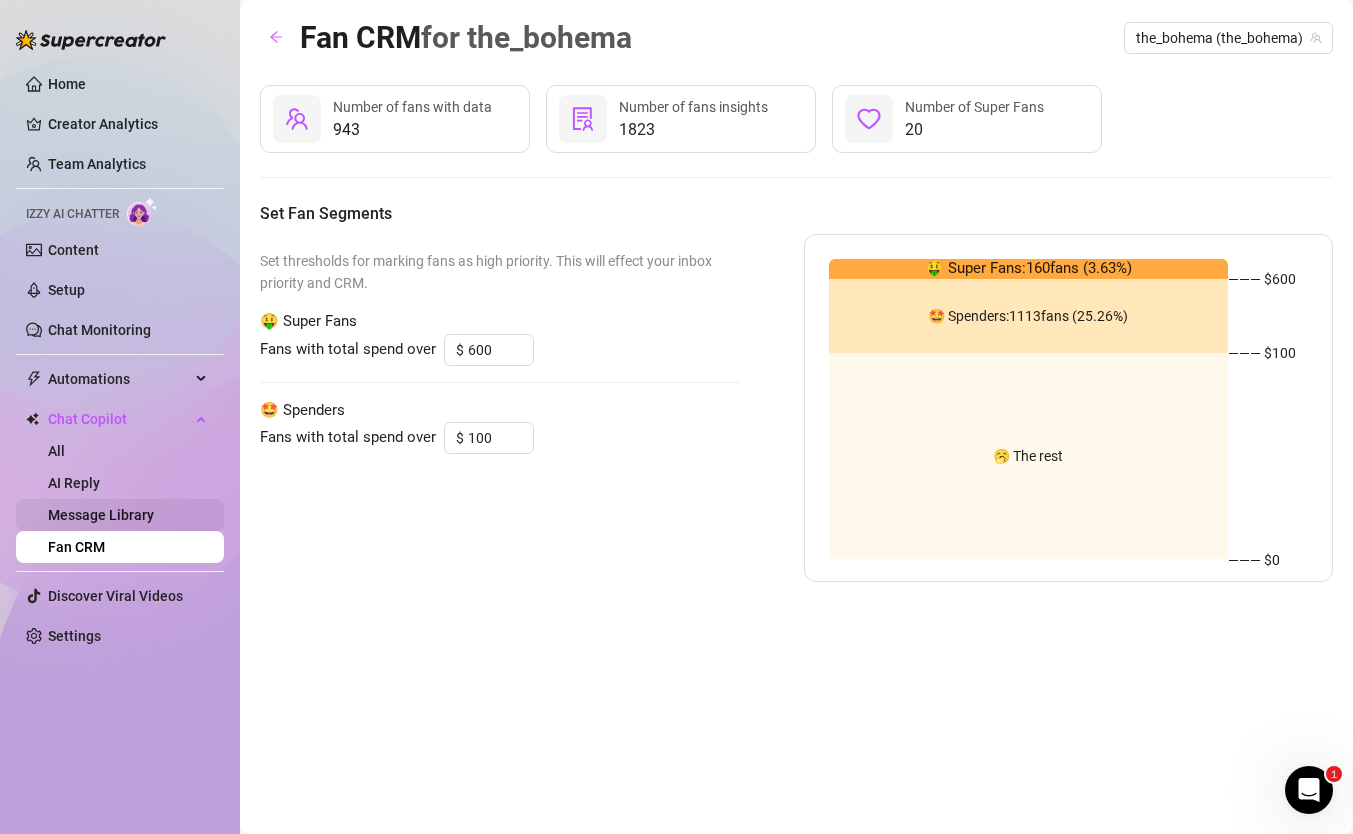 click on "Message Library" at bounding box center [101, 515] 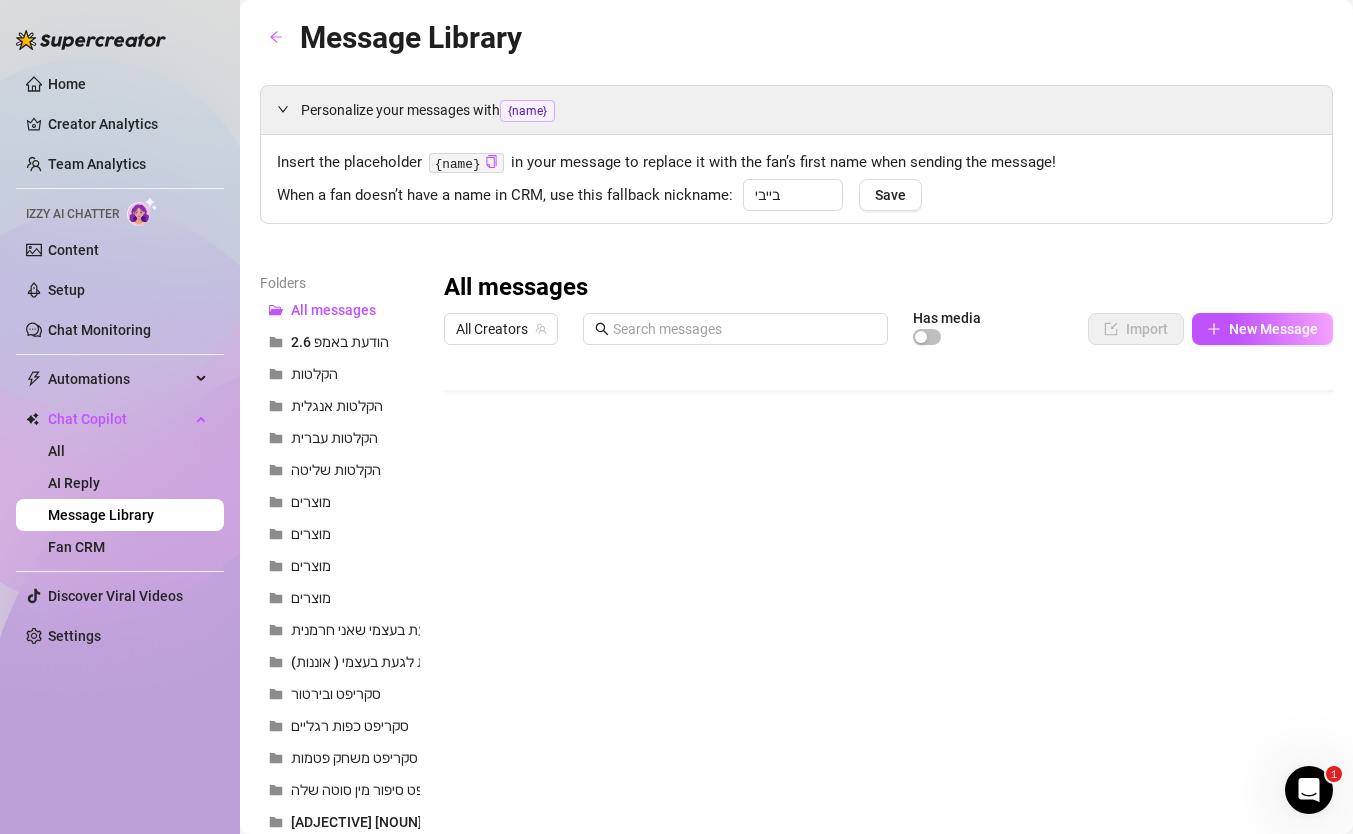 scroll, scrollTop: 63, scrollLeft: 0, axis: vertical 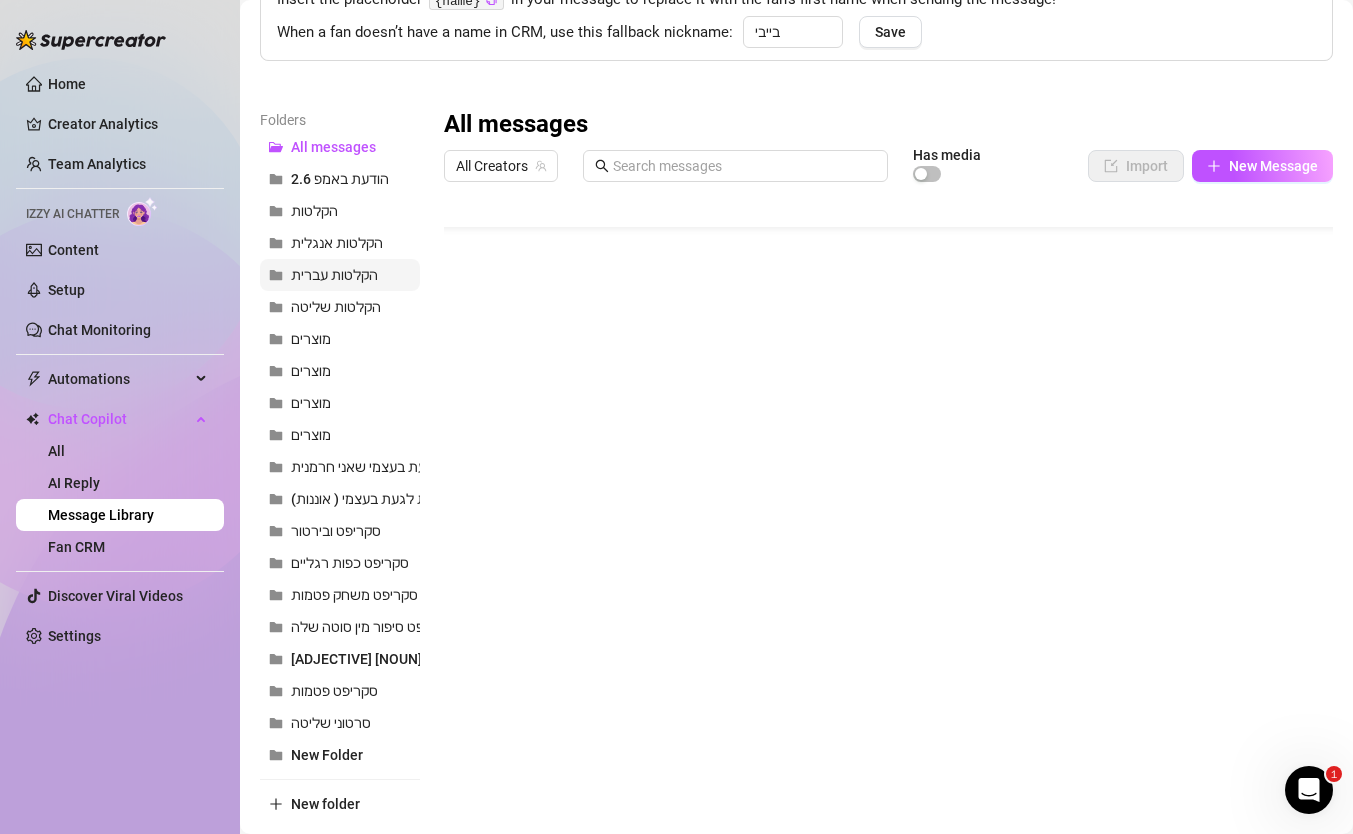 click on "הקלטות עברית" at bounding box center (340, 275) 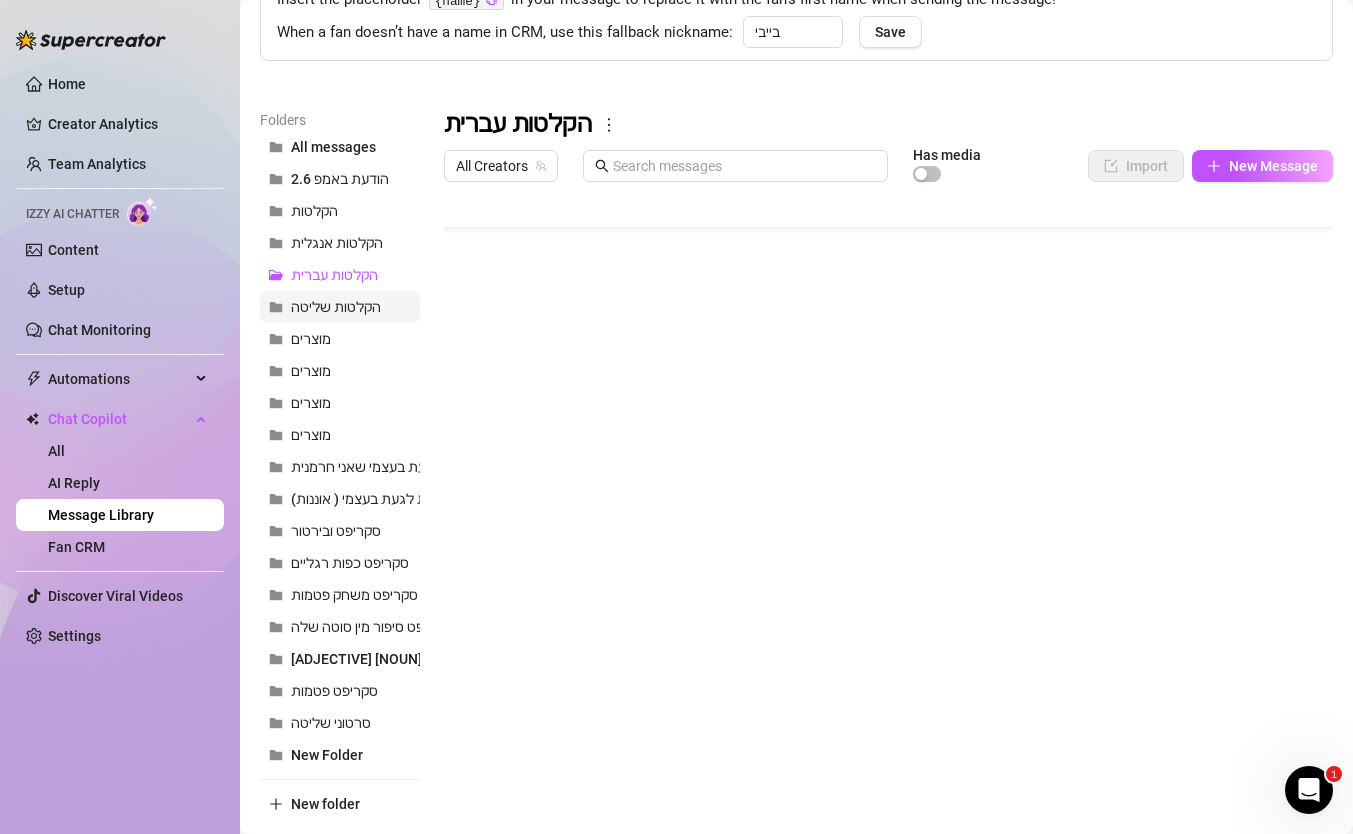 click on "הקלטות שליטה" at bounding box center (336, 307) 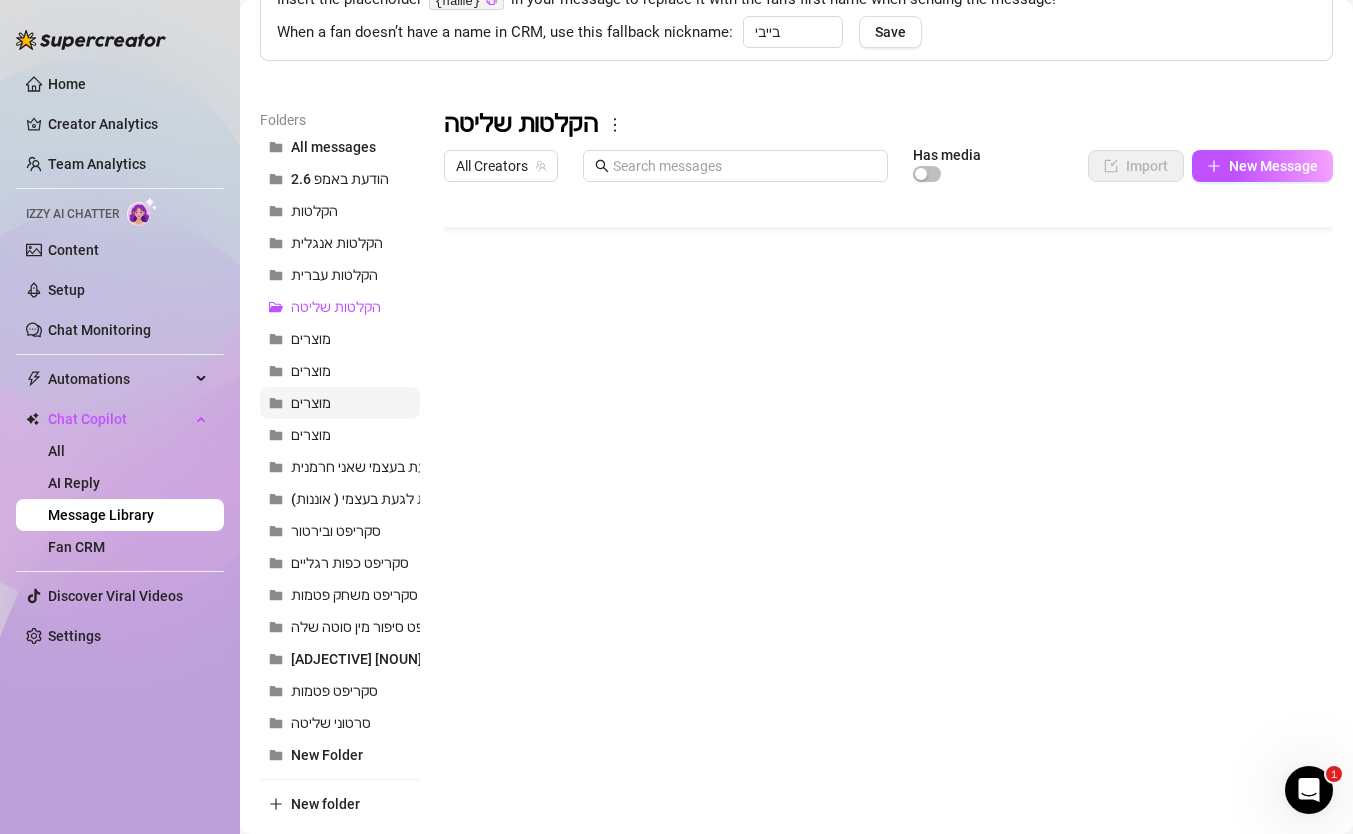 click on "מוצרים" at bounding box center [311, 403] 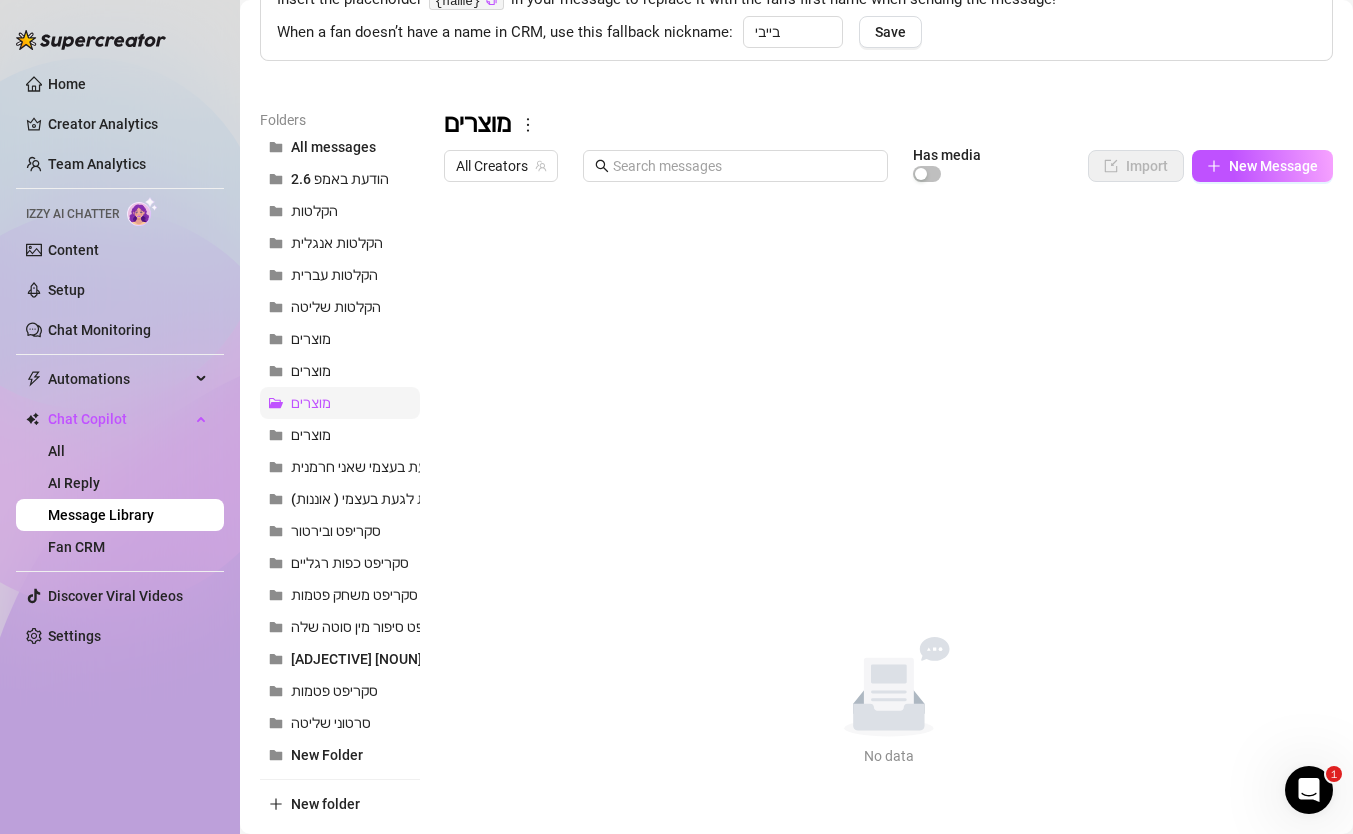 scroll, scrollTop: 0, scrollLeft: 0, axis: both 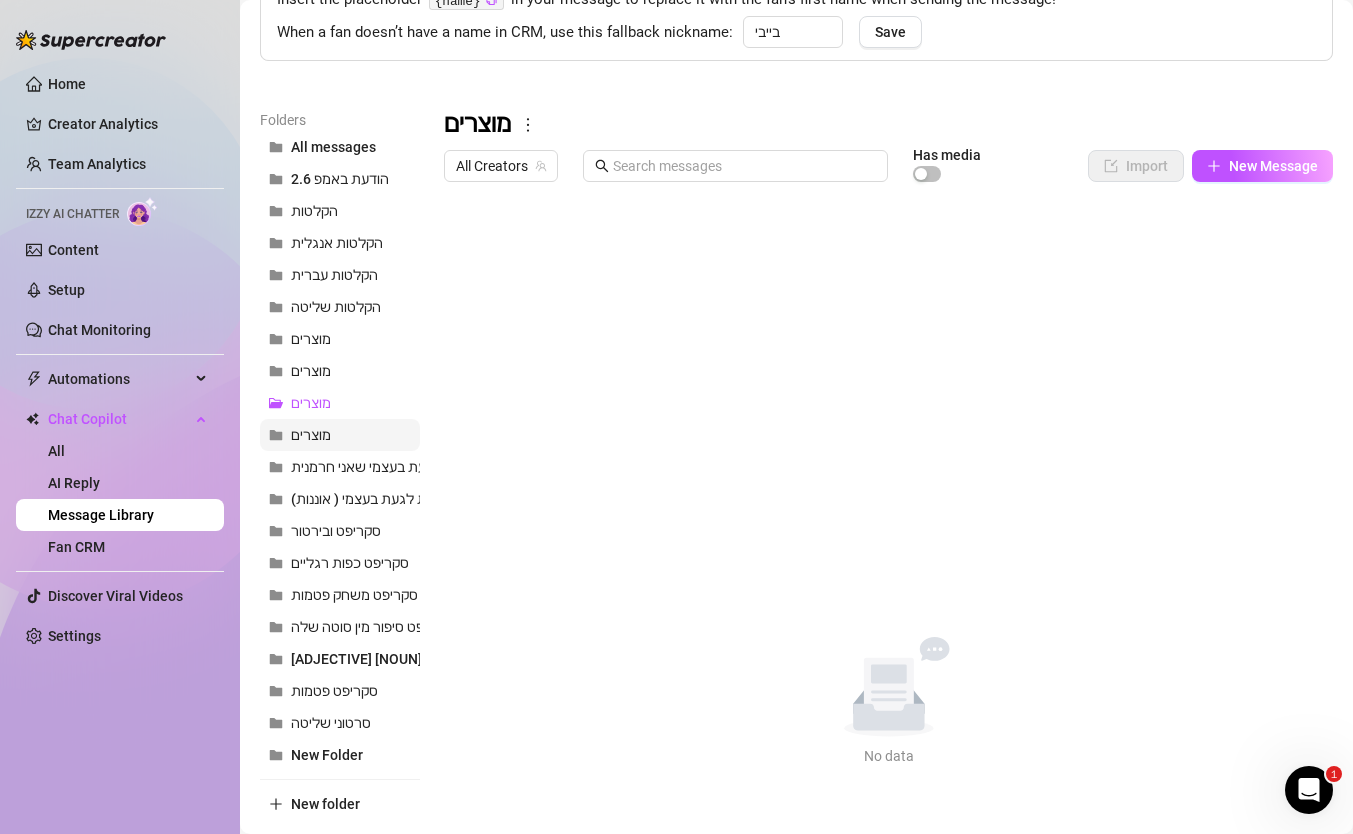 click on "מוצרים" at bounding box center [311, 435] 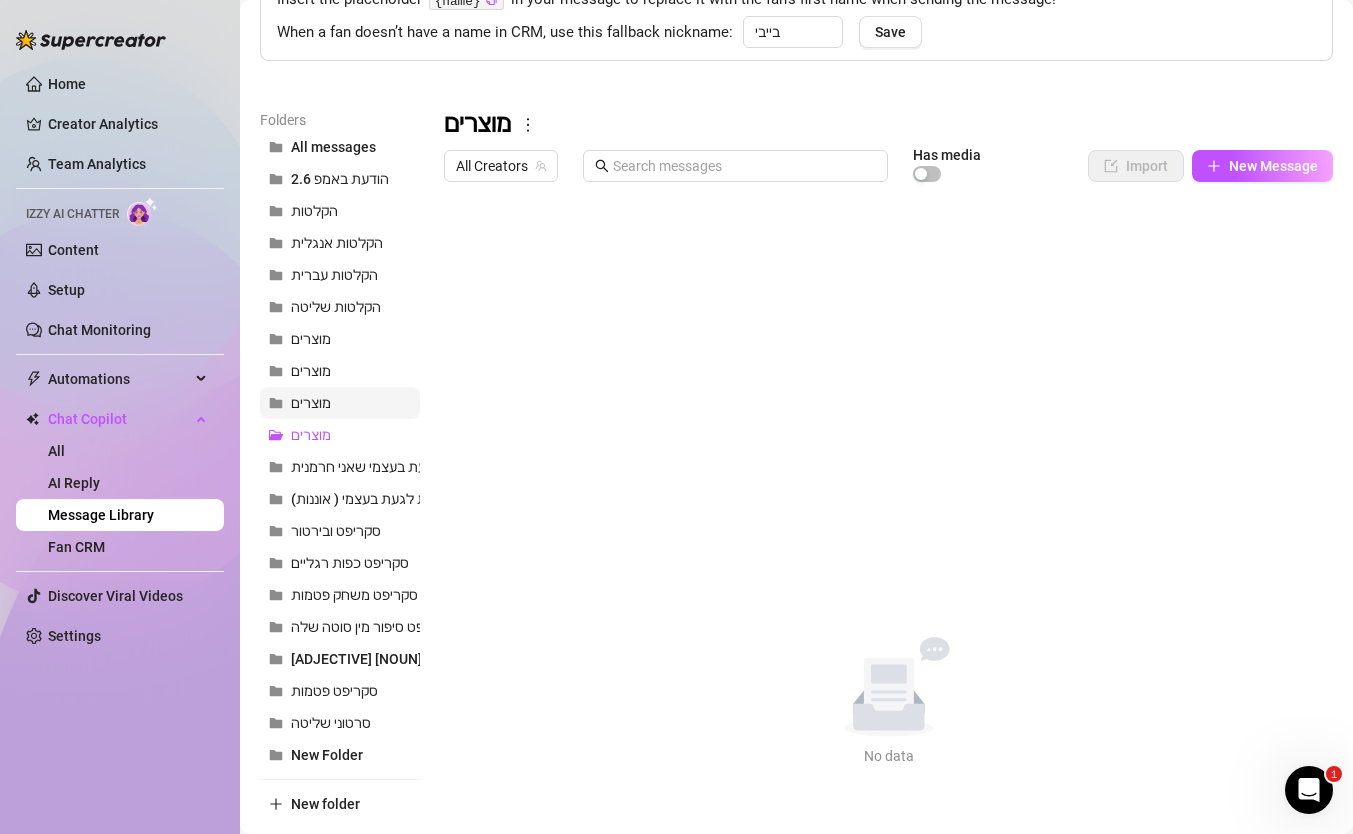 click on "מוצרים" at bounding box center [340, 403] 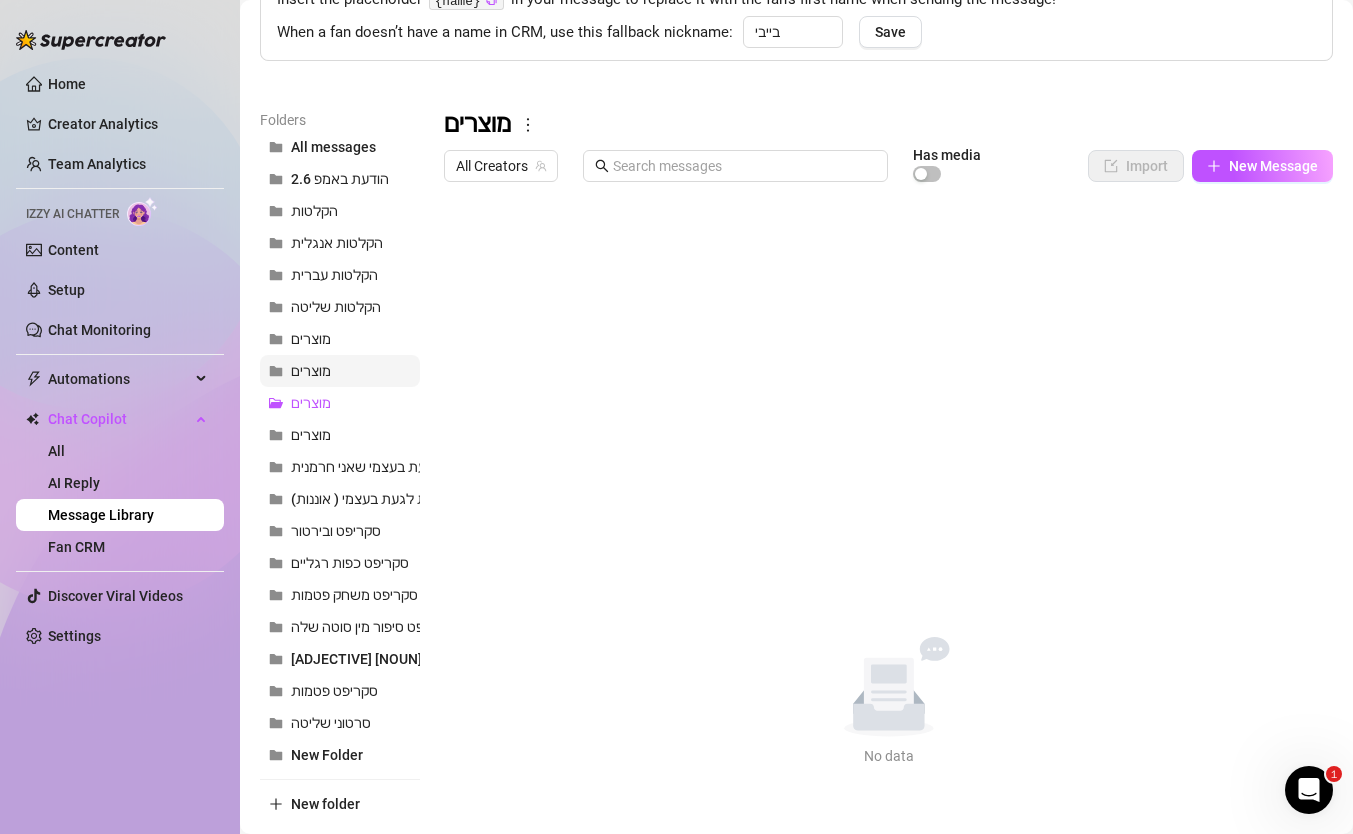 click on "מוצרים" at bounding box center [311, 371] 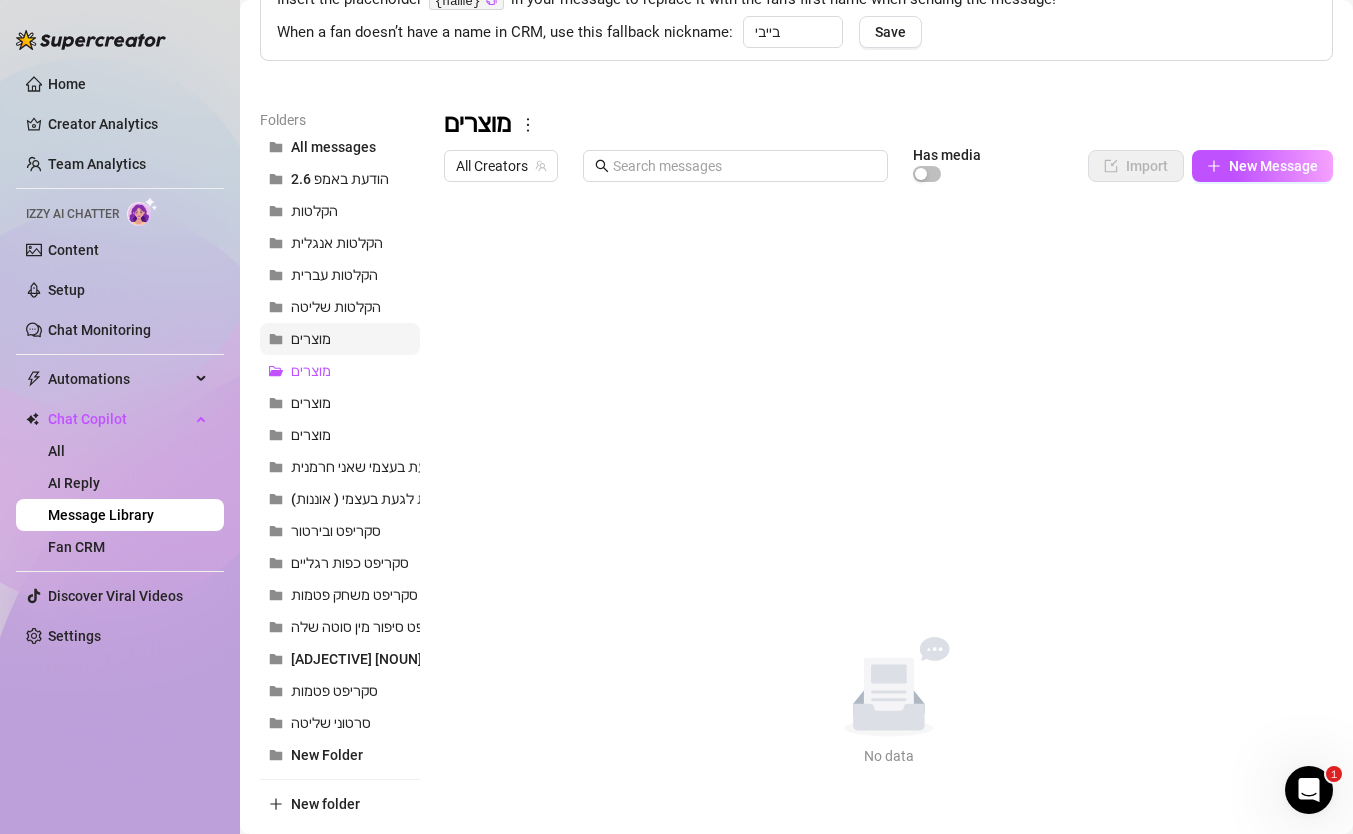 click on "מוצרים" at bounding box center [340, 339] 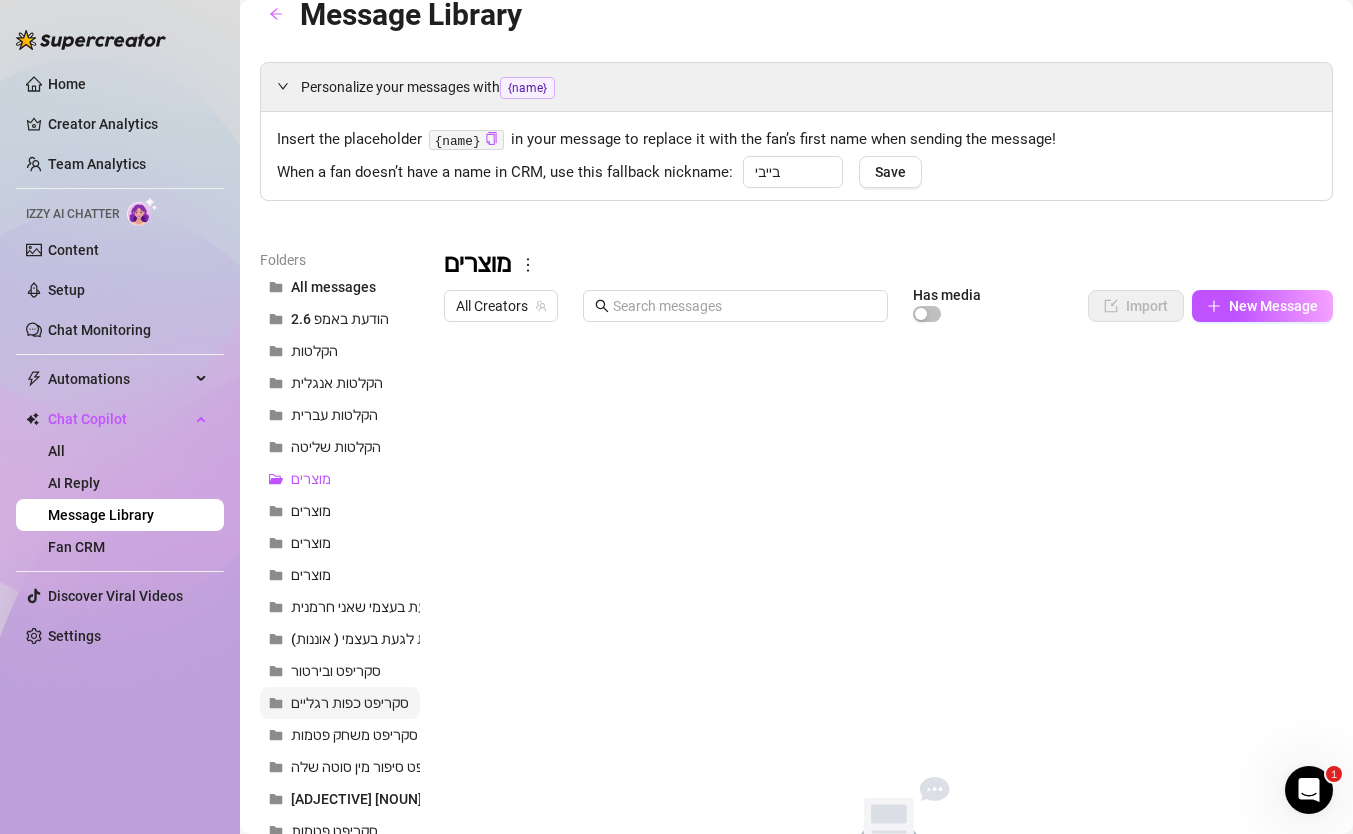 scroll, scrollTop: 0, scrollLeft: 0, axis: both 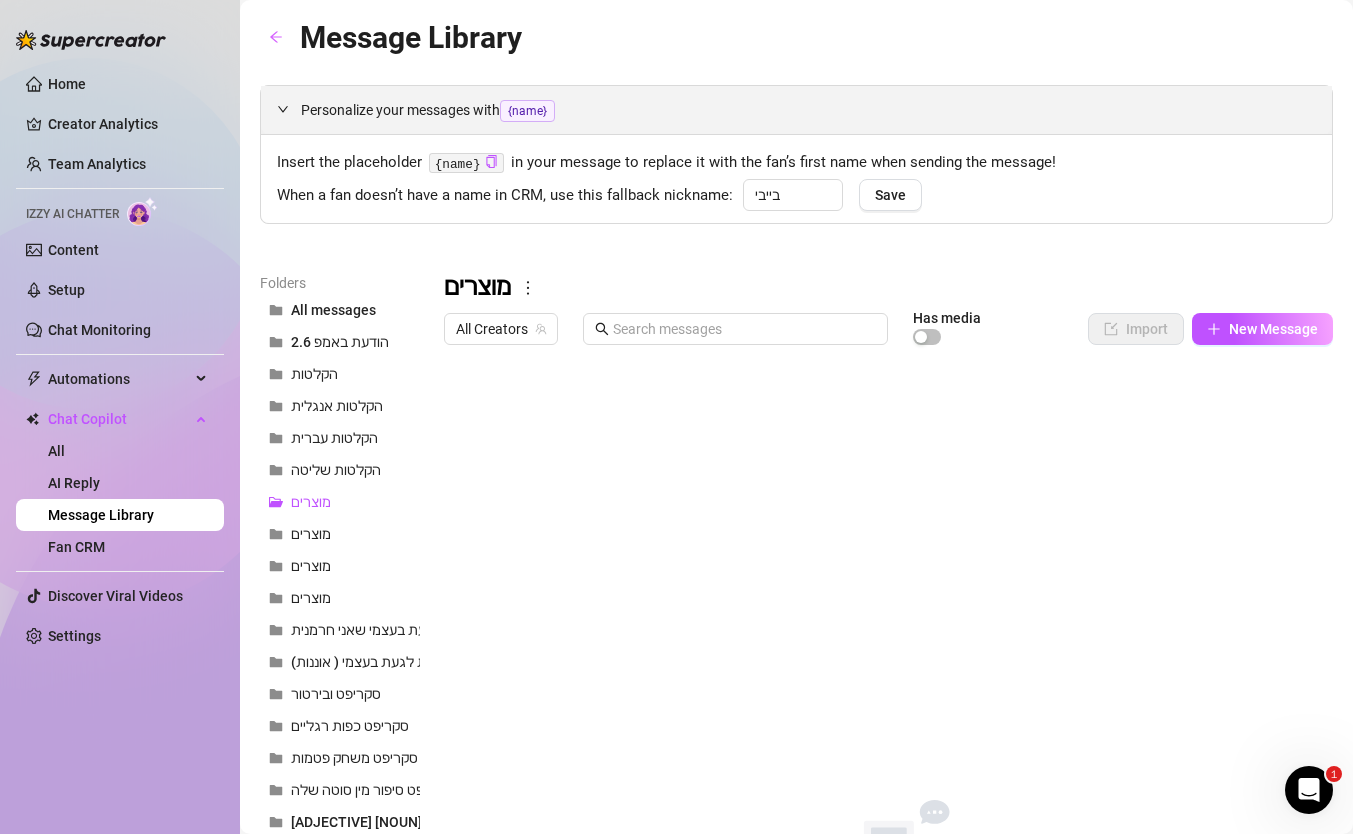 click on "Personalize your messages with  {name}" at bounding box center [808, 110] 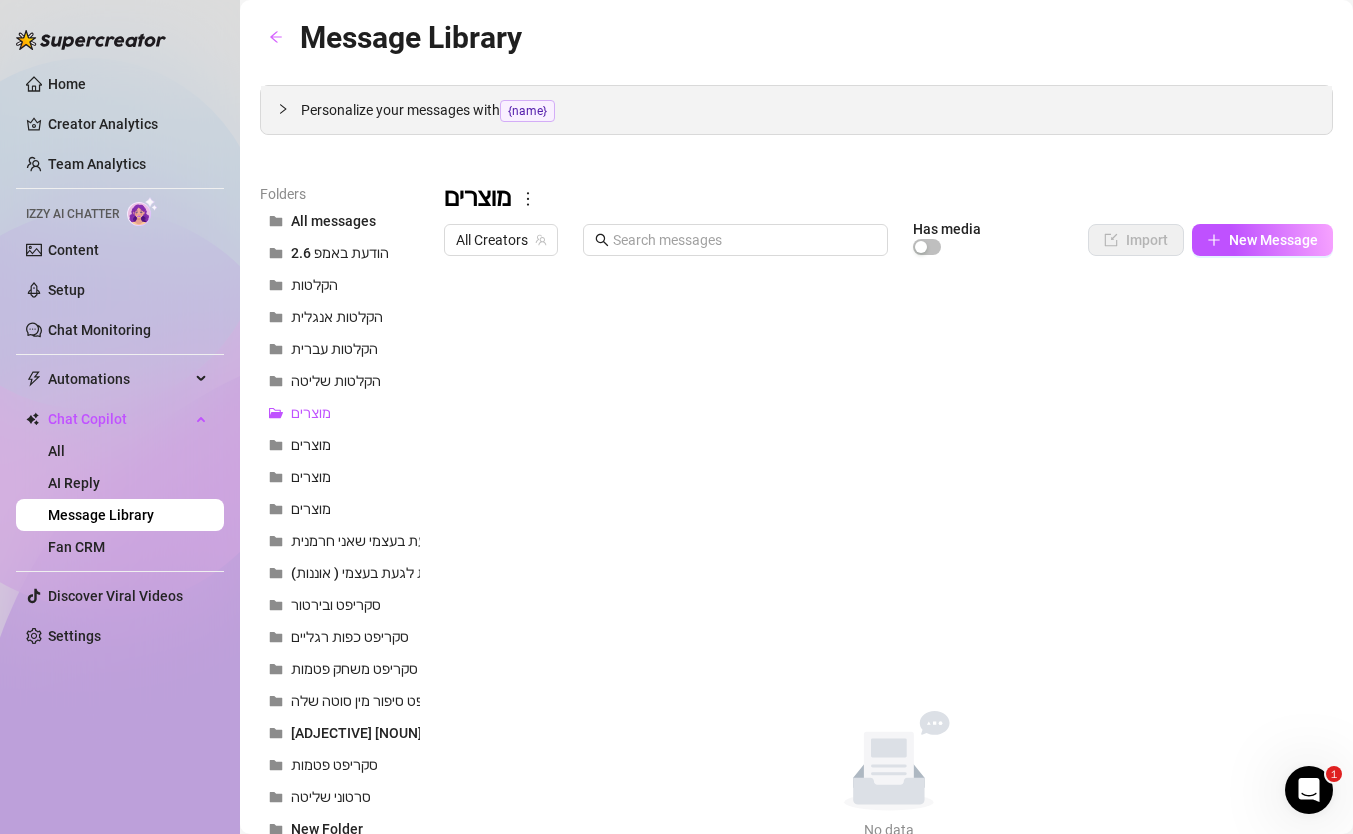 click on "Personalize your messages with  {name}" at bounding box center (808, 110) 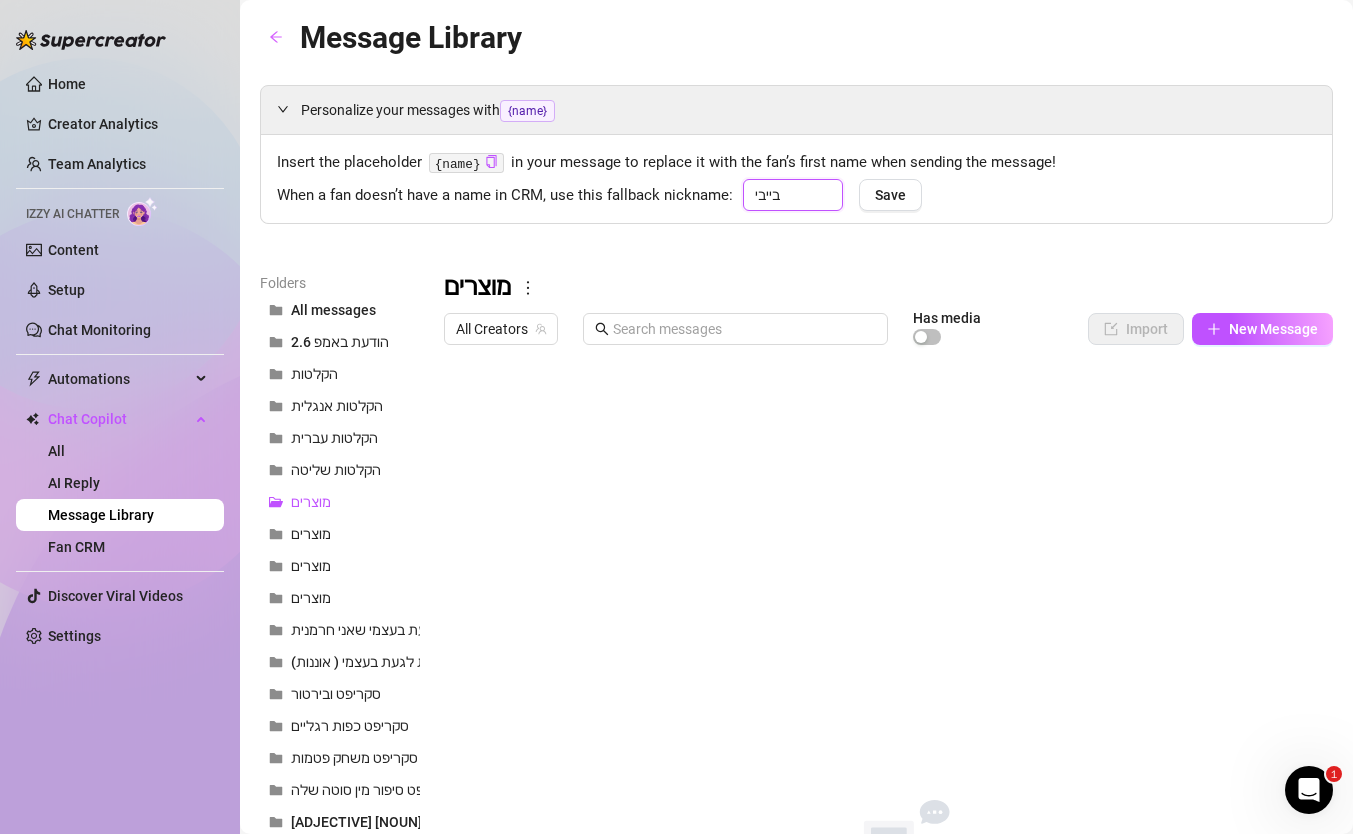 click on "בייבי" at bounding box center (793, 195) 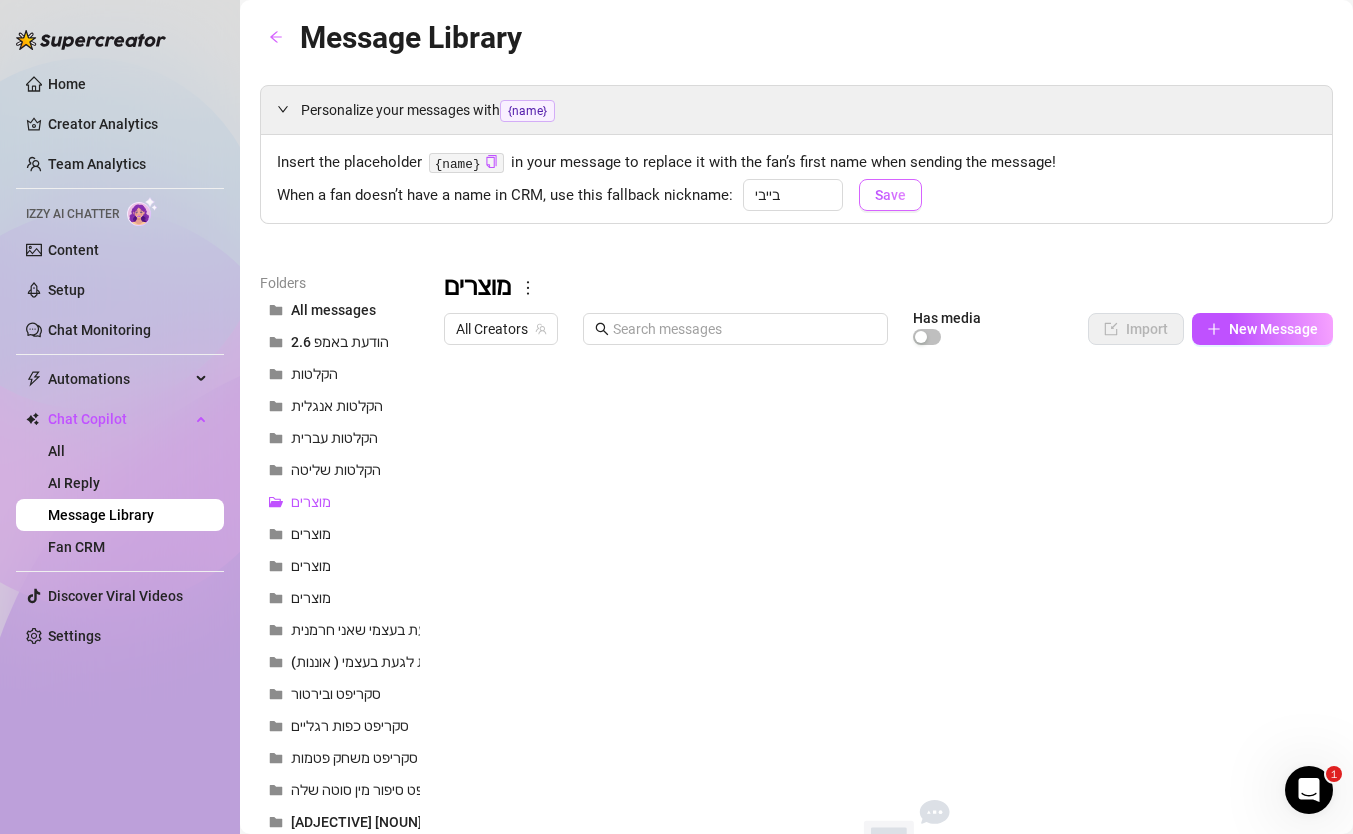 click on "Save" at bounding box center (890, 195) 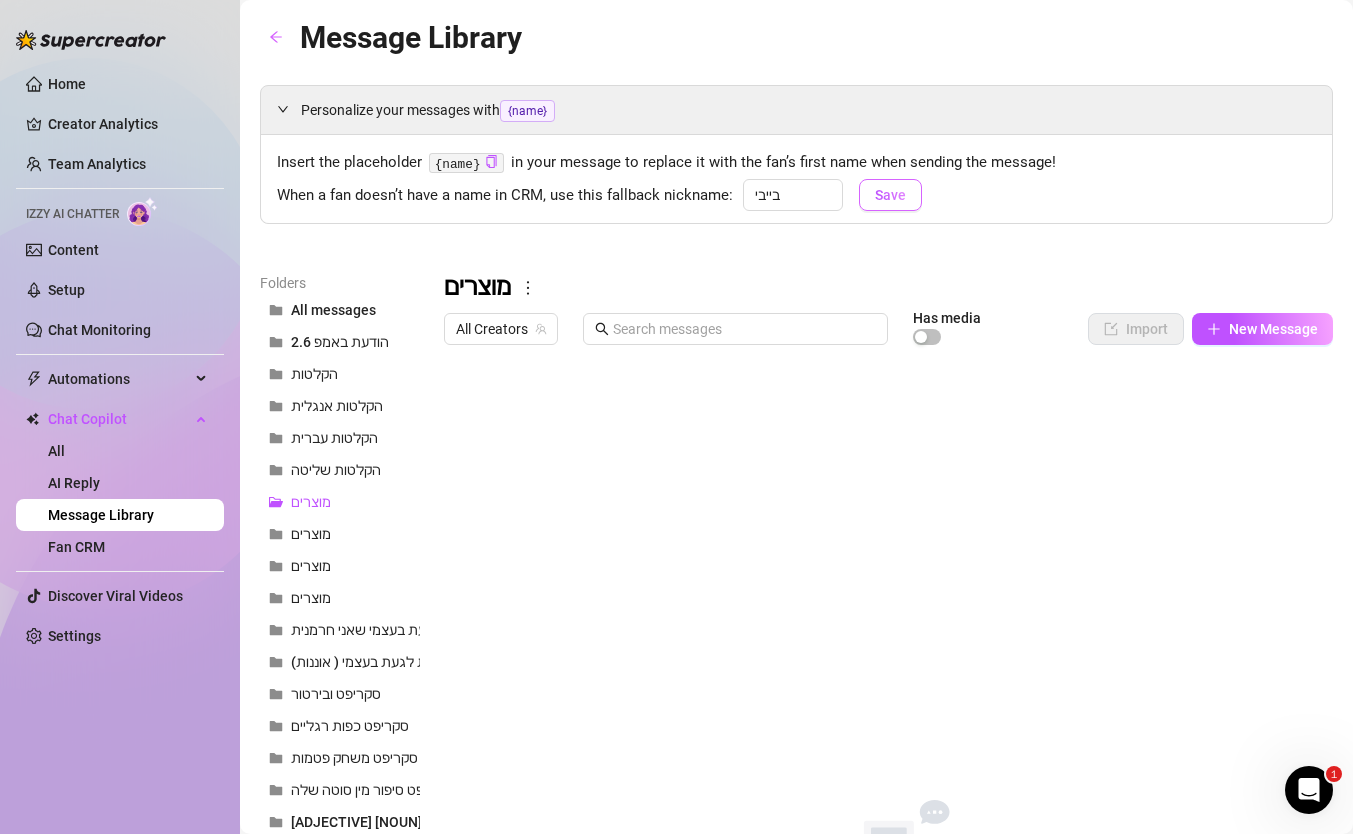 click on "Save" at bounding box center (890, 195) 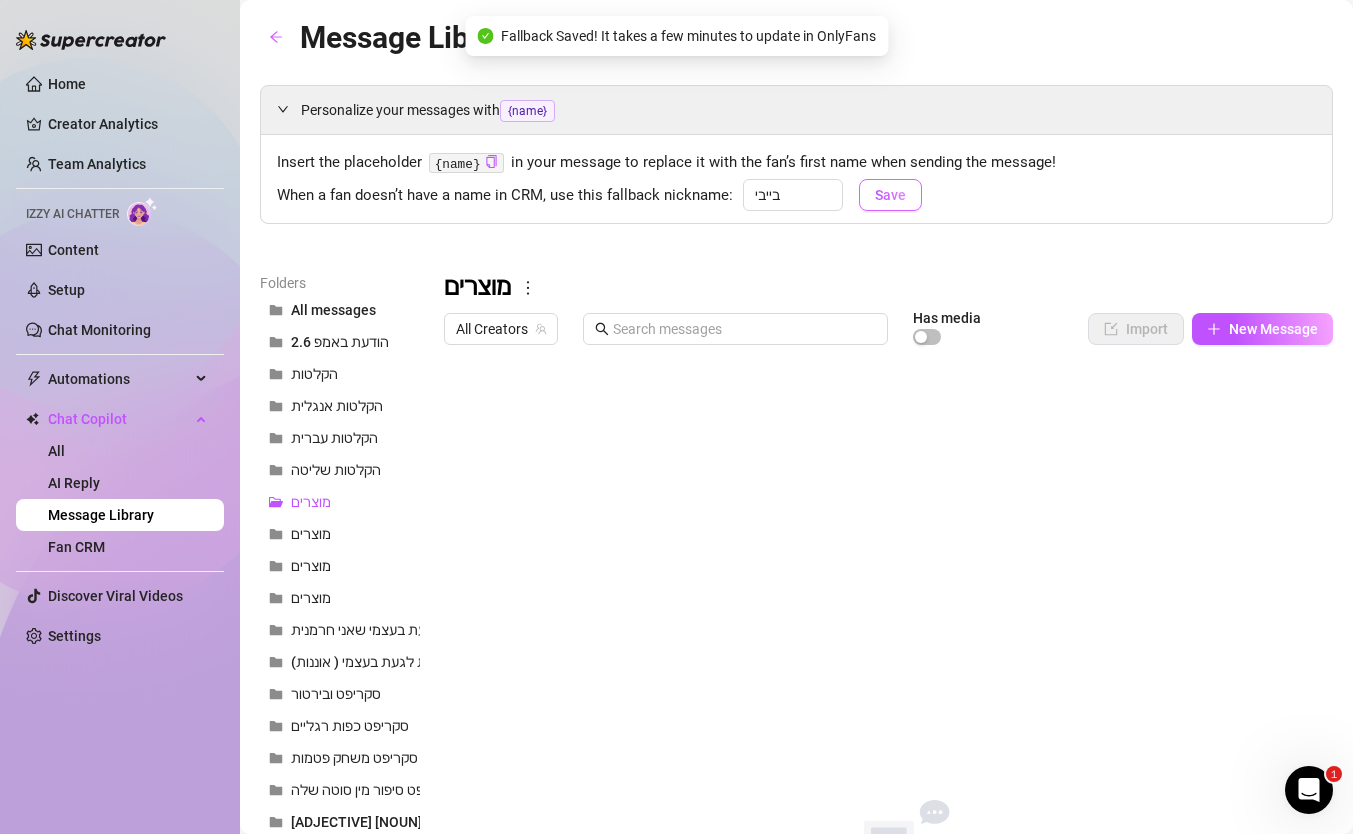 click on "Save" at bounding box center (890, 195) 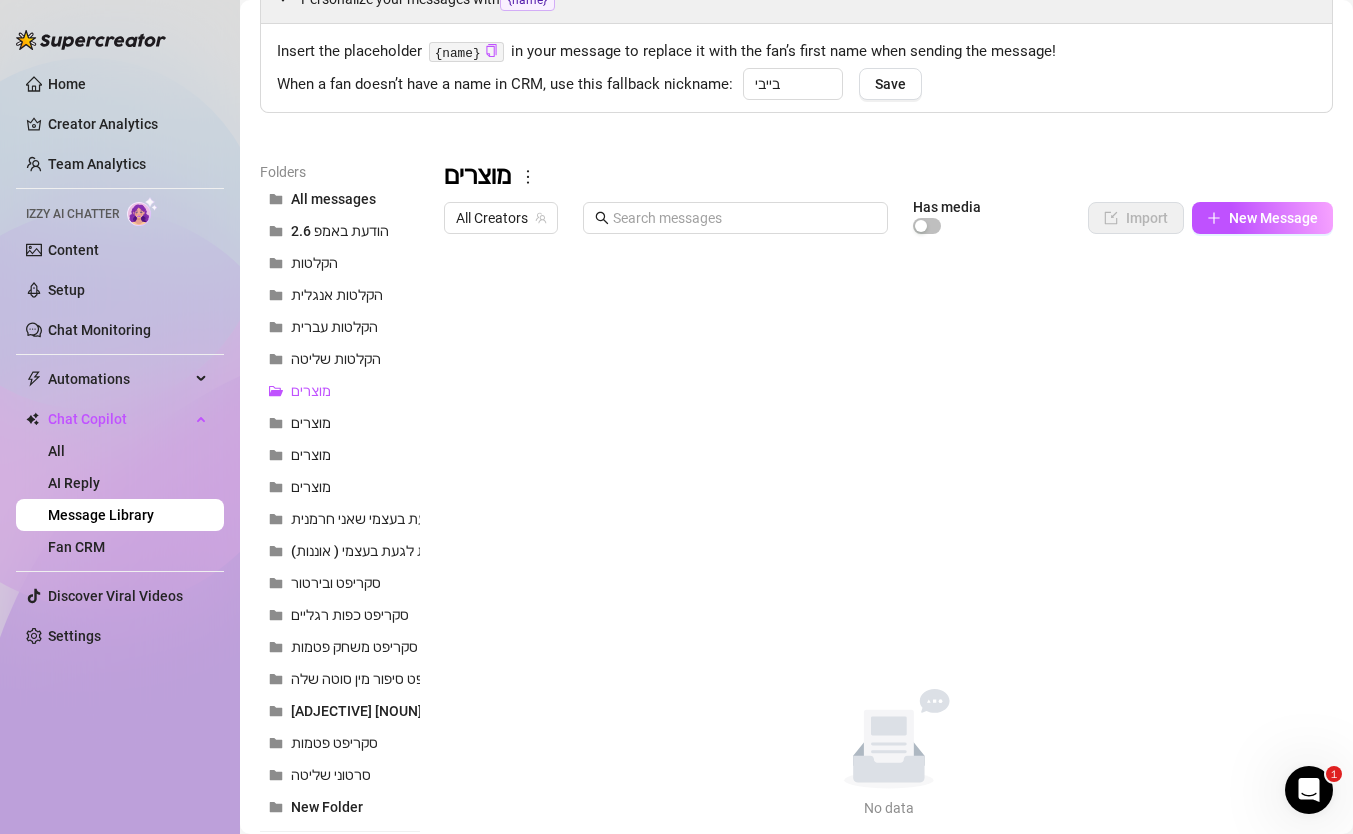 scroll, scrollTop: 0, scrollLeft: 0, axis: both 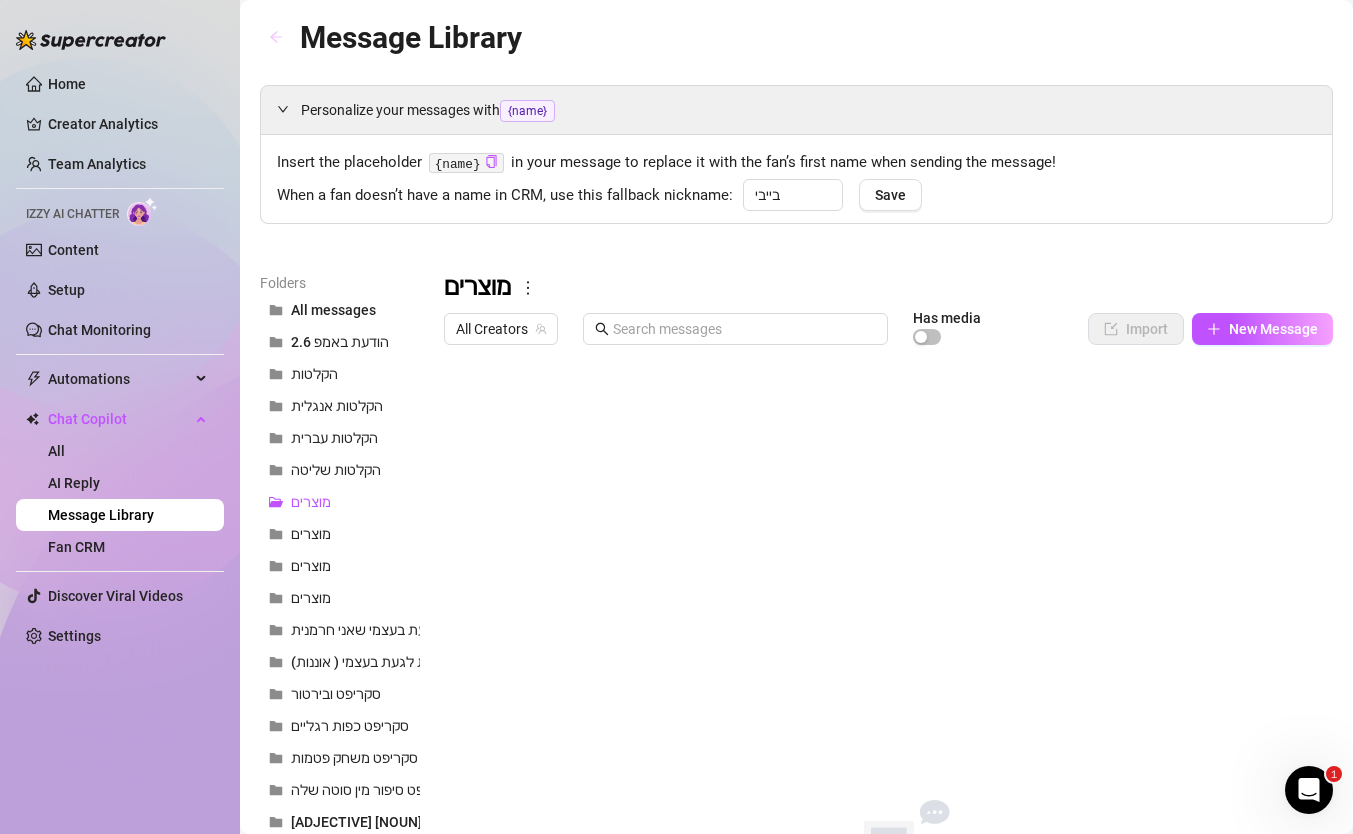 click 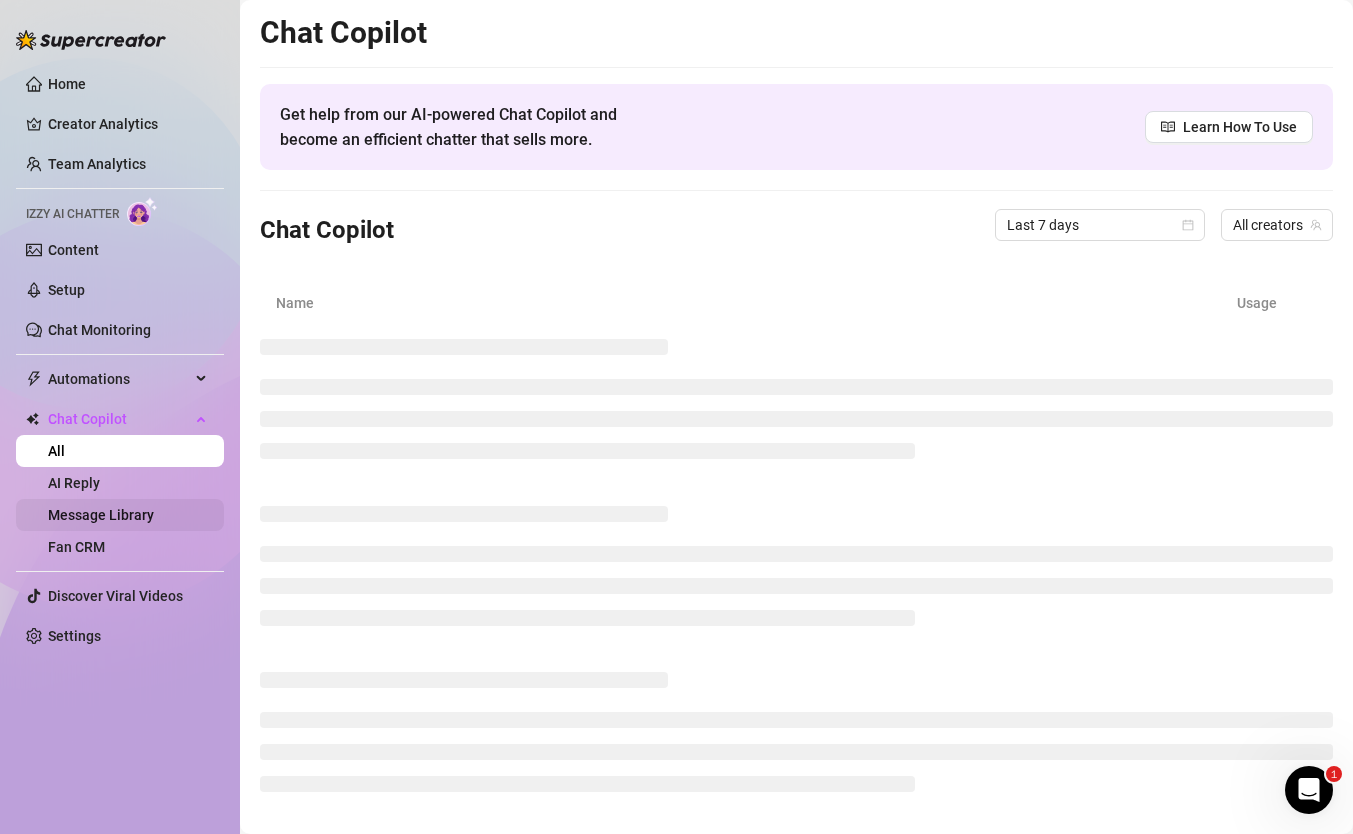 click on "Message Library" at bounding box center (101, 515) 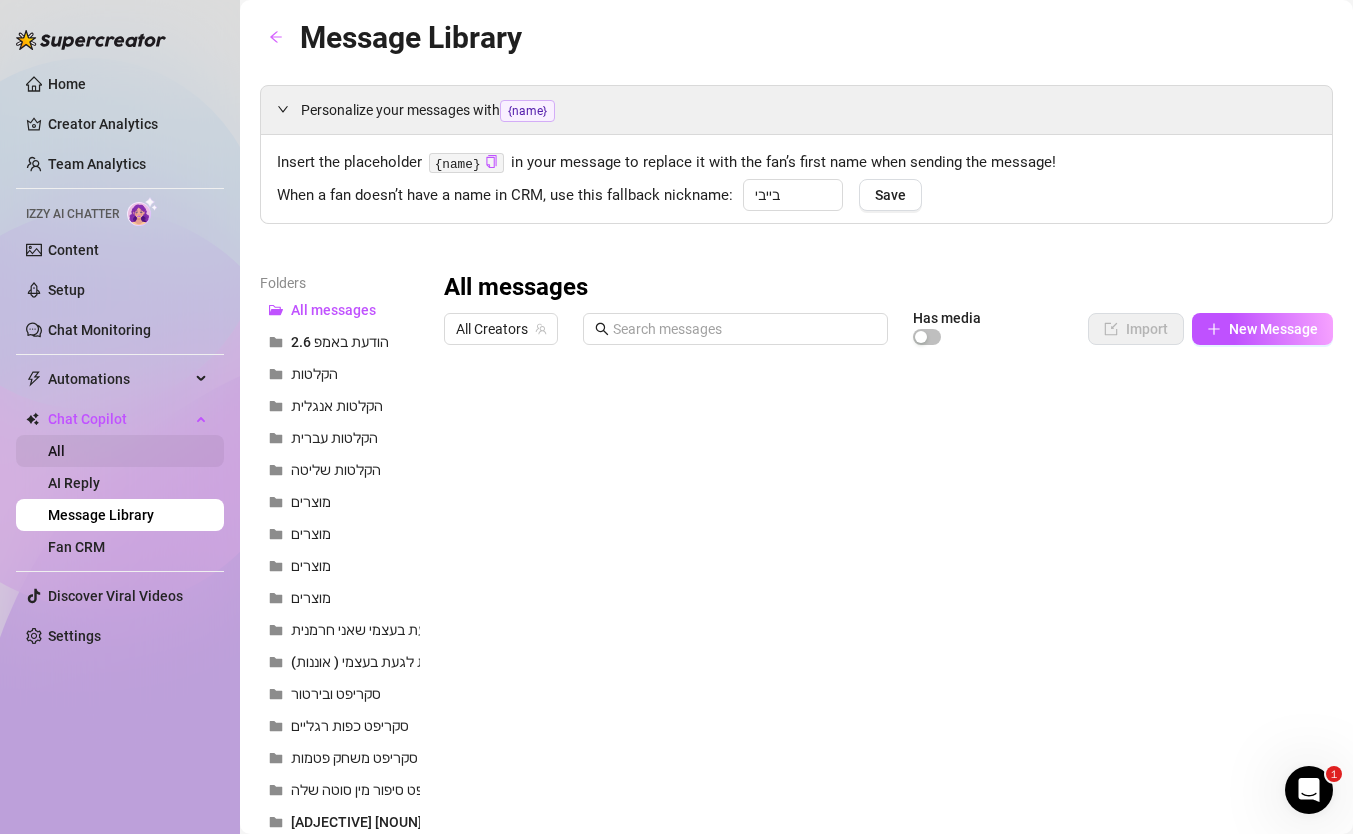 click on "All" at bounding box center [56, 451] 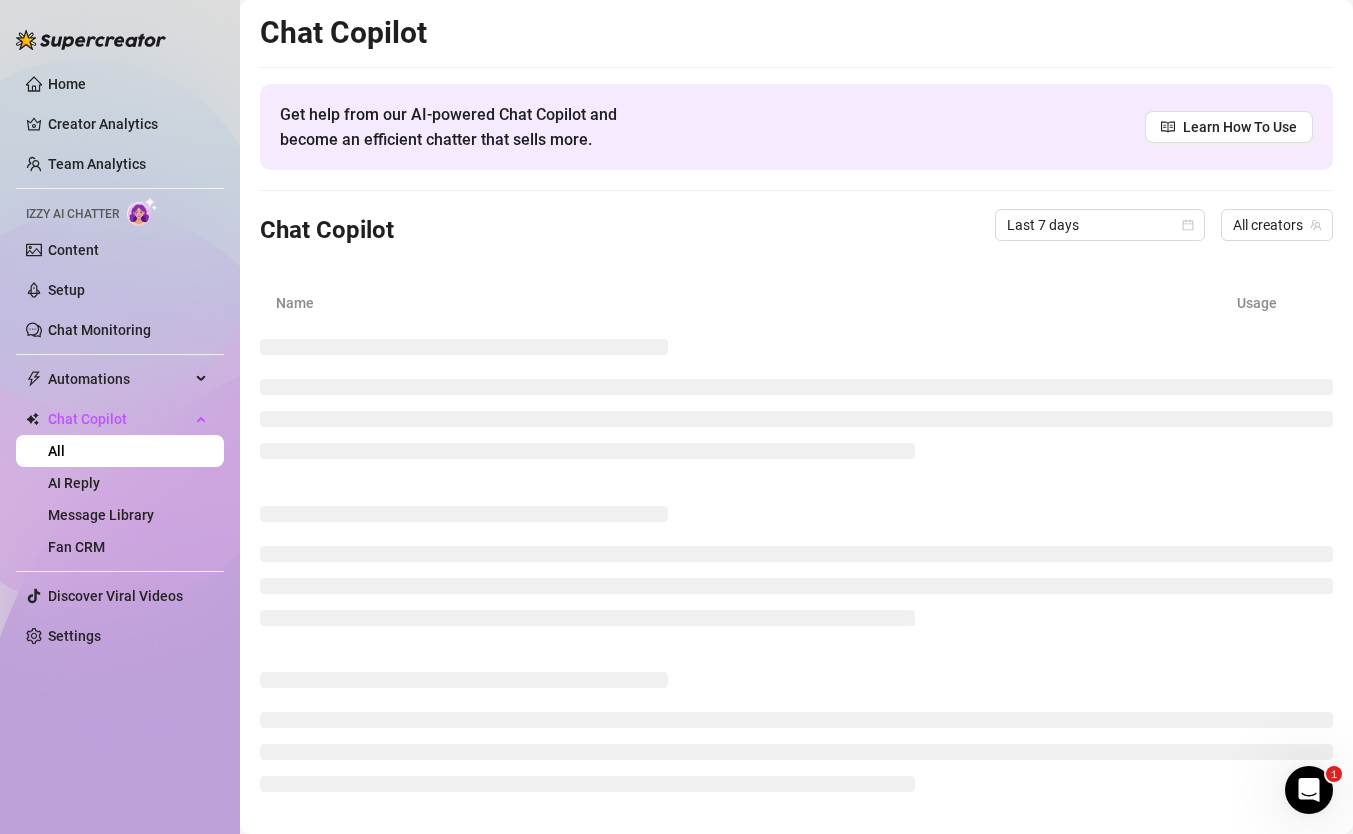 click on "Chat Copilot   Last 7 days All creators" at bounding box center [796, 225] 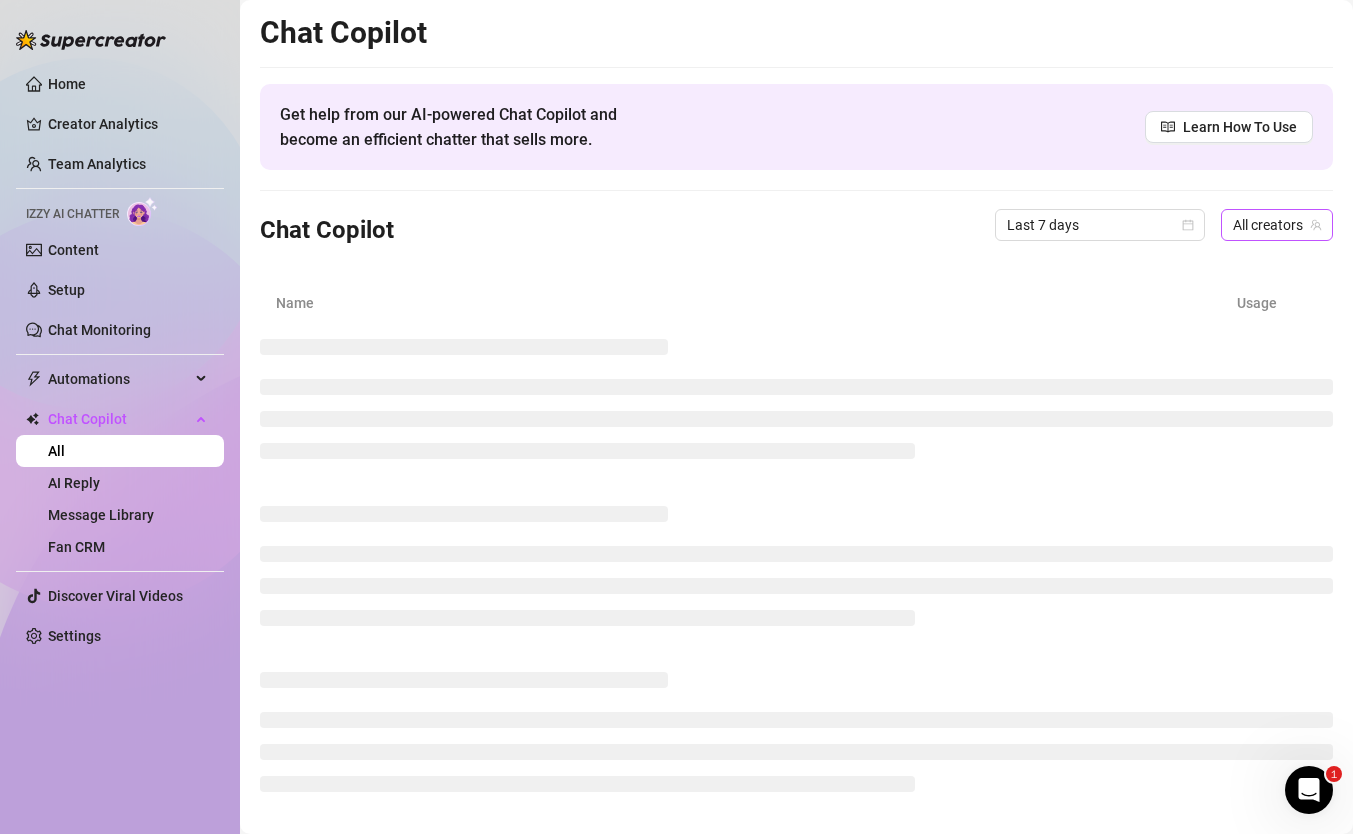 click on "All creators" at bounding box center (1277, 225) 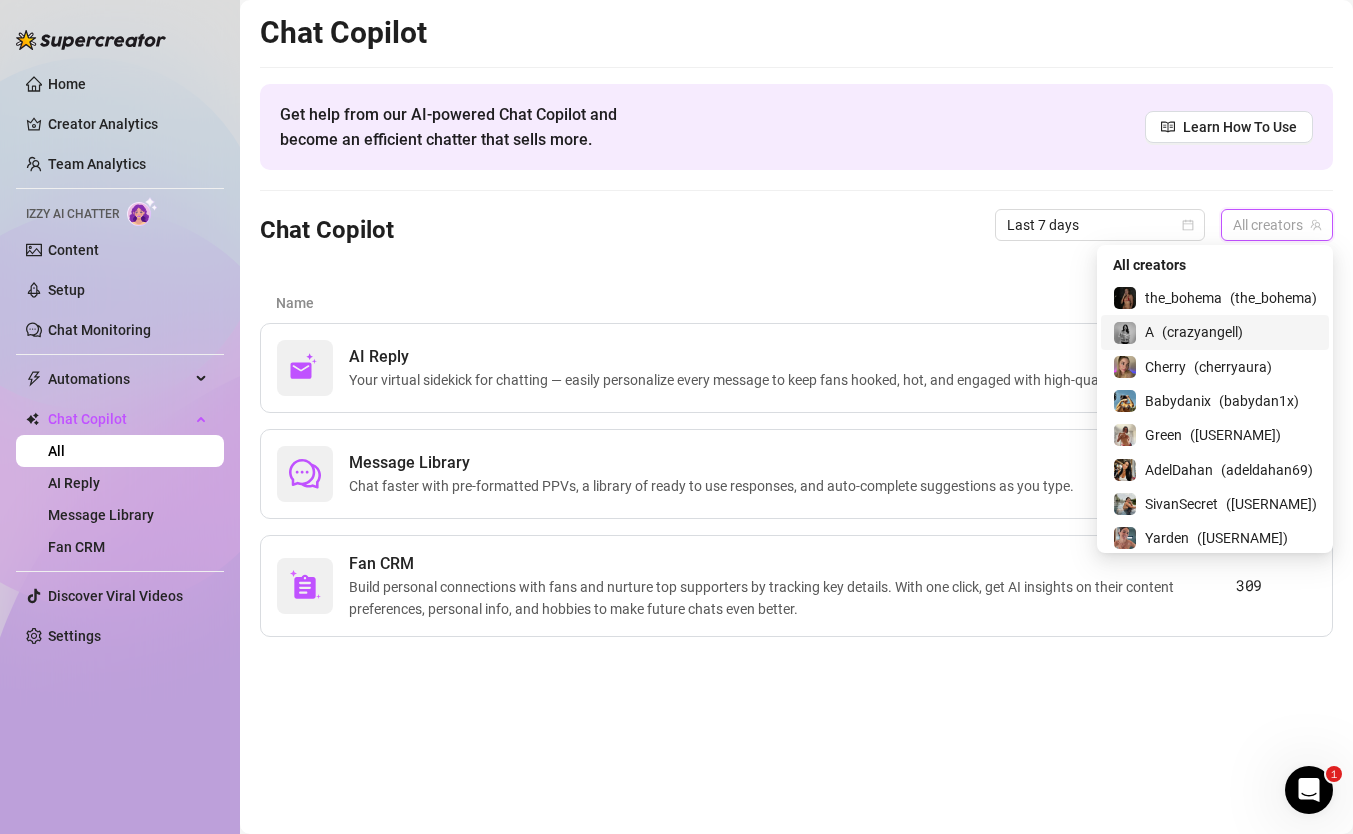 click on "( crazyangell )" at bounding box center (1202, 332) 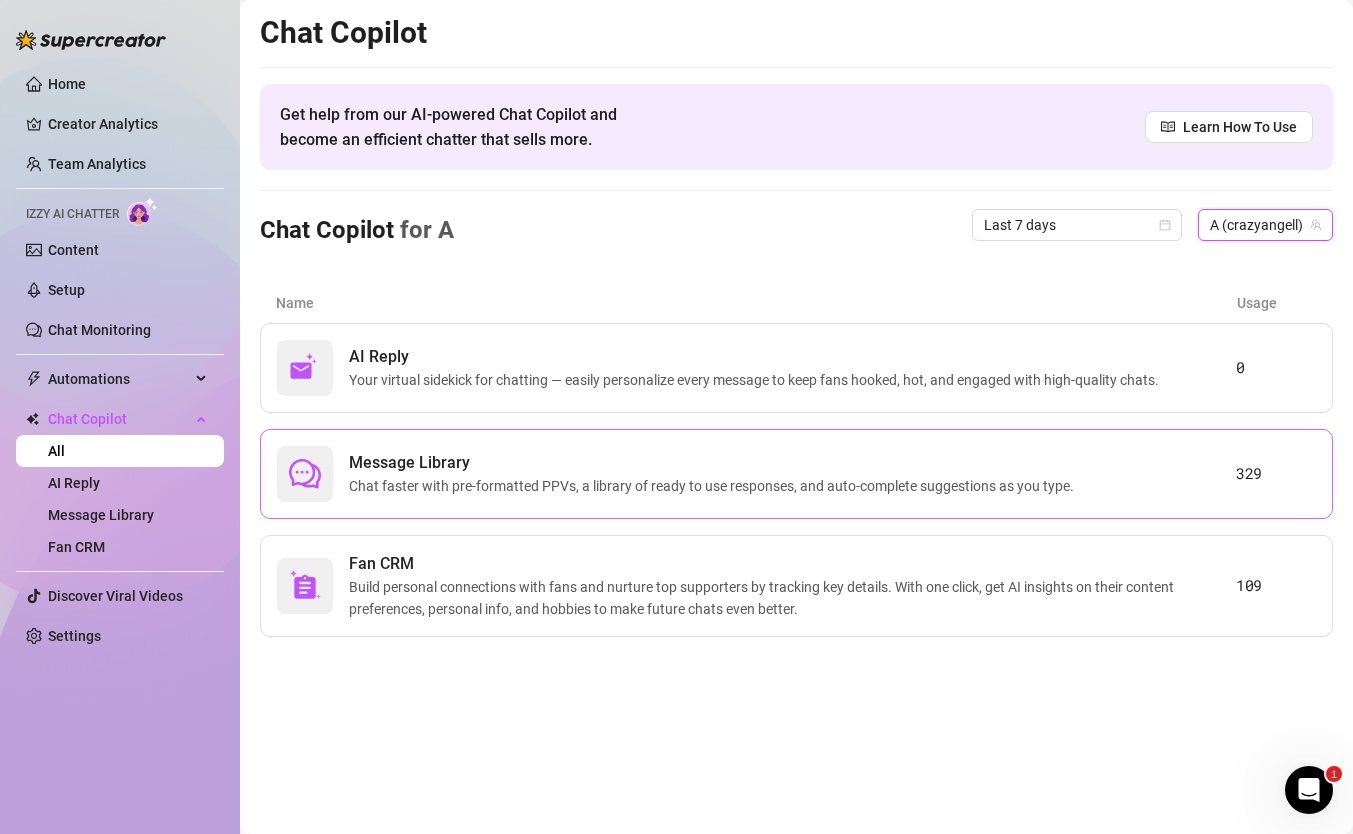 click on "Message Library Chat faster with pre-formatted PPVs, a library of ready to use responses, and auto-complete suggestions as you type. 329" at bounding box center [796, 474] 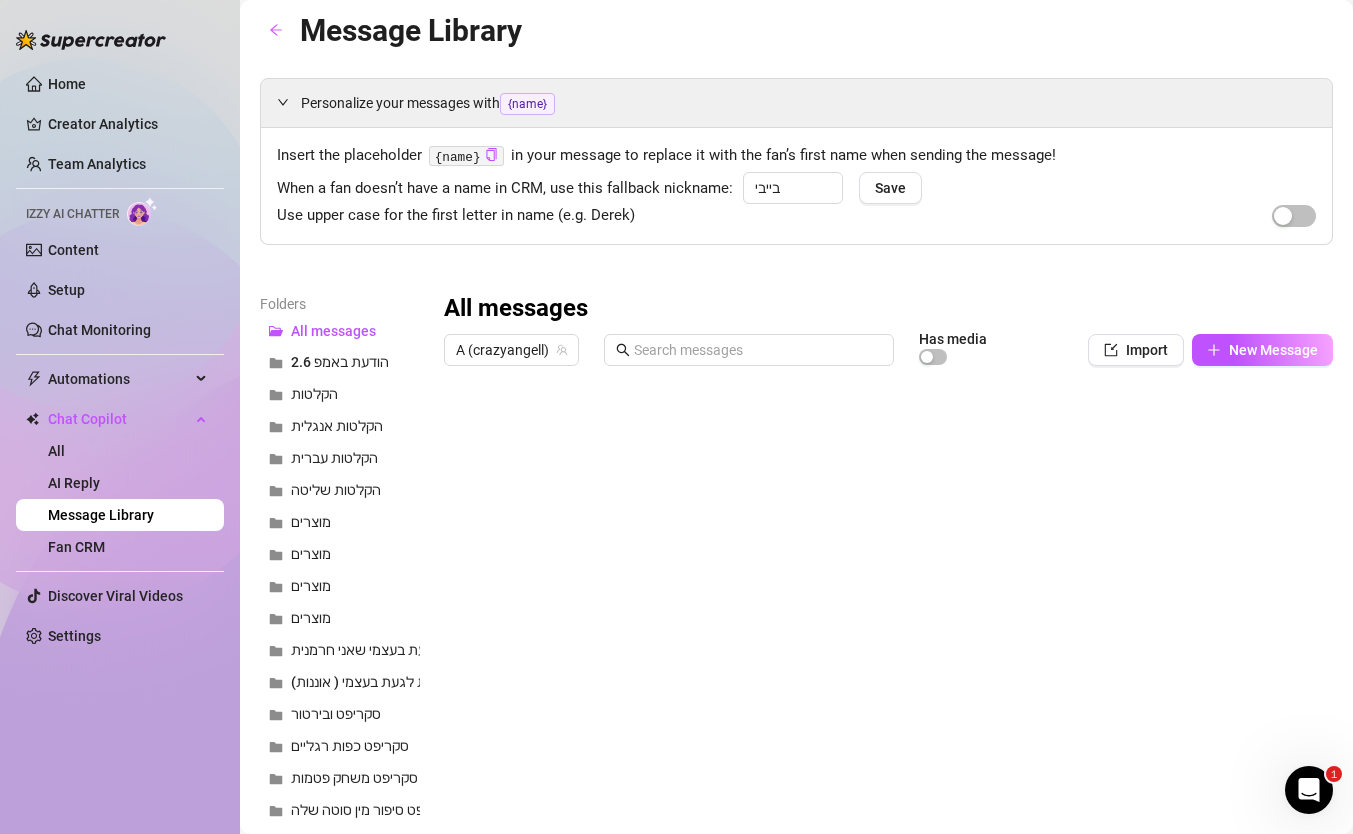 scroll, scrollTop: 0, scrollLeft: 0, axis: both 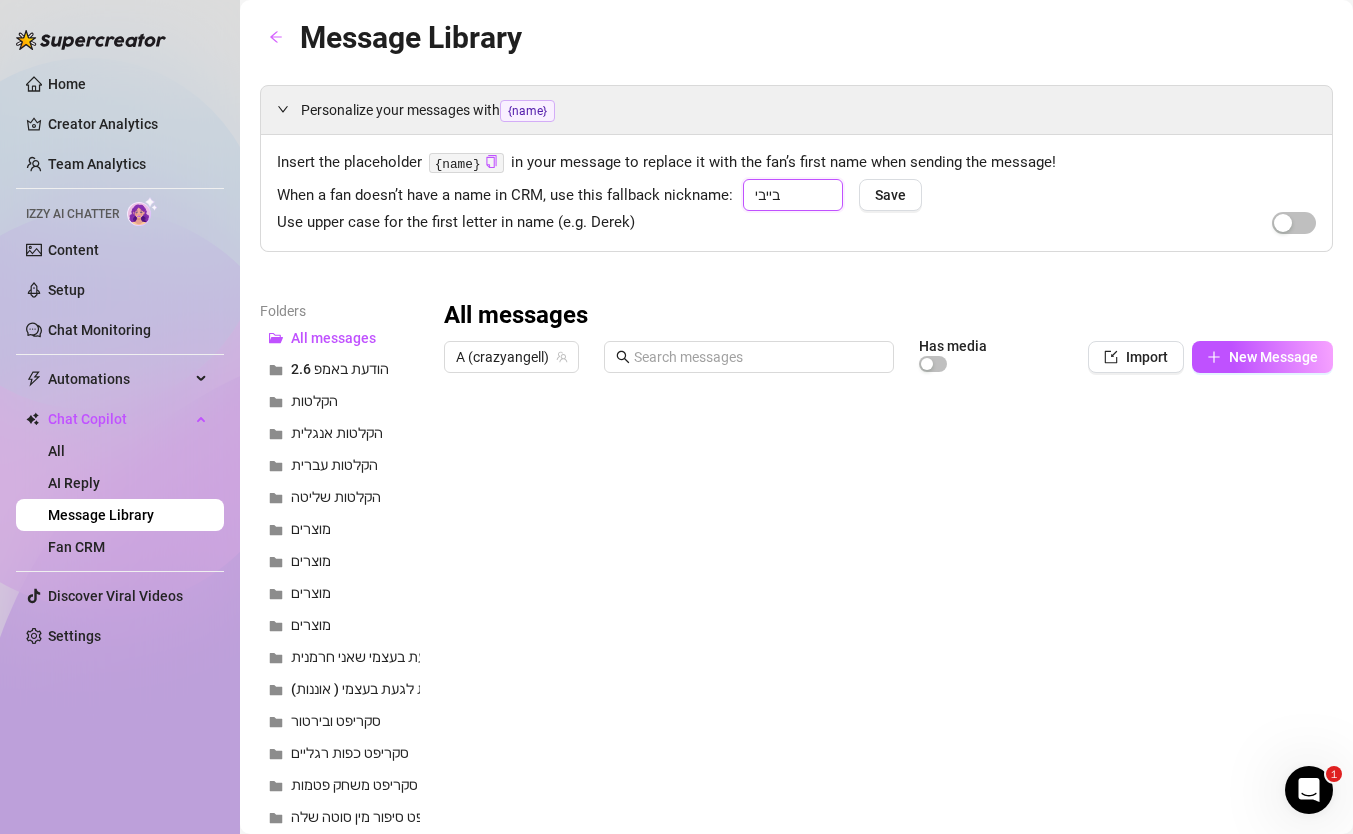 click on "בייבי" at bounding box center [793, 195] 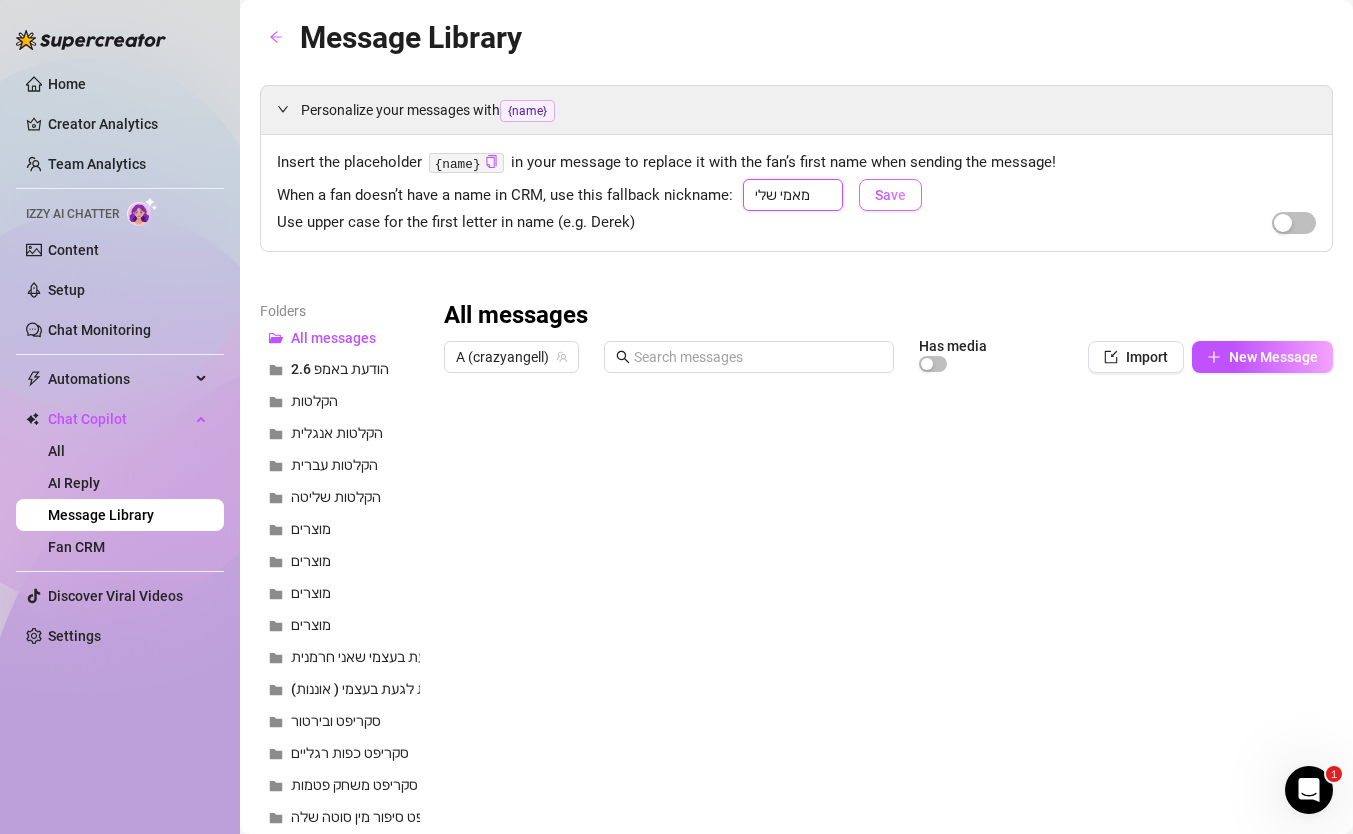 type on "מאמי שלי" 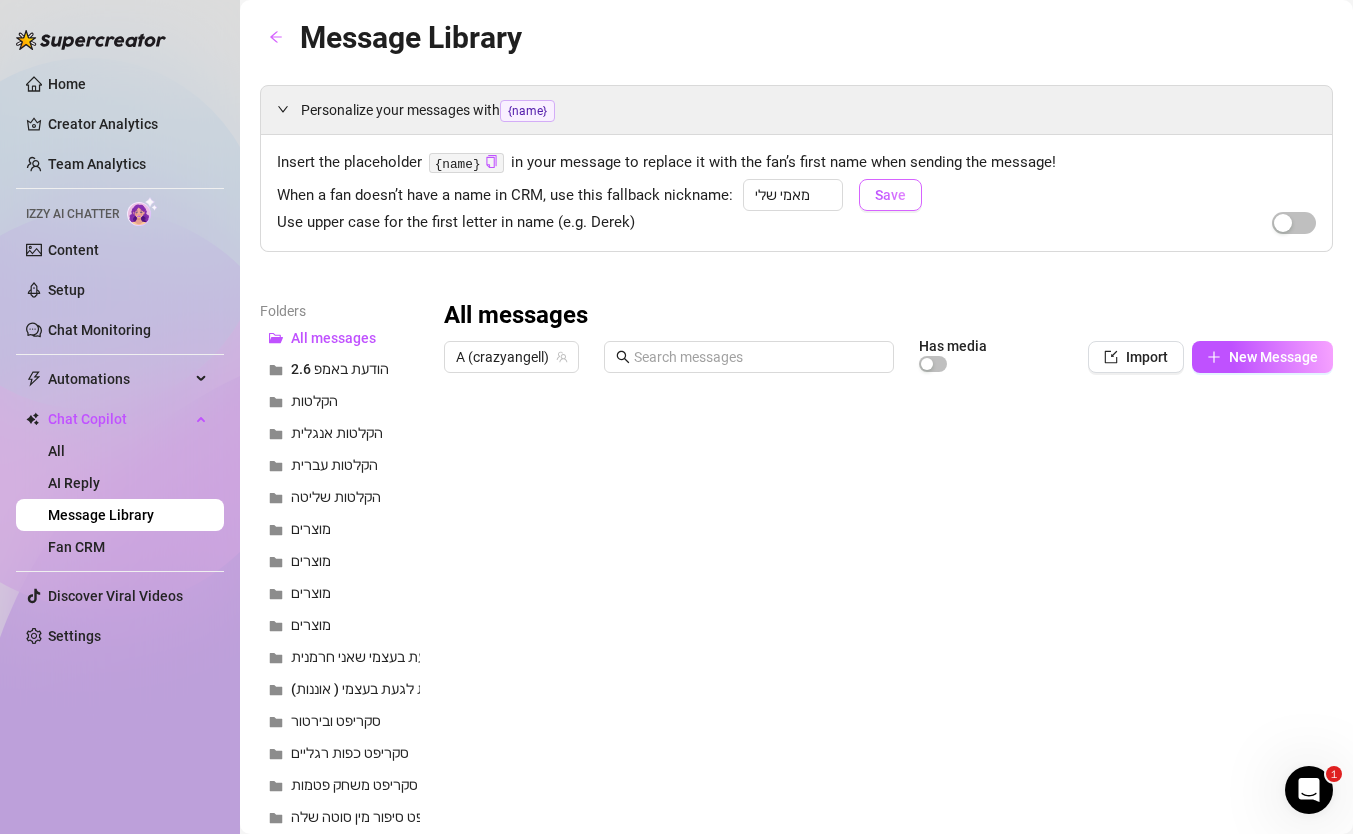 click on "Save" at bounding box center [890, 195] 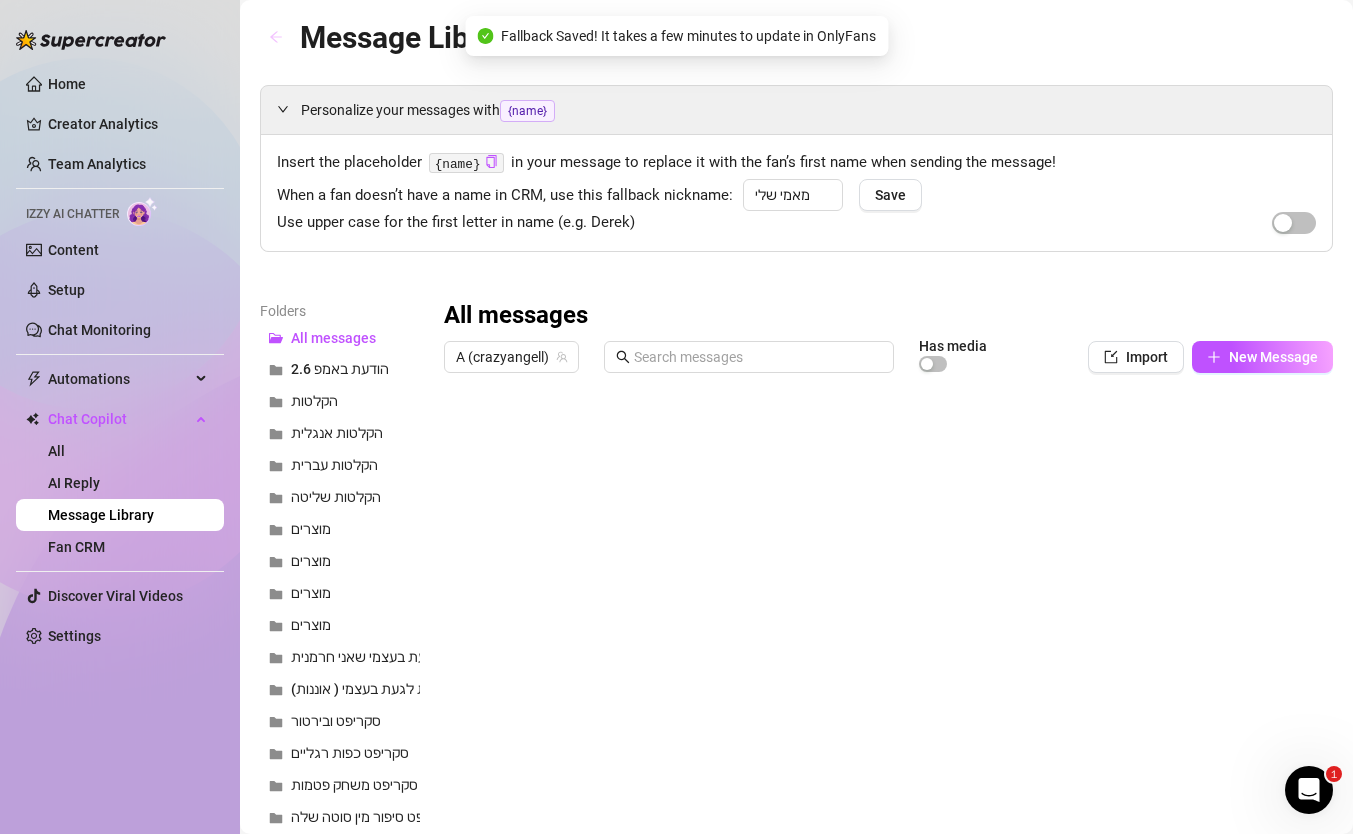 click 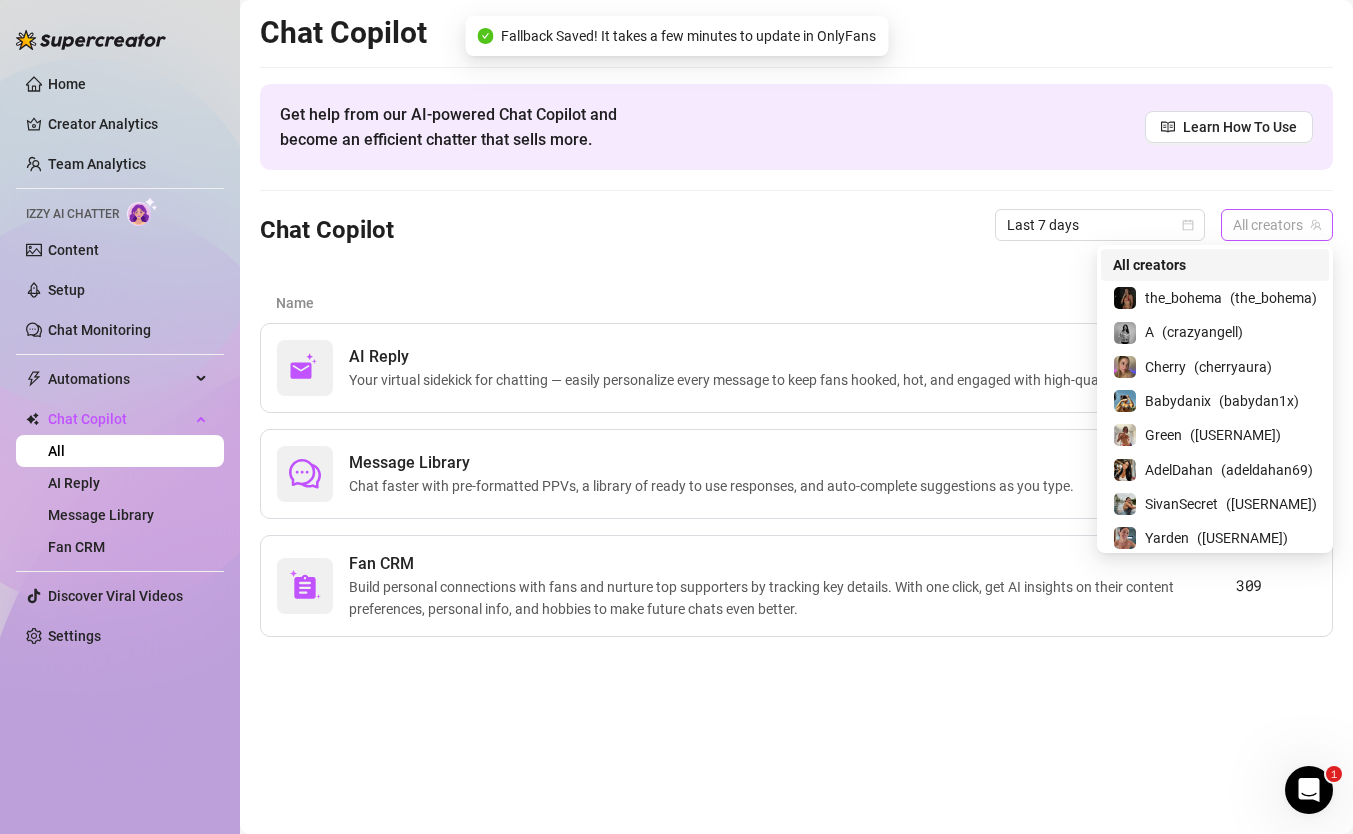 click on "All creators" at bounding box center [1277, 225] 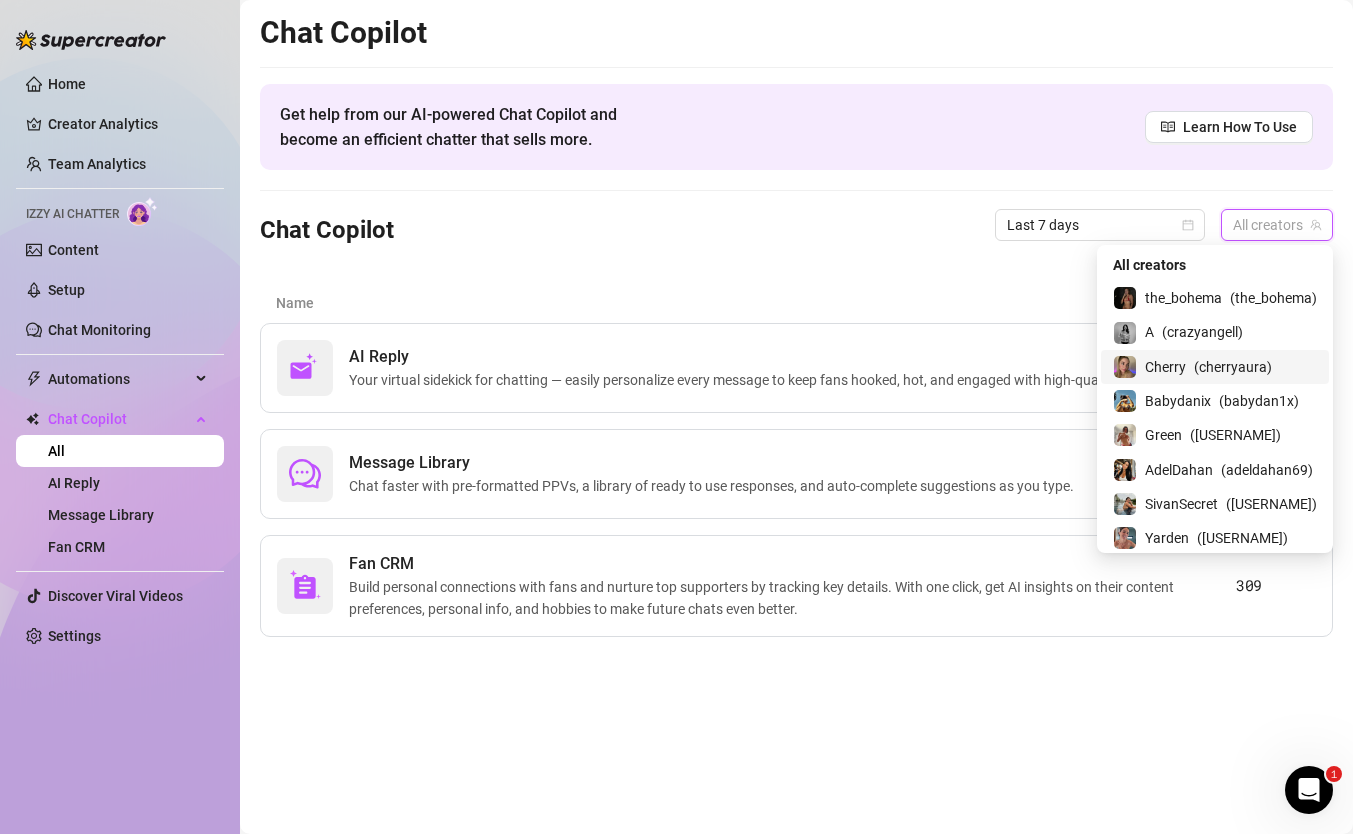 click on "( [PERSON] )" at bounding box center (1233, 367) 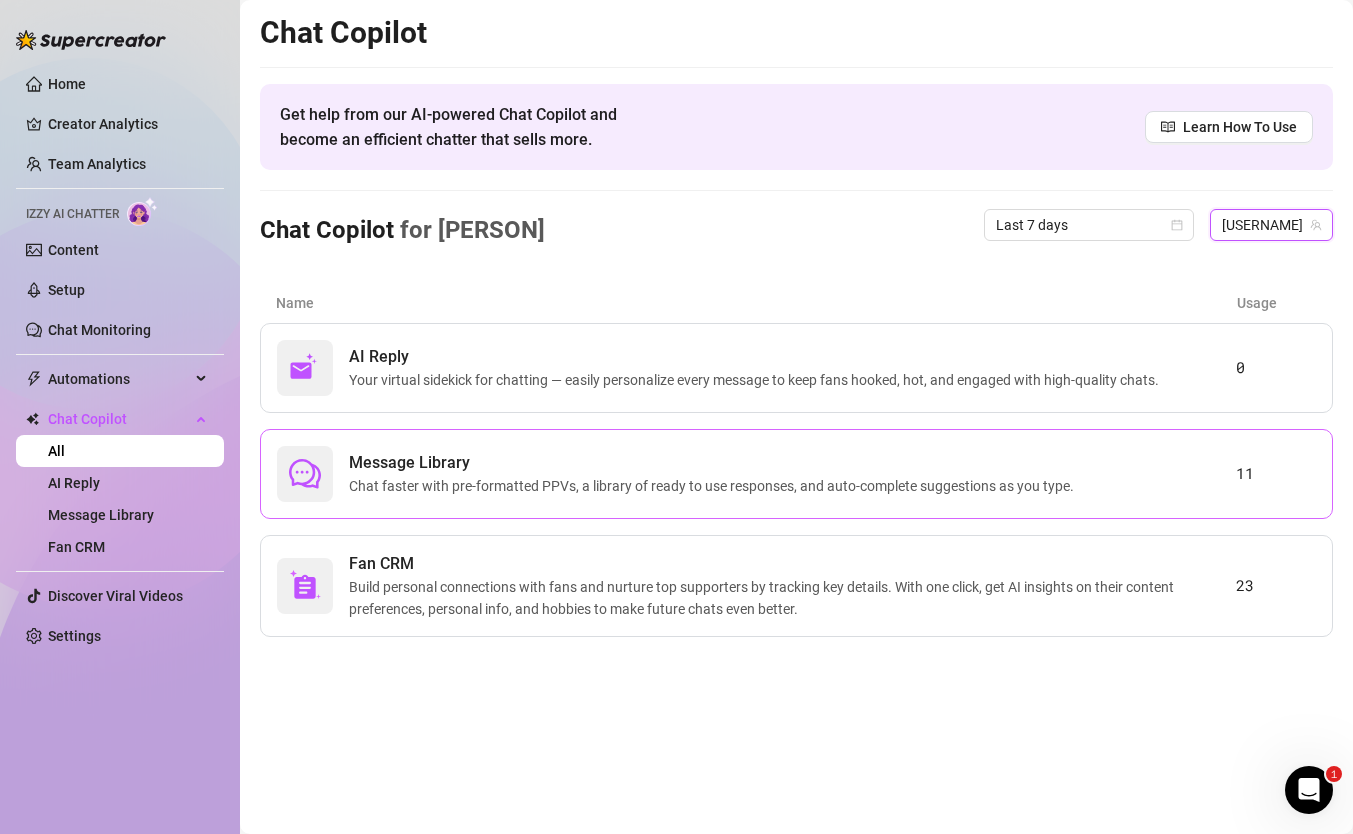 click on "Chat faster with pre-formatted PPVs, a library of ready to use responses, and auto-complete suggestions as you type." at bounding box center (715, 486) 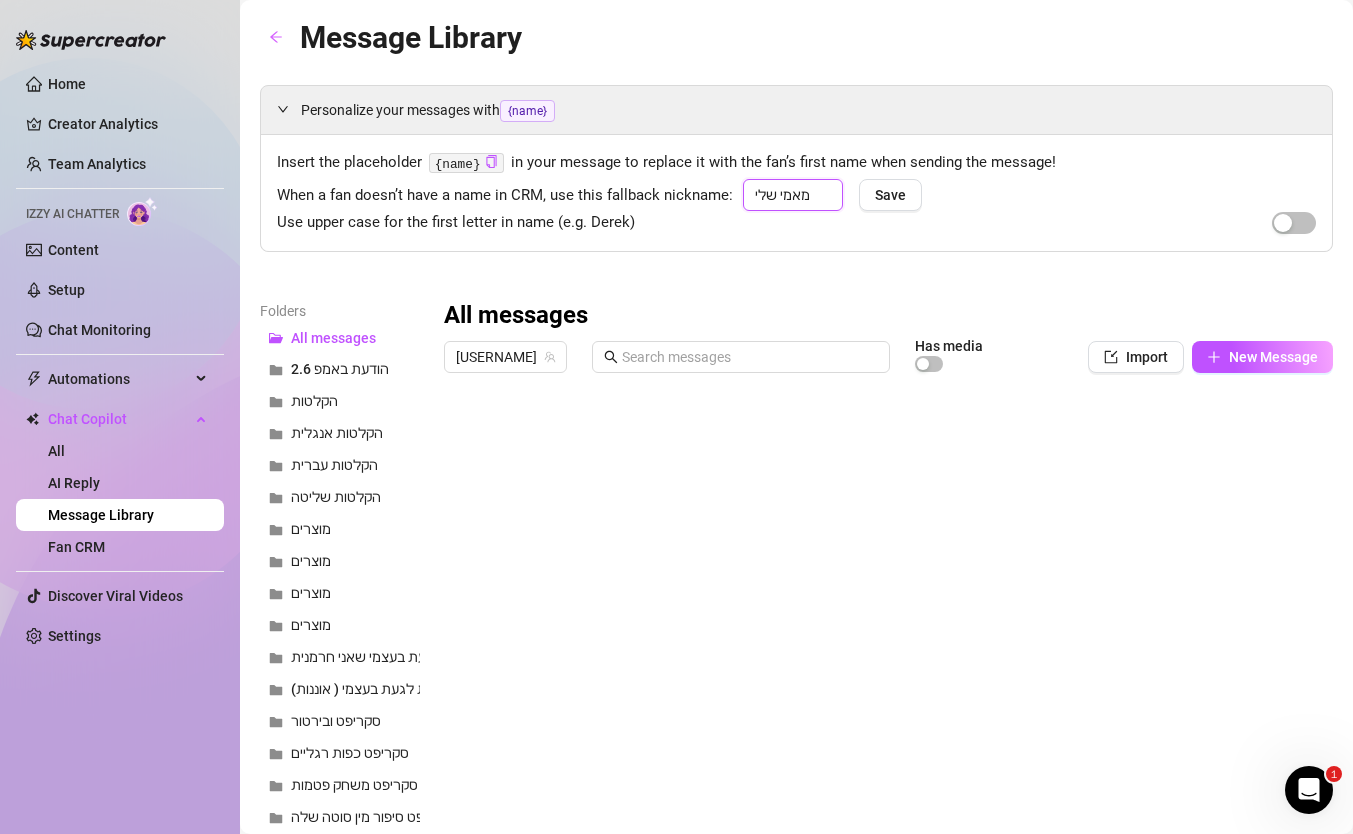 click on "מאמי שלי" at bounding box center (793, 195) 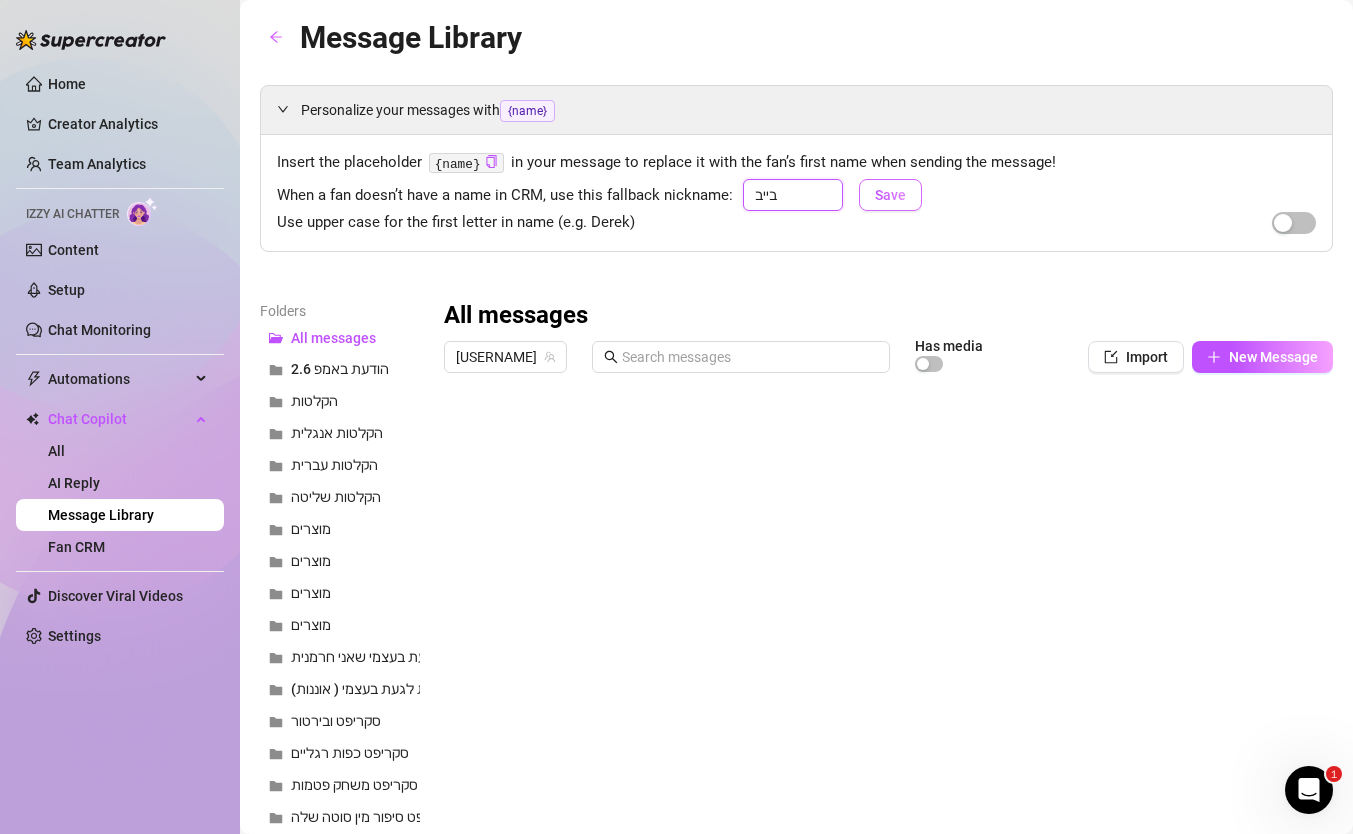 type on "בייב" 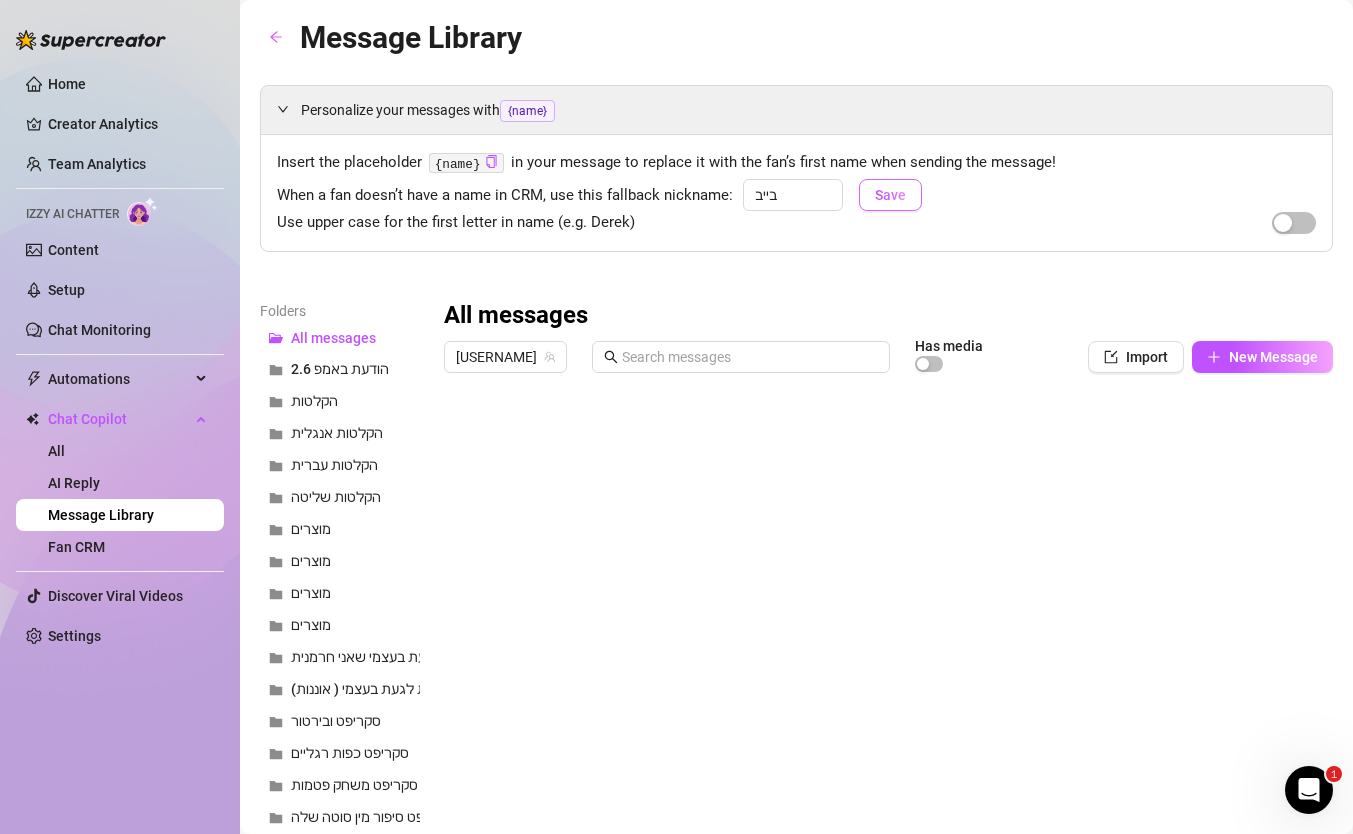 click on "Save" at bounding box center (890, 195) 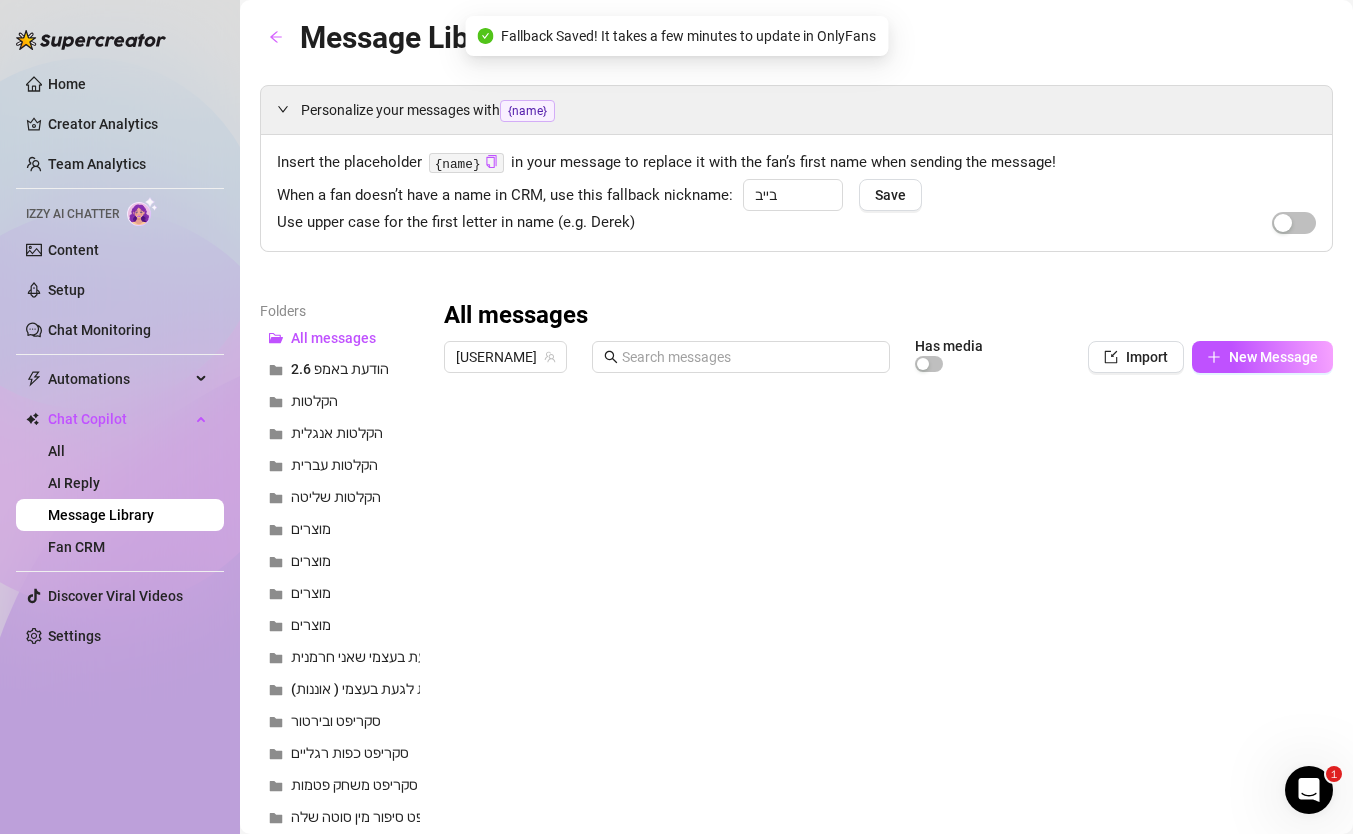 click on "Message Library" at bounding box center [391, 37] 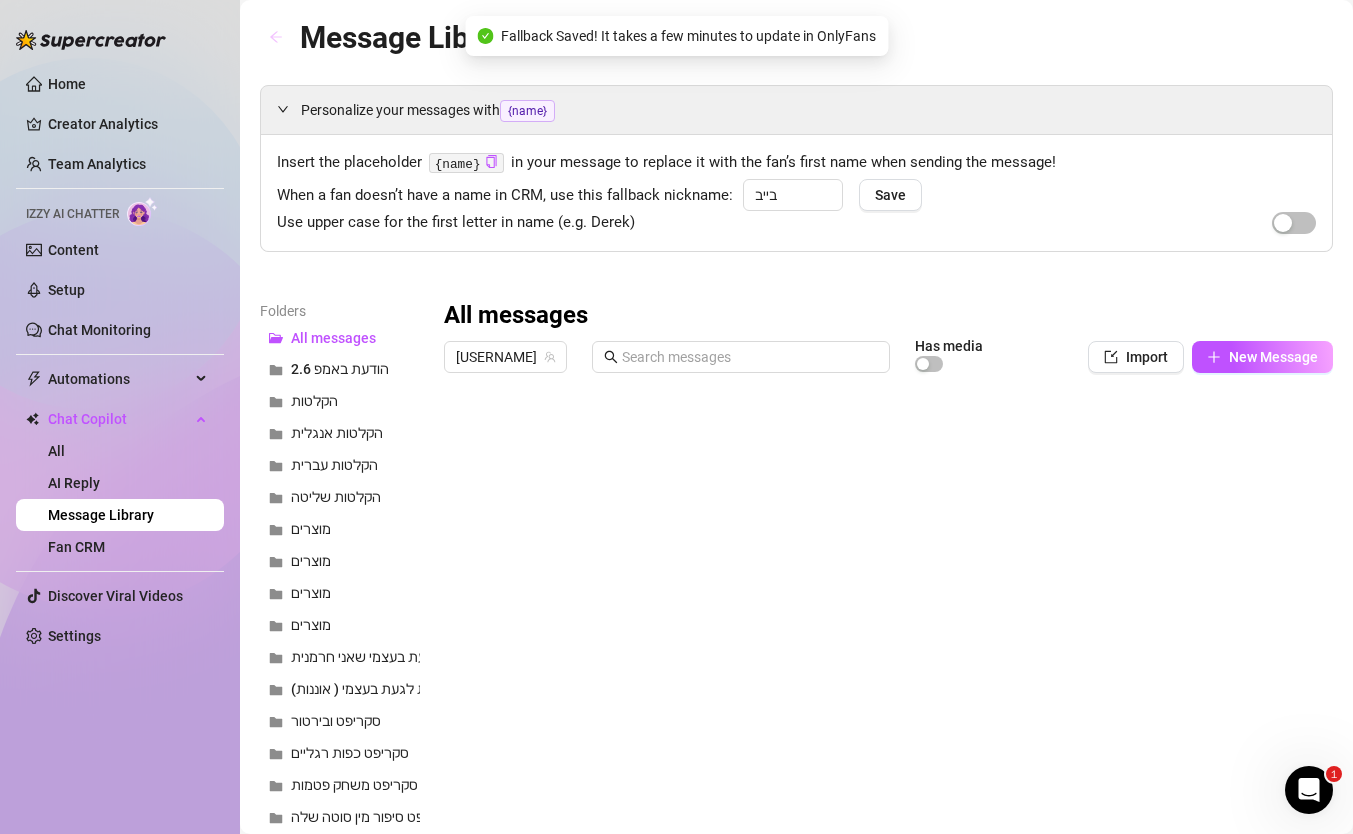 click 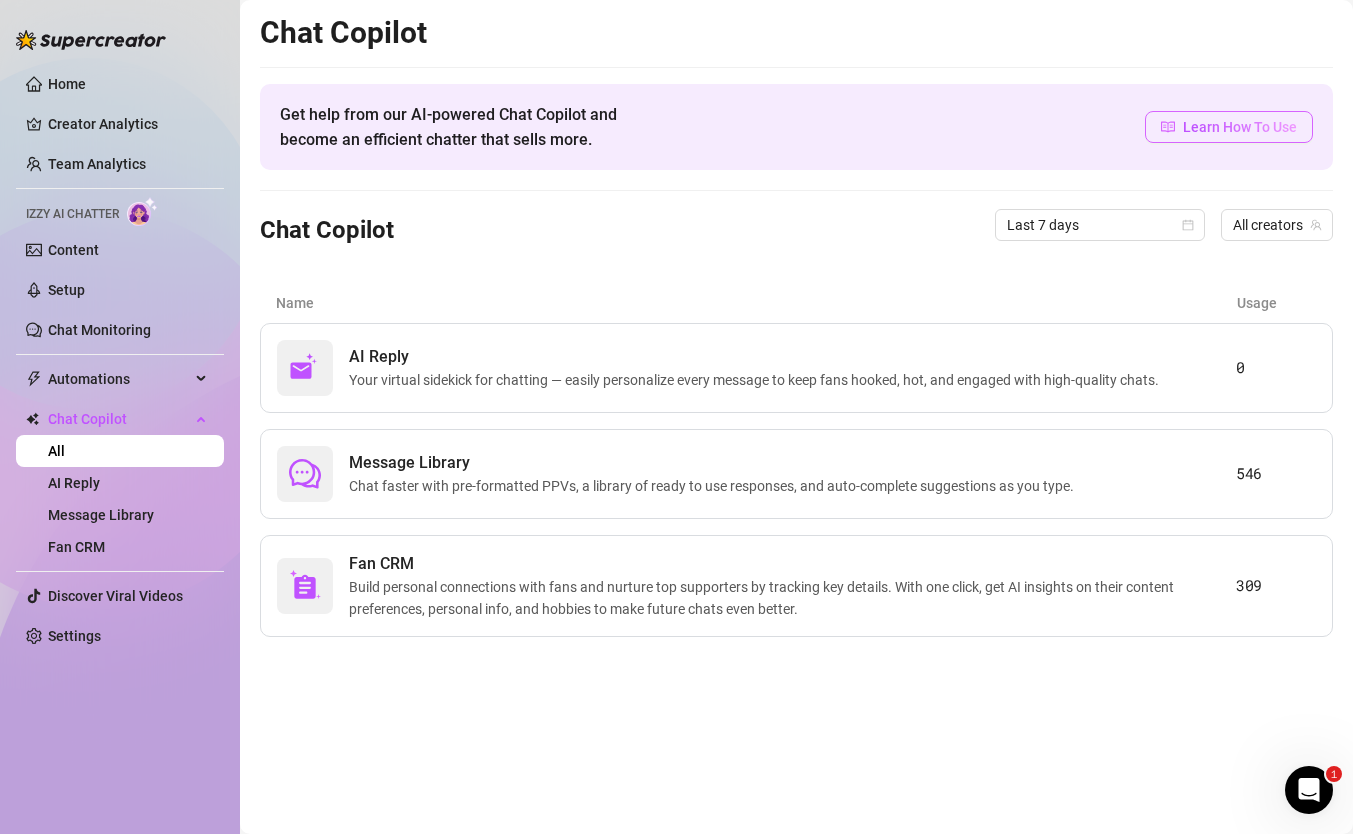 click on "Learn How To Use" at bounding box center (1240, 127) 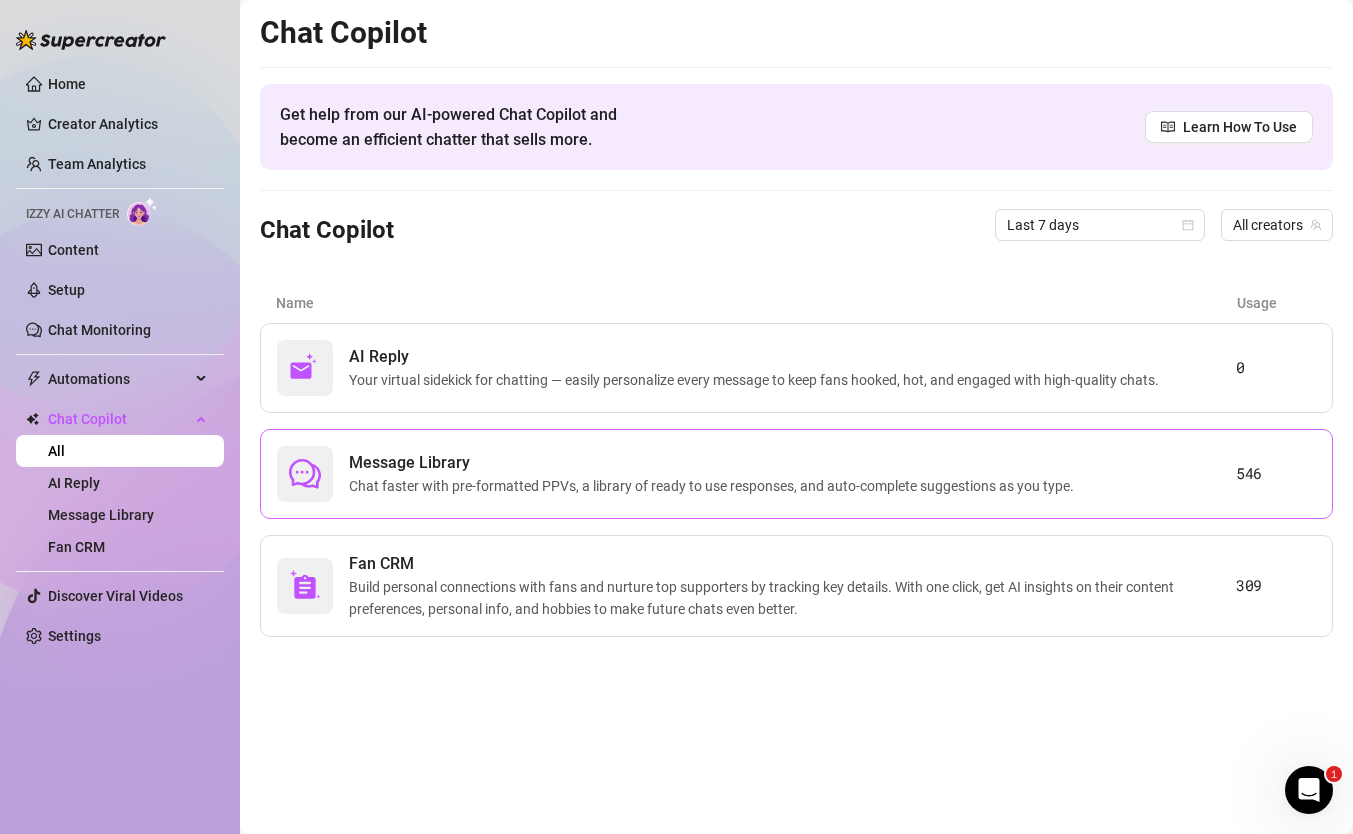 click on "Chat faster with pre-formatted PPVs, a library of ready to use responses, and auto-complete suggestions as you type." at bounding box center (715, 486) 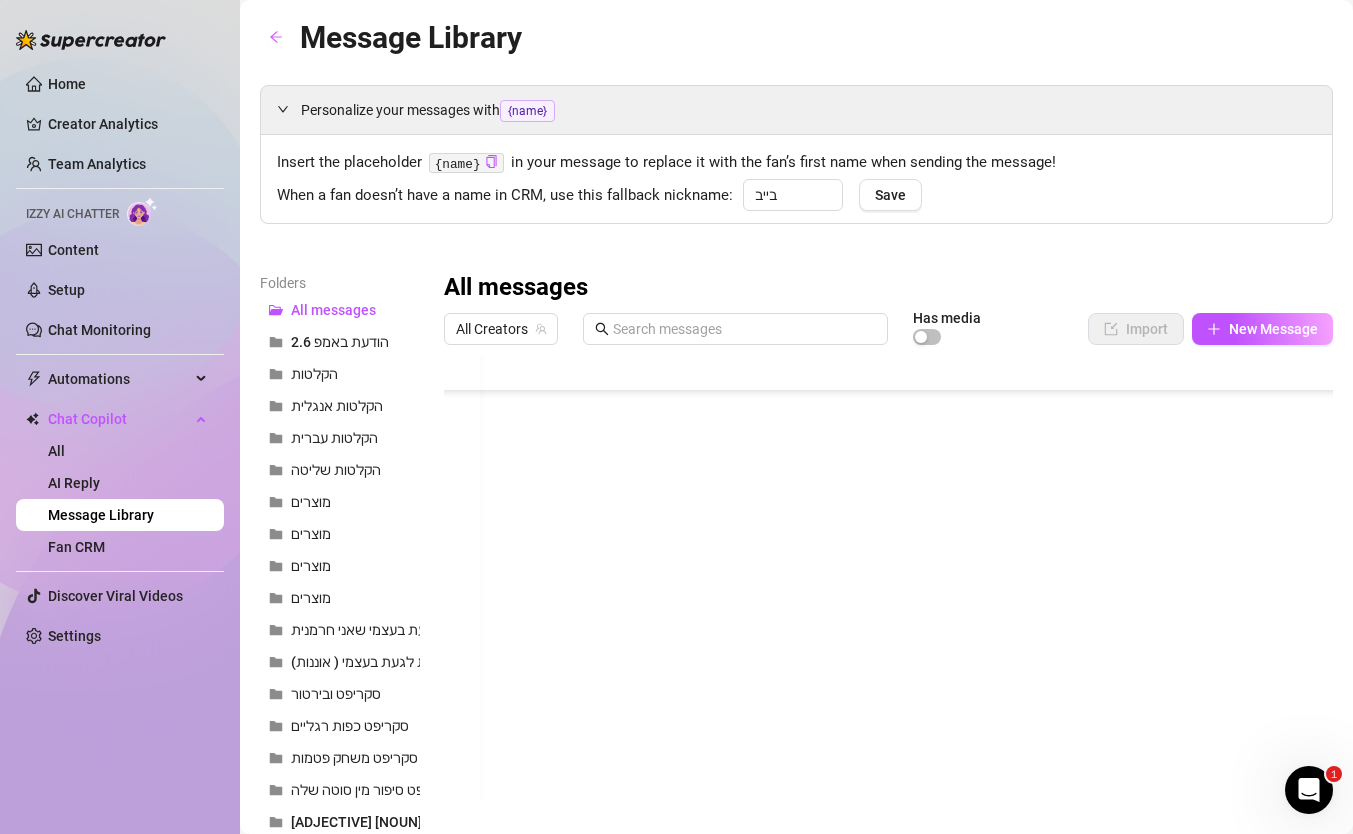 scroll, scrollTop: 25520, scrollLeft: 15, axis: both 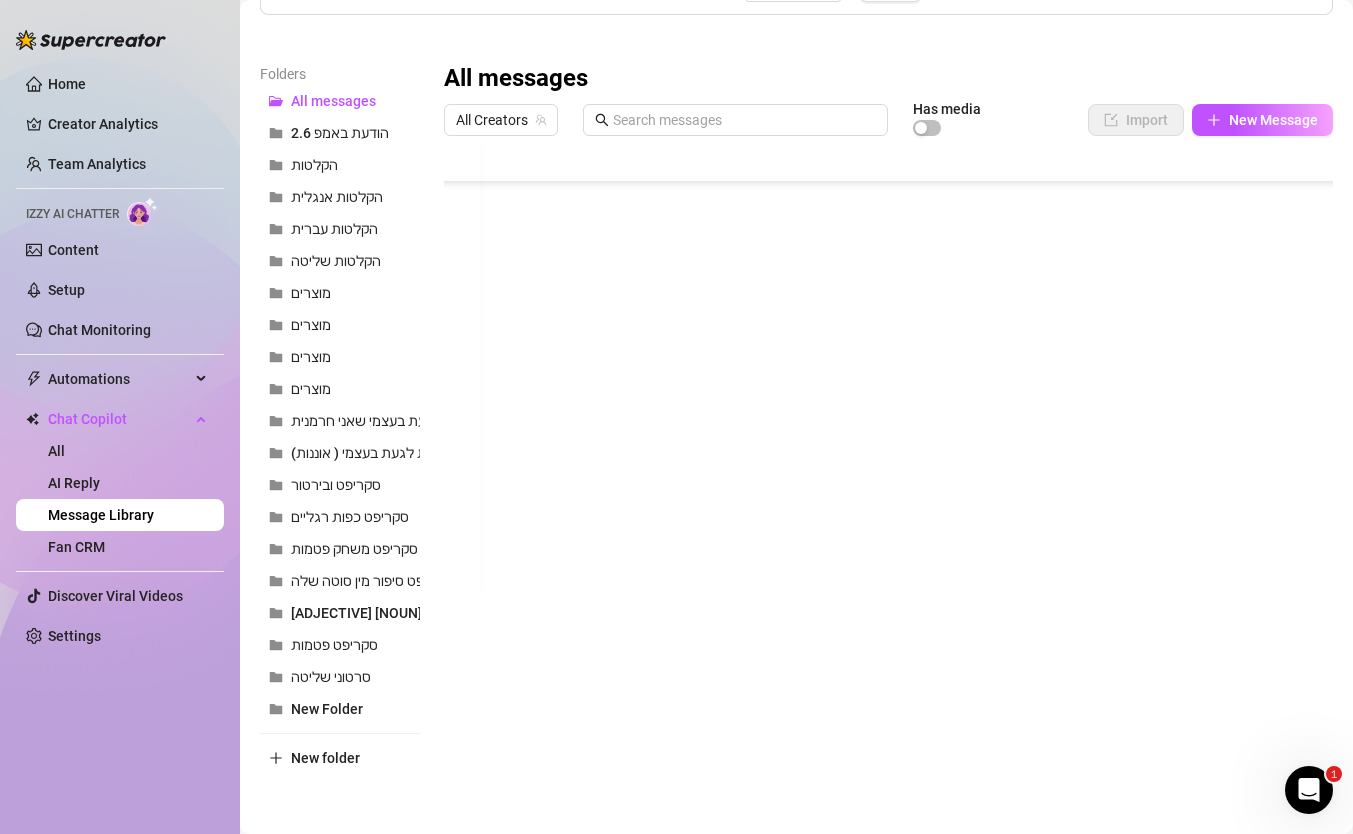 click on "Message Library" at bounding box center (101, 515) 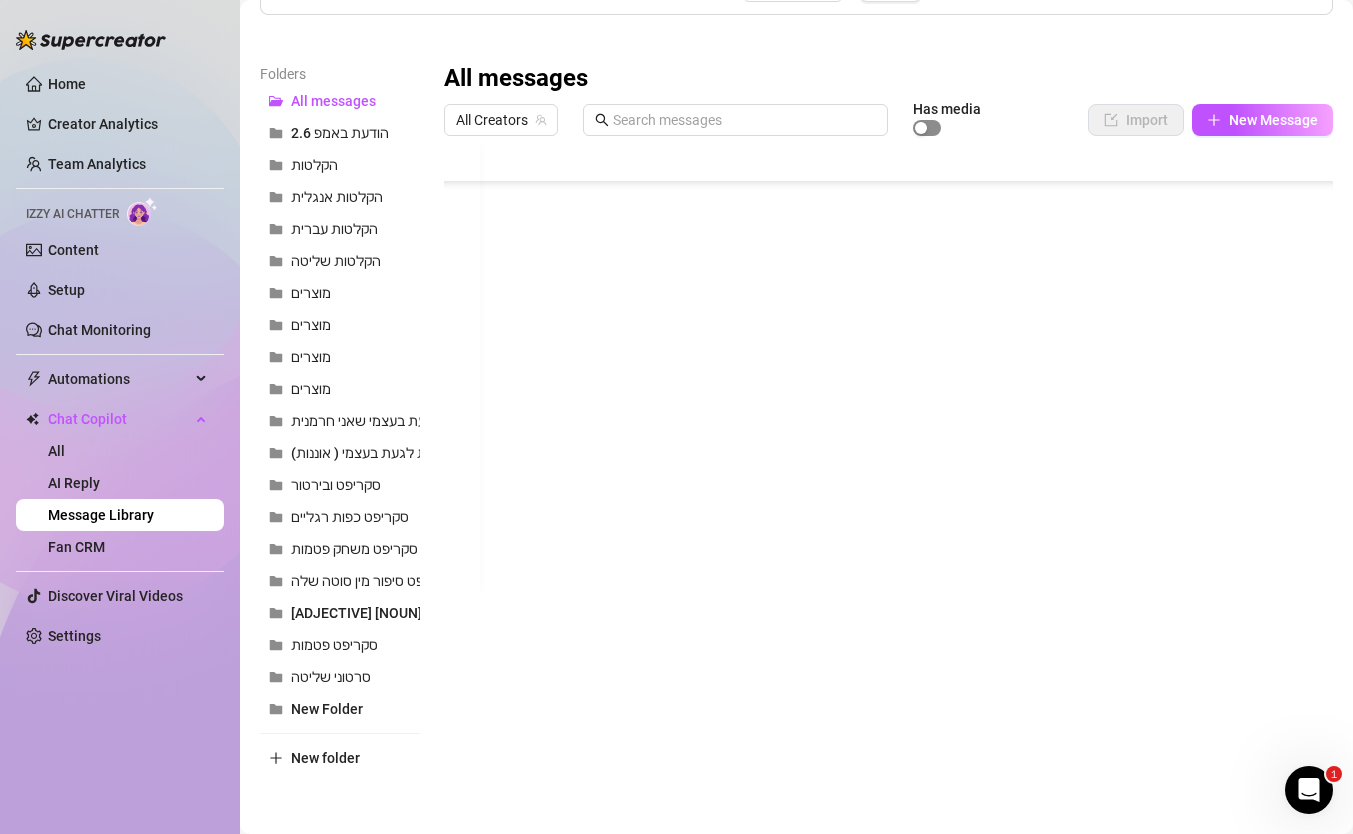 click at bounding box center (927, 128) 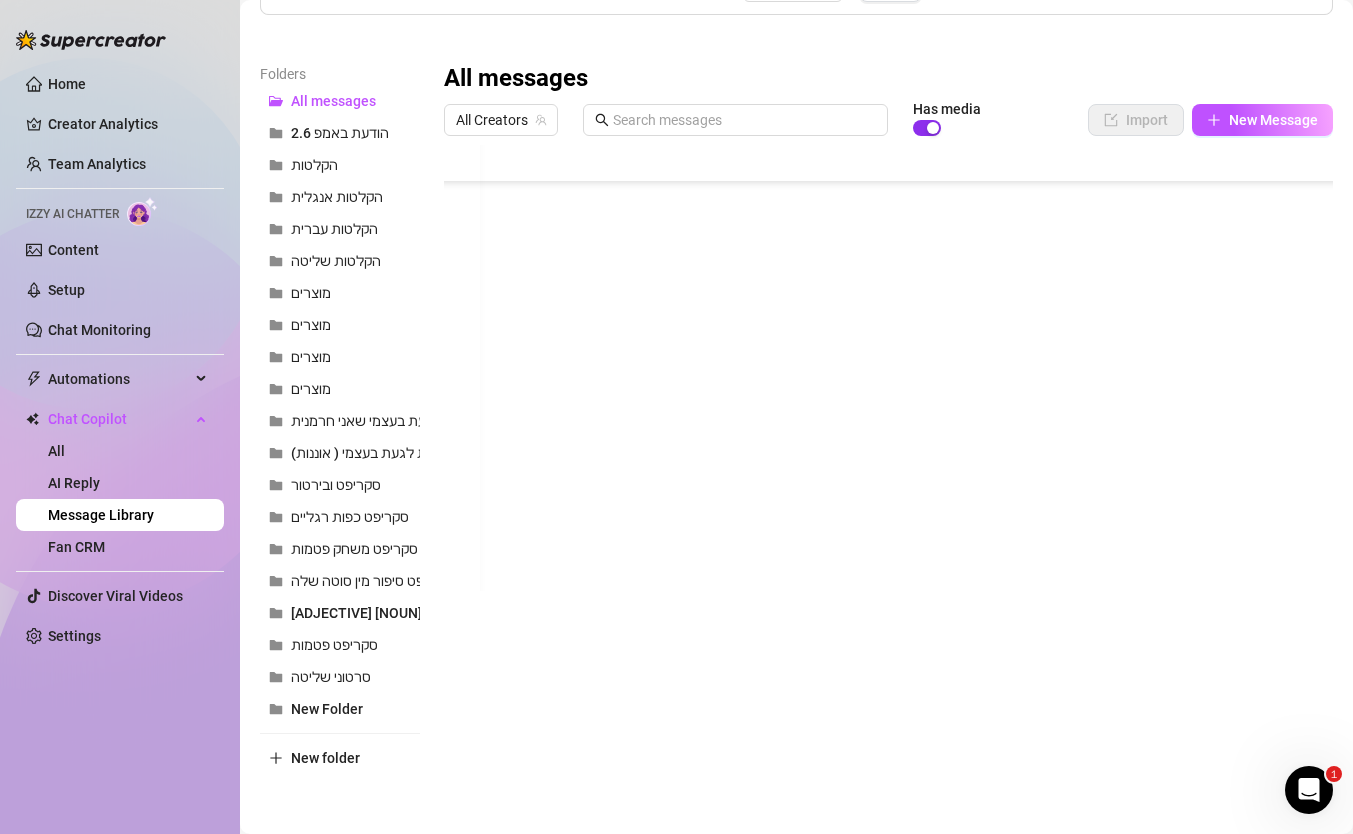 click at bounding box center (933, 128) 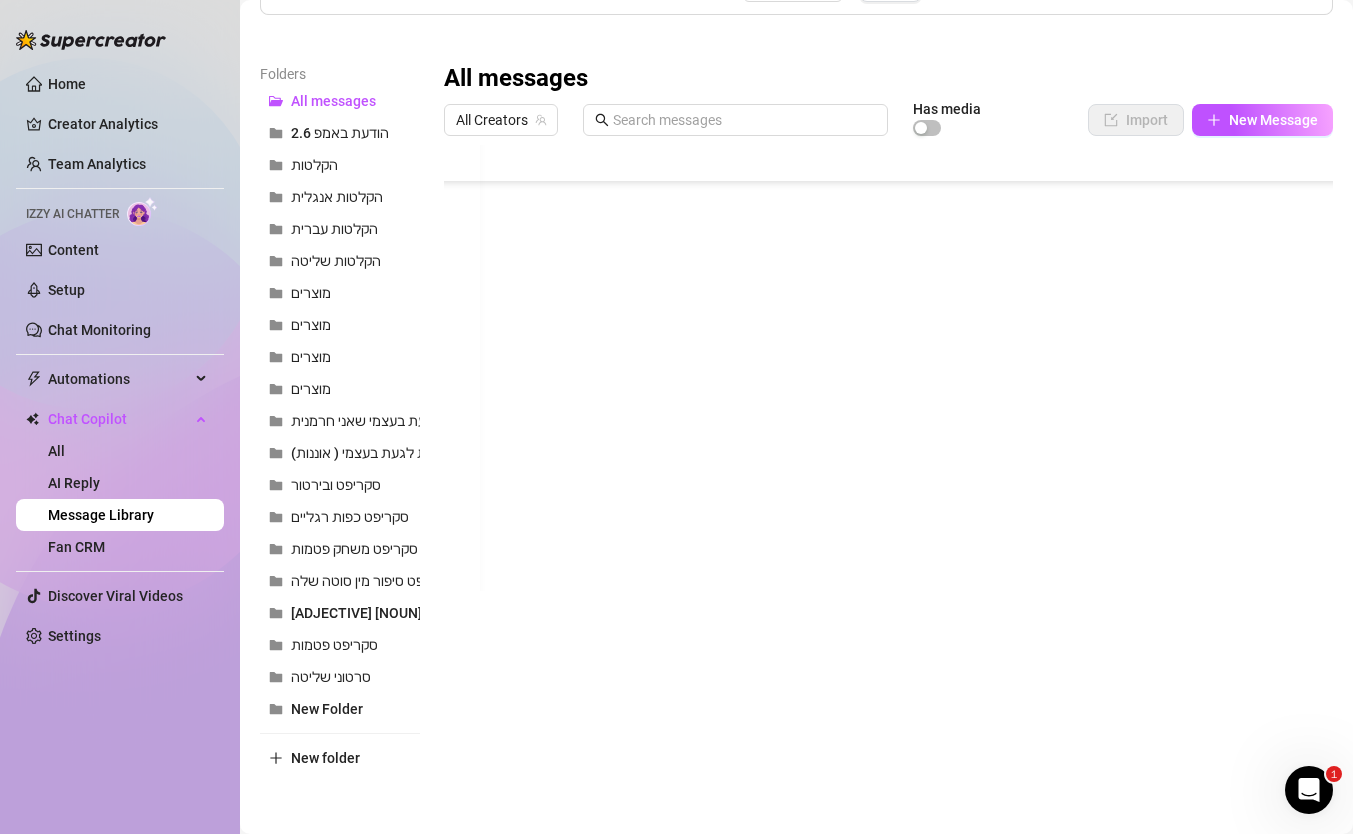 scroll, scrollTop: 24747, scrollLeft: 15, axis: both 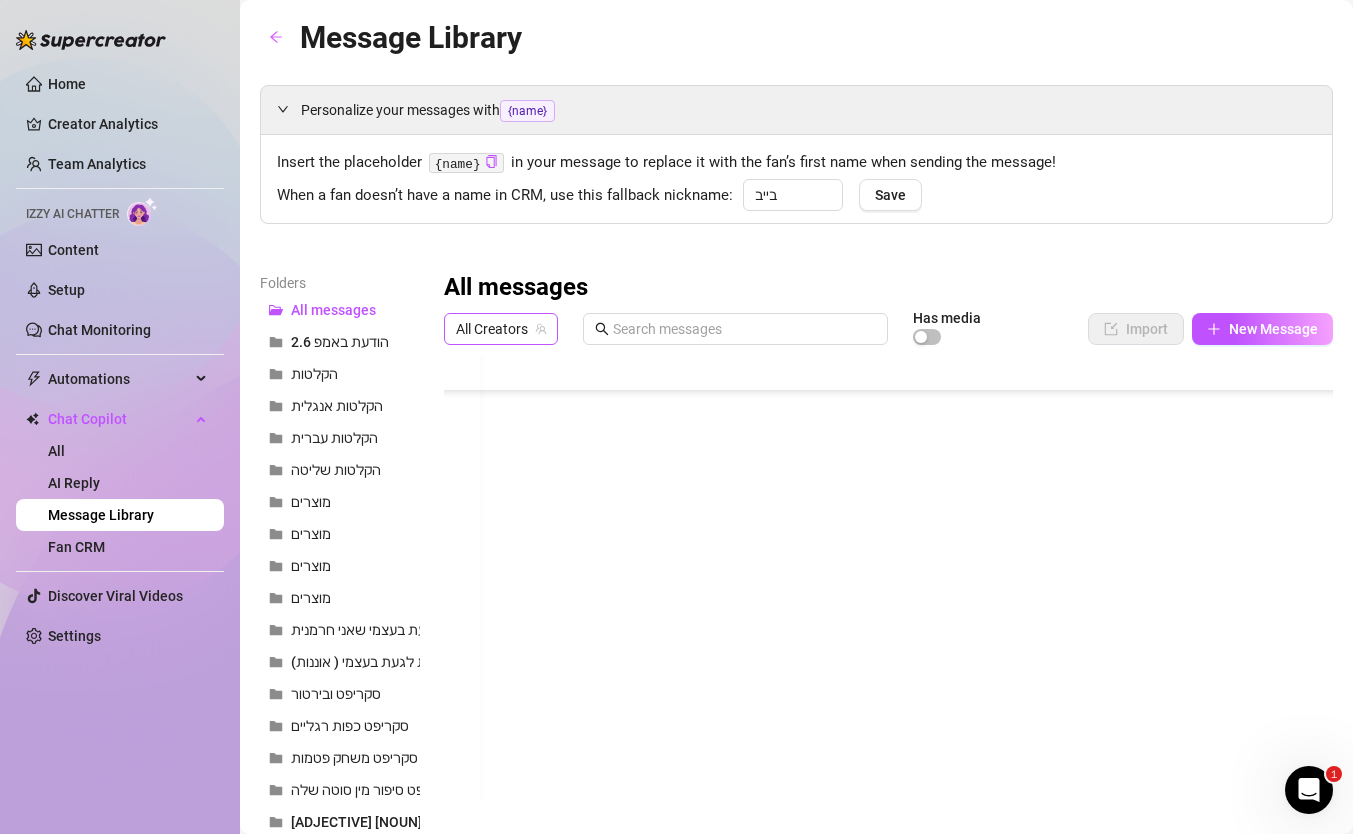 click on "All Creators" at bounding box center (501, 329) 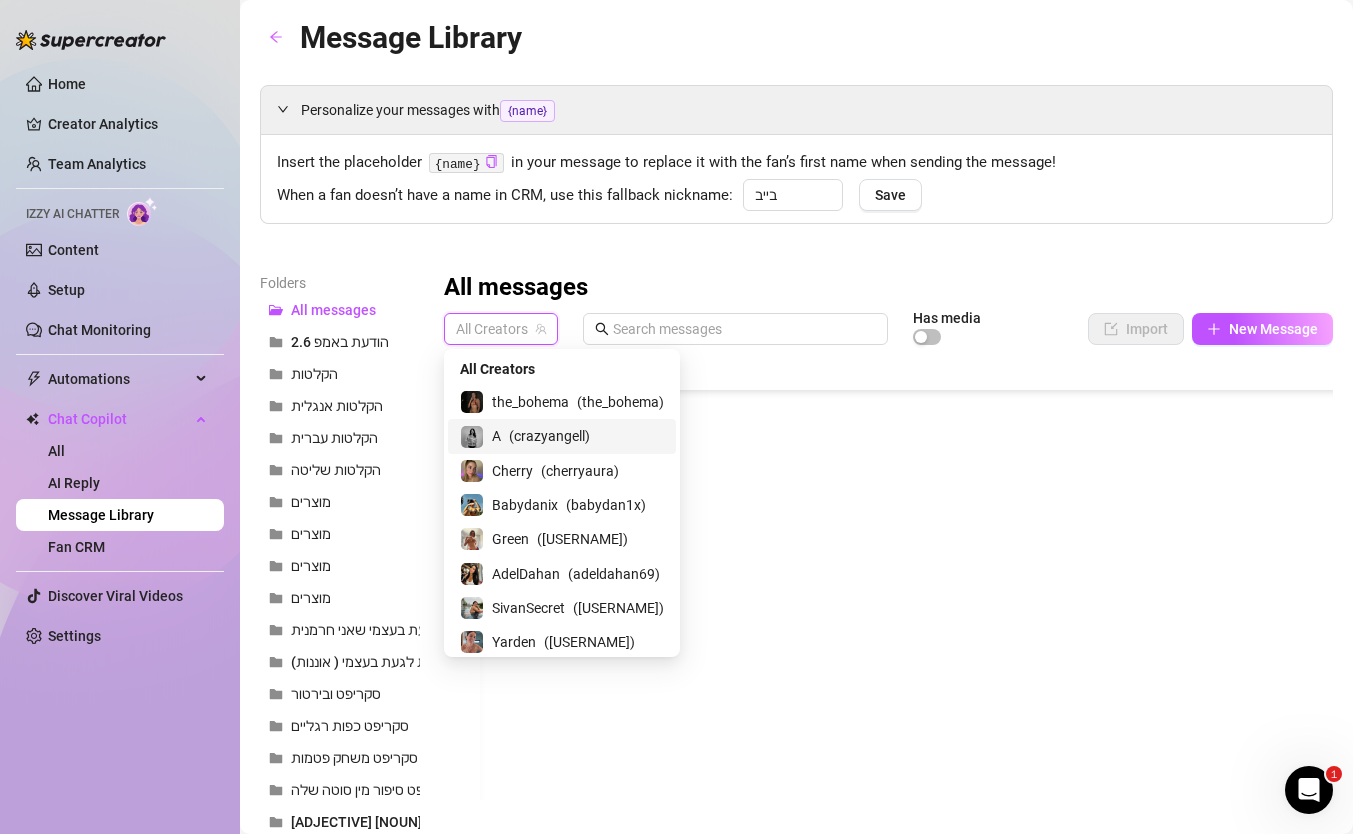 click on "( crazyangell )" at bounding box center [549, 436] 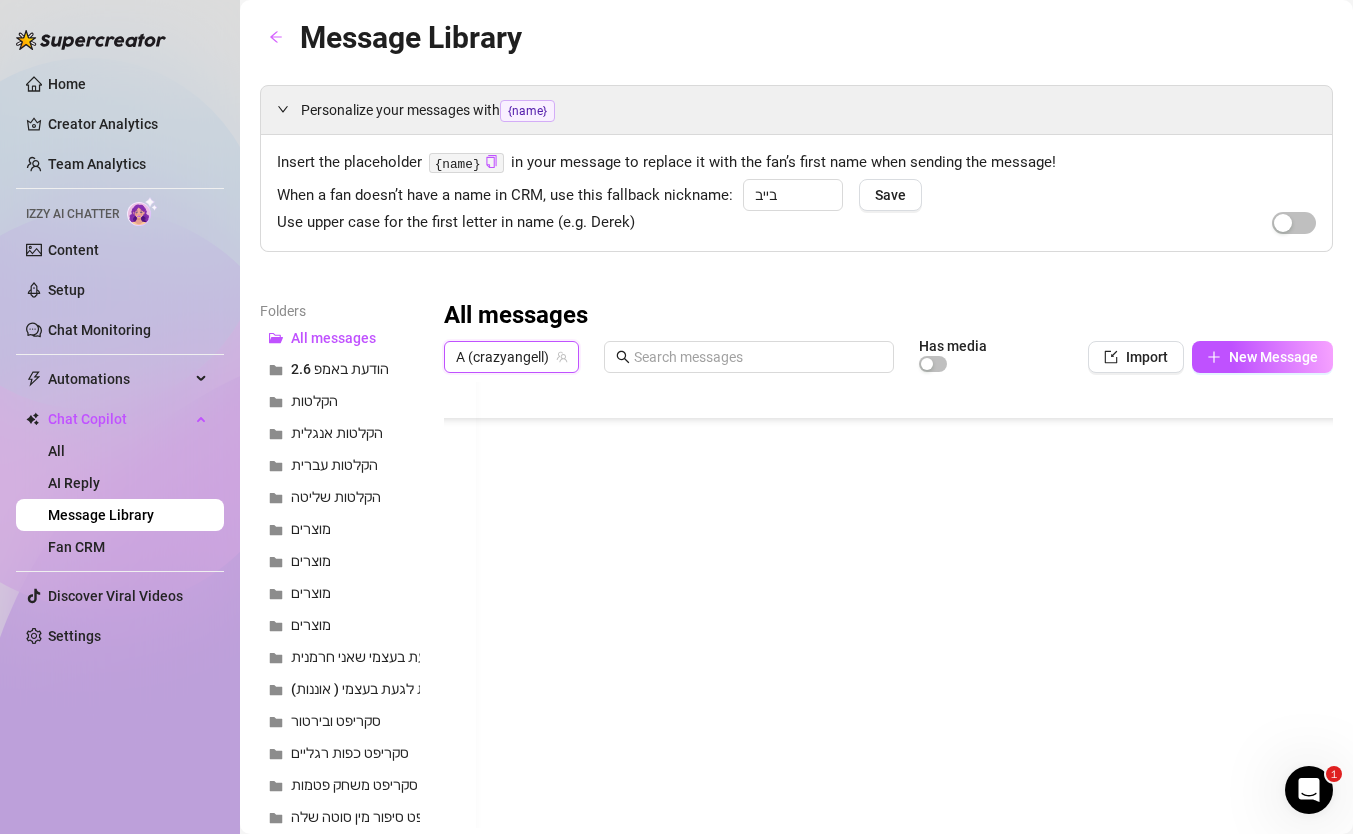 scroll, scrollTop: 2680, scrollLeft: 15, axis: both 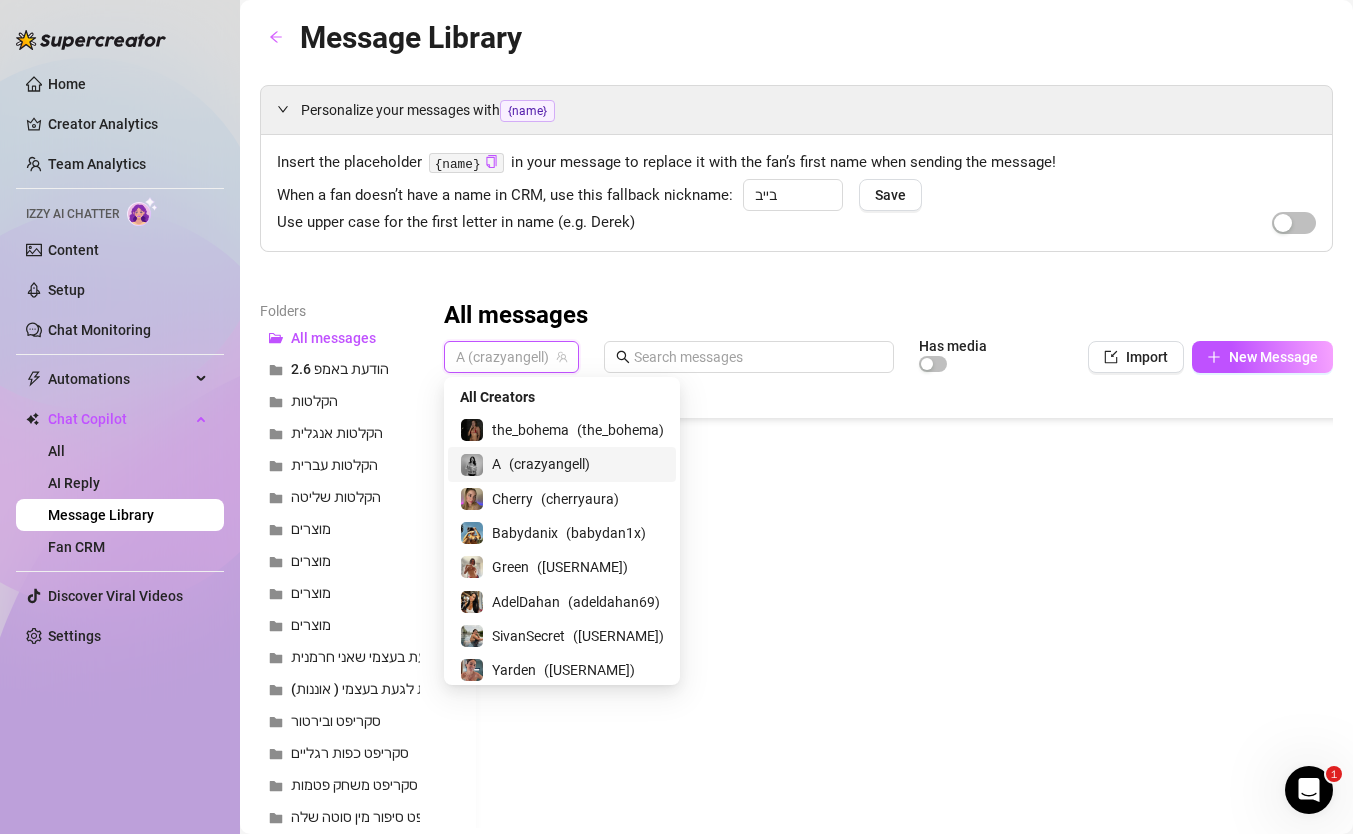 drag, startPoint x: 535, startPoint y: 443, endPoint x: 535, endPoint y: 461, distance: 18 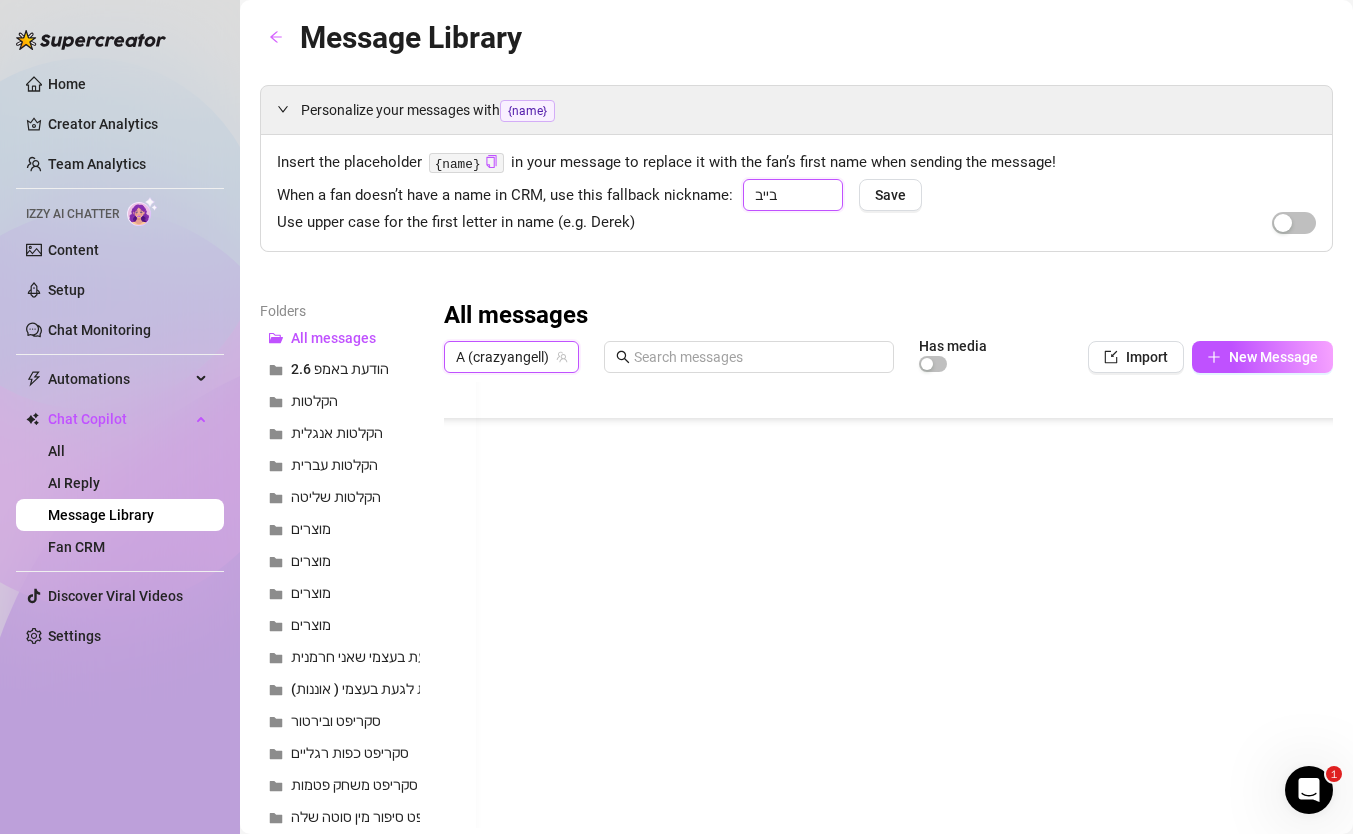 click on "בייב" at bounding box center (793, 195) 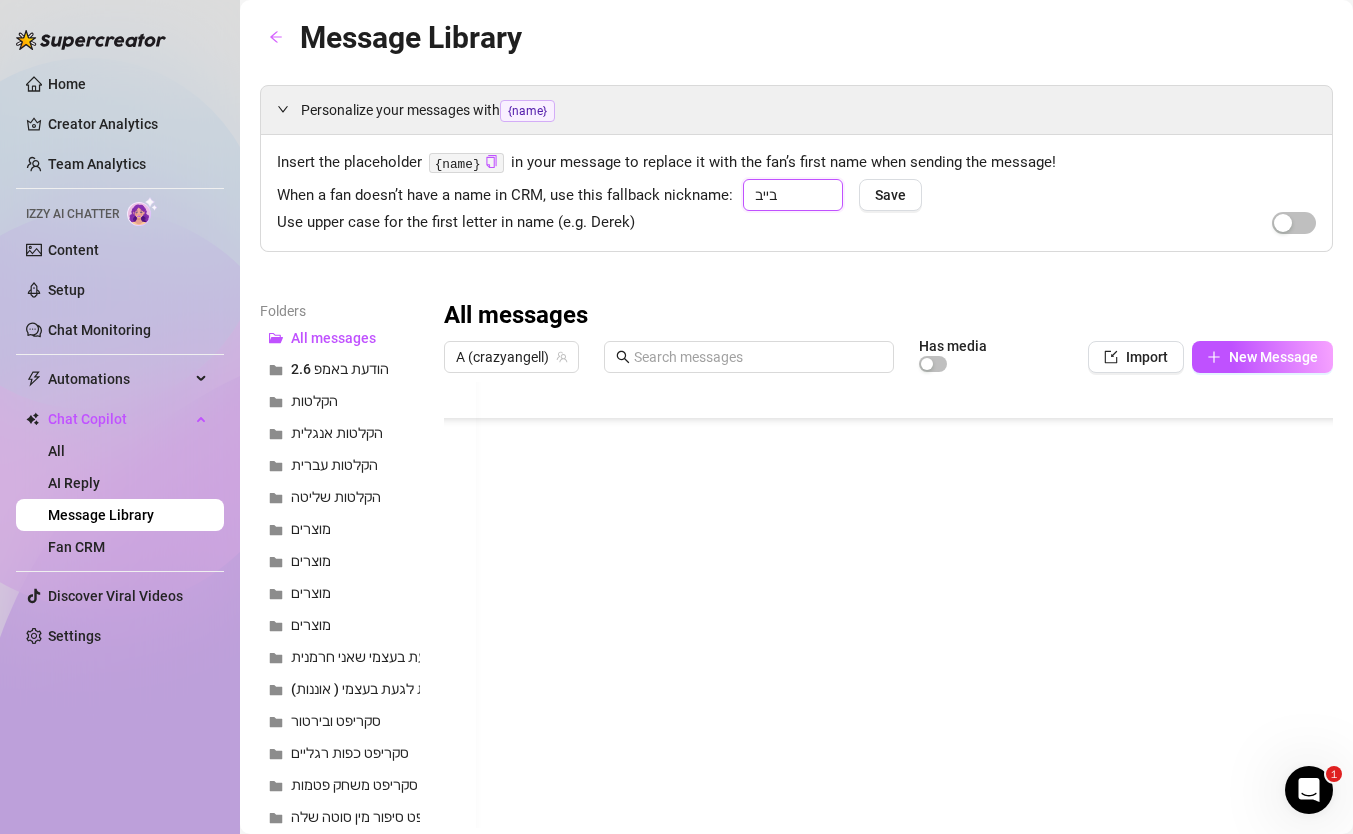 click on "בייב" at bounding box center (793, 195) 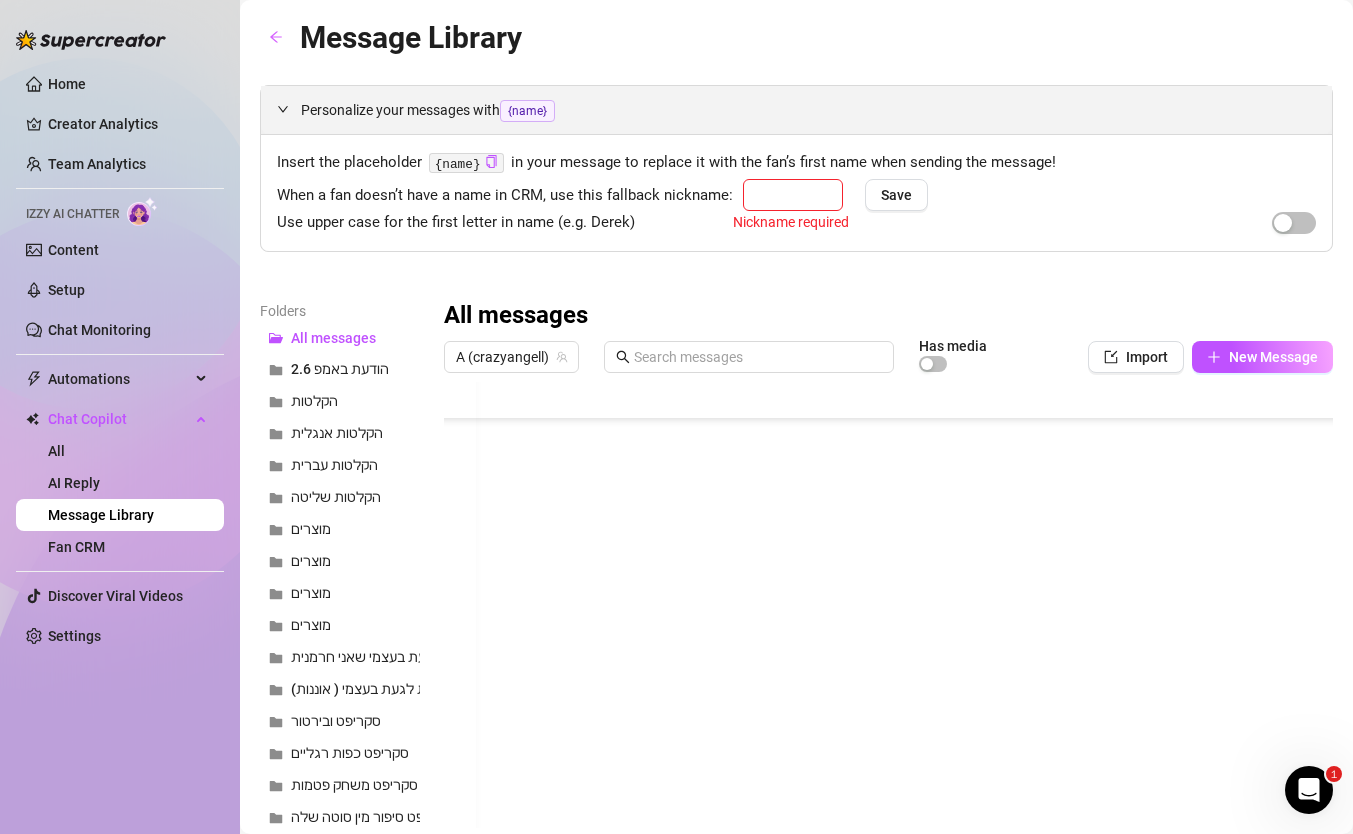 click on "{name}" at bounding box center (527, 111) 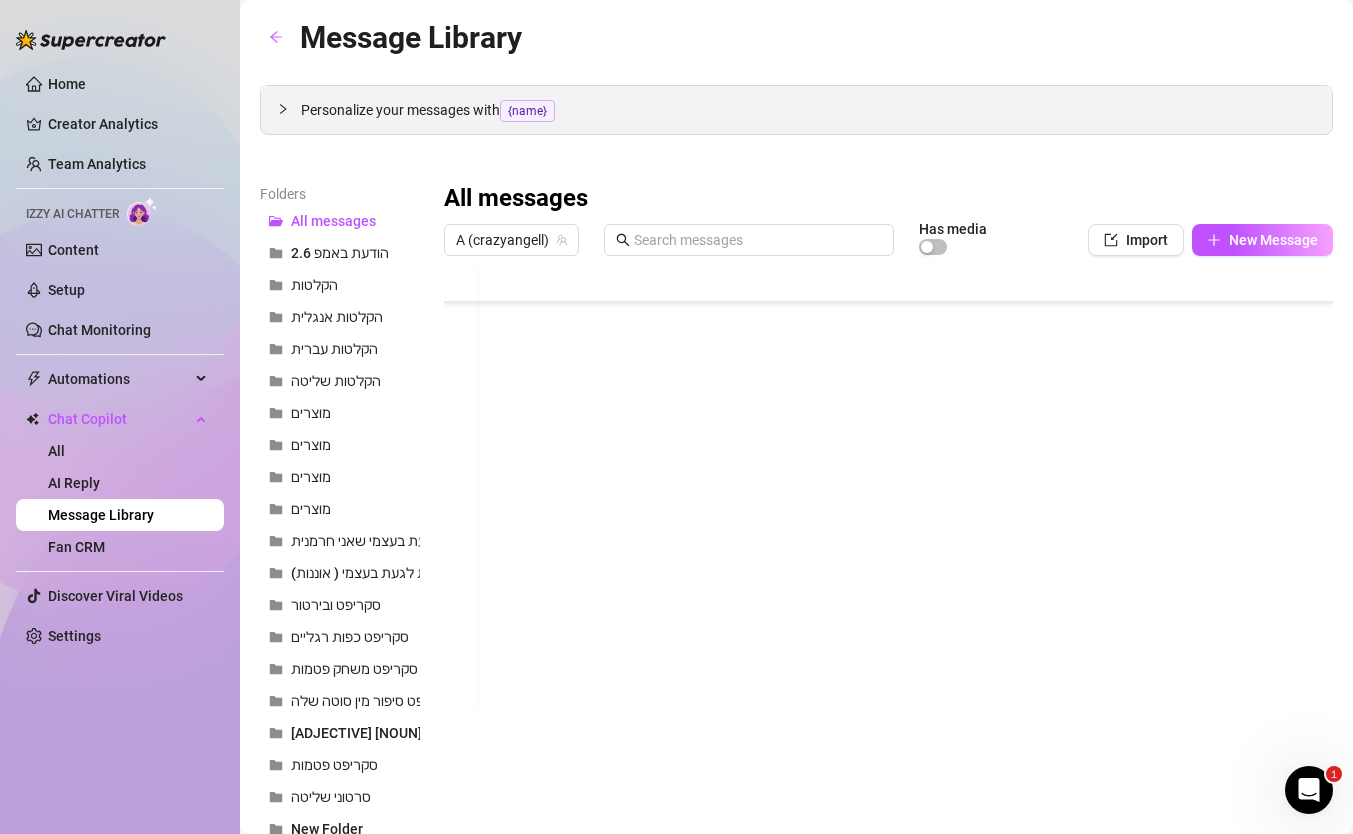 click on "Personalize your messages with  {name}" at bounding box center [808, 110] 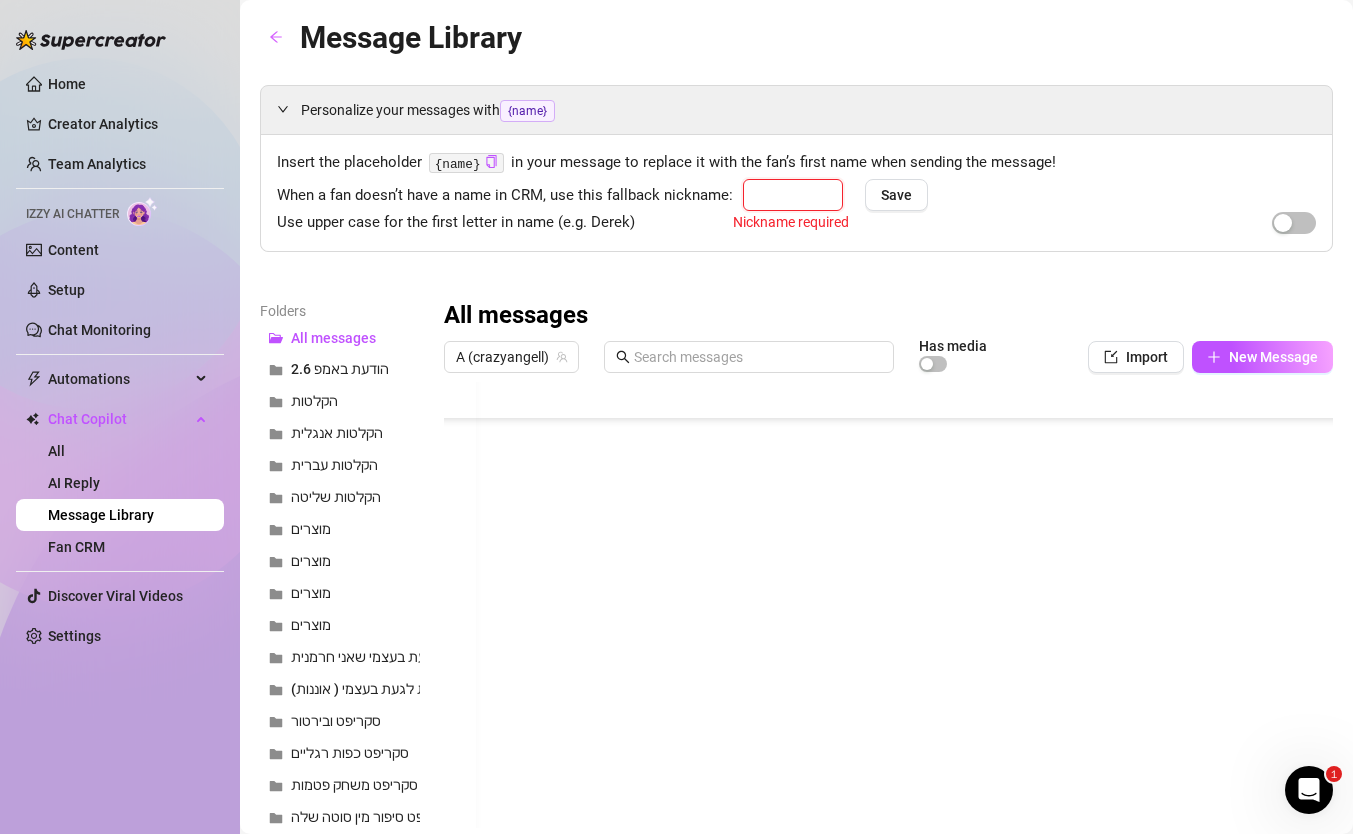 click at bounding box center (793, 195) 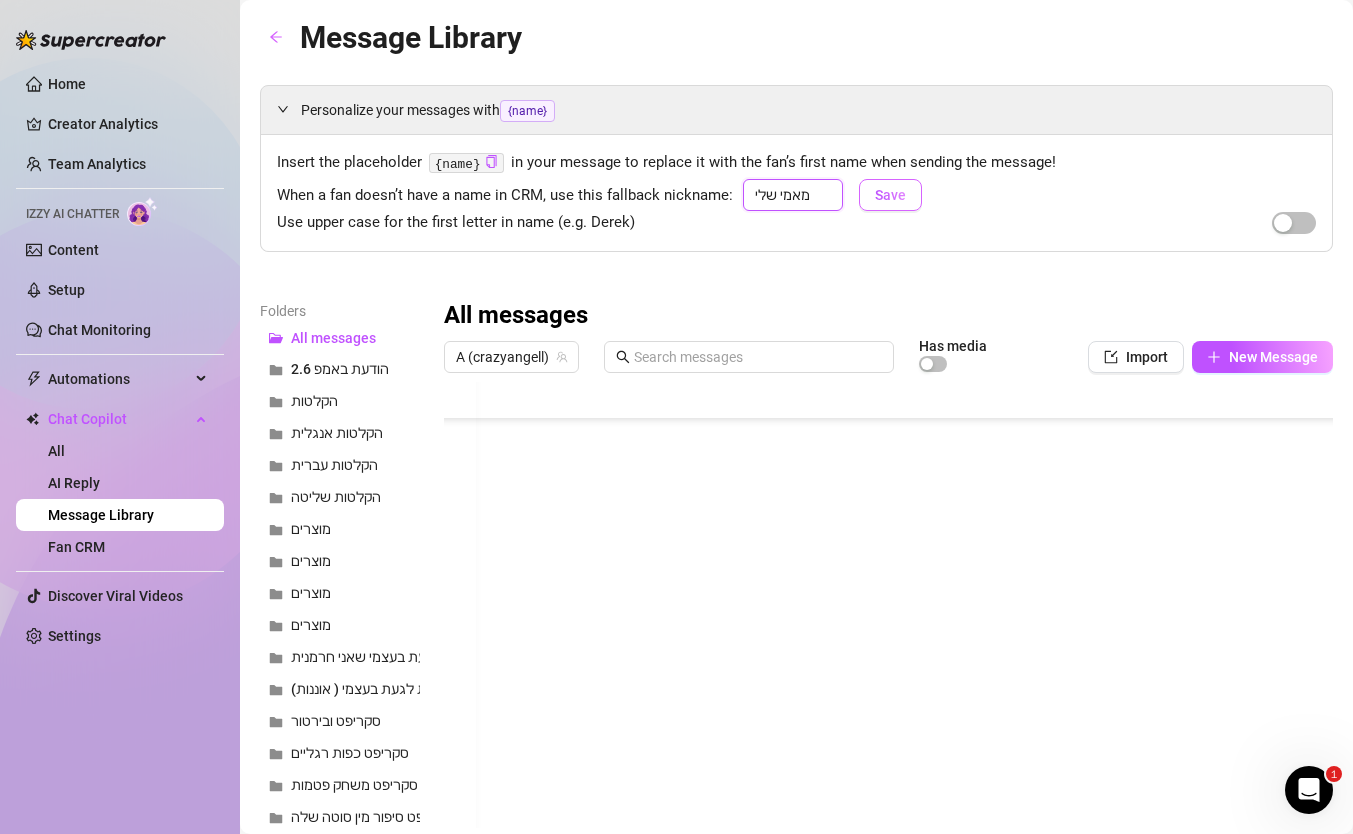 type on "מאמי שלי" 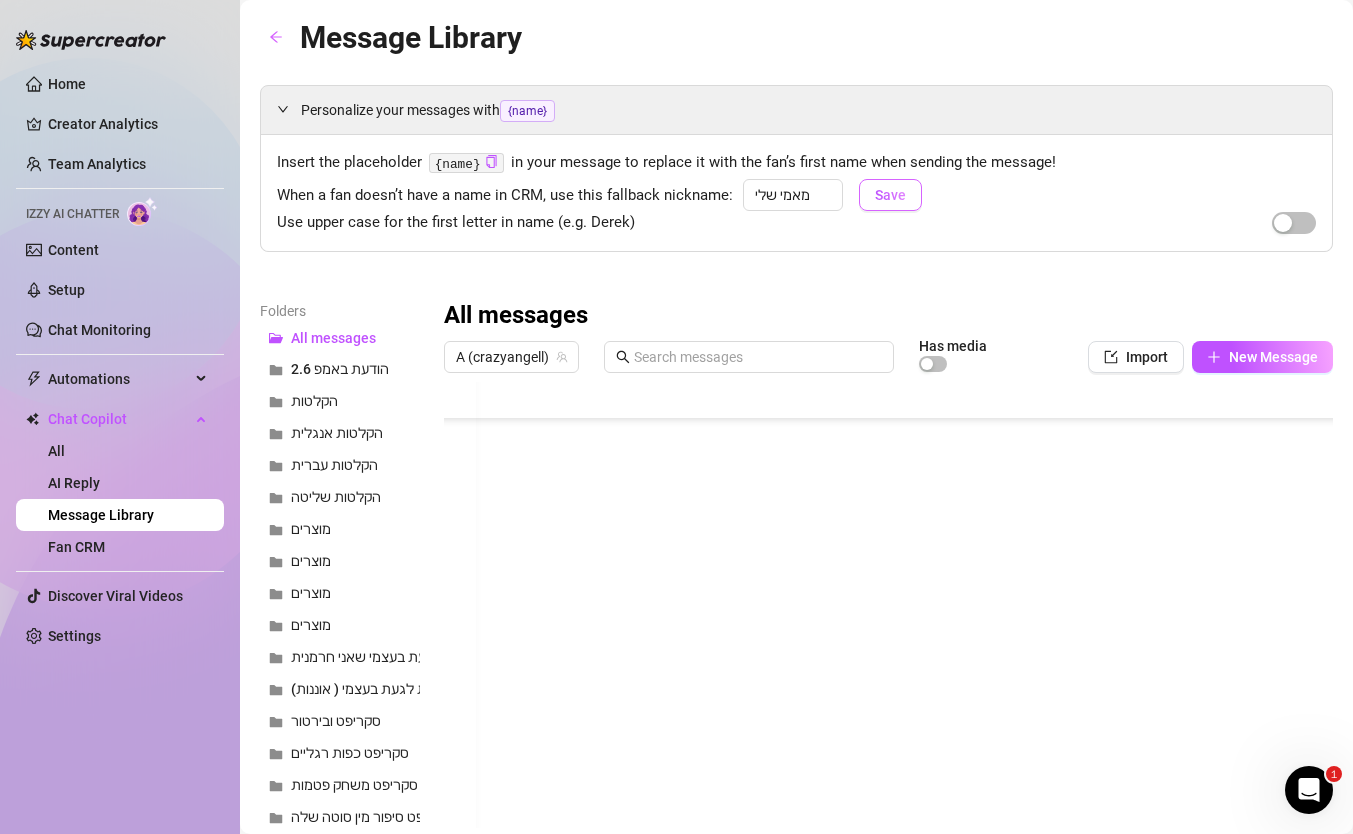 click on "Save" at bounding box center [890, 195] 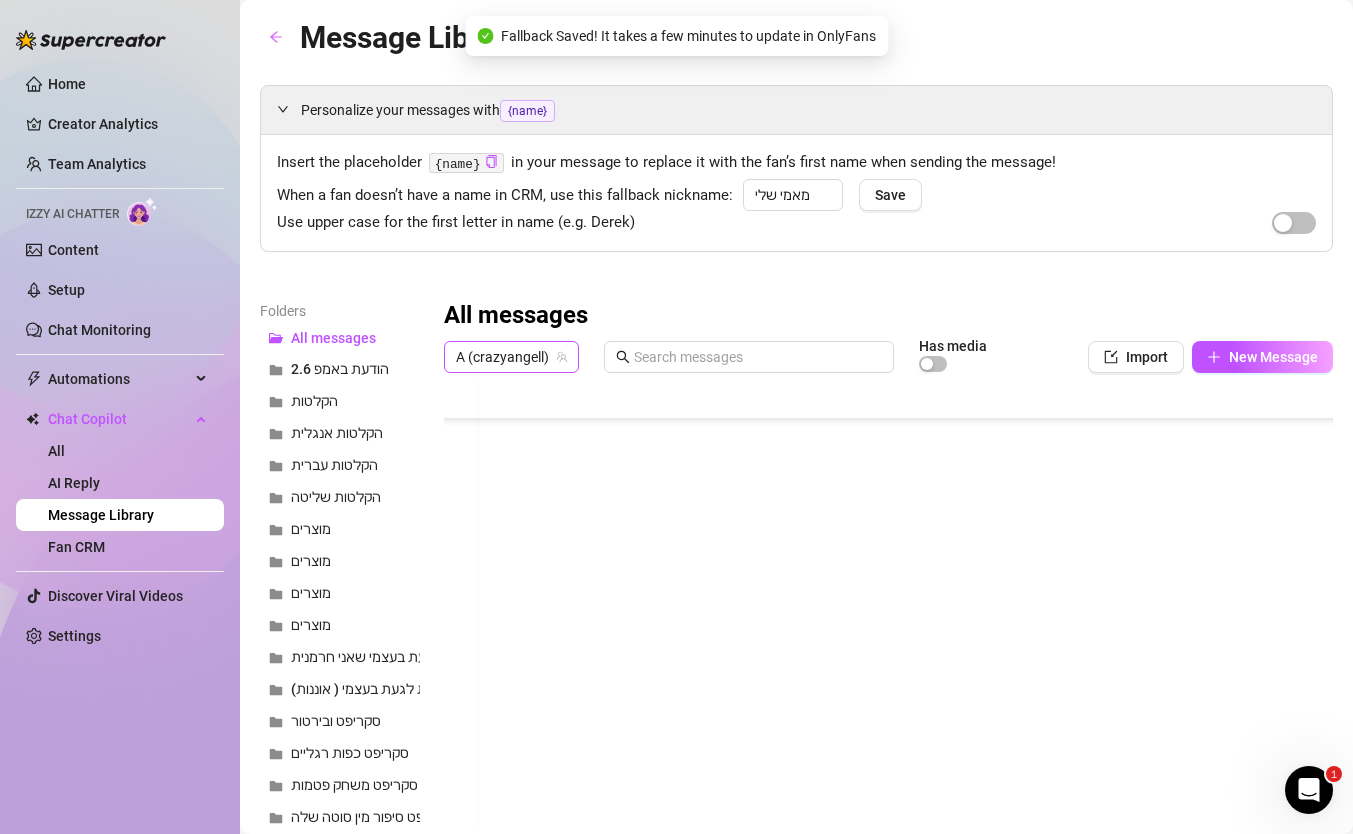 click on "A (crazyangell)" at bounding box center (511, 357) 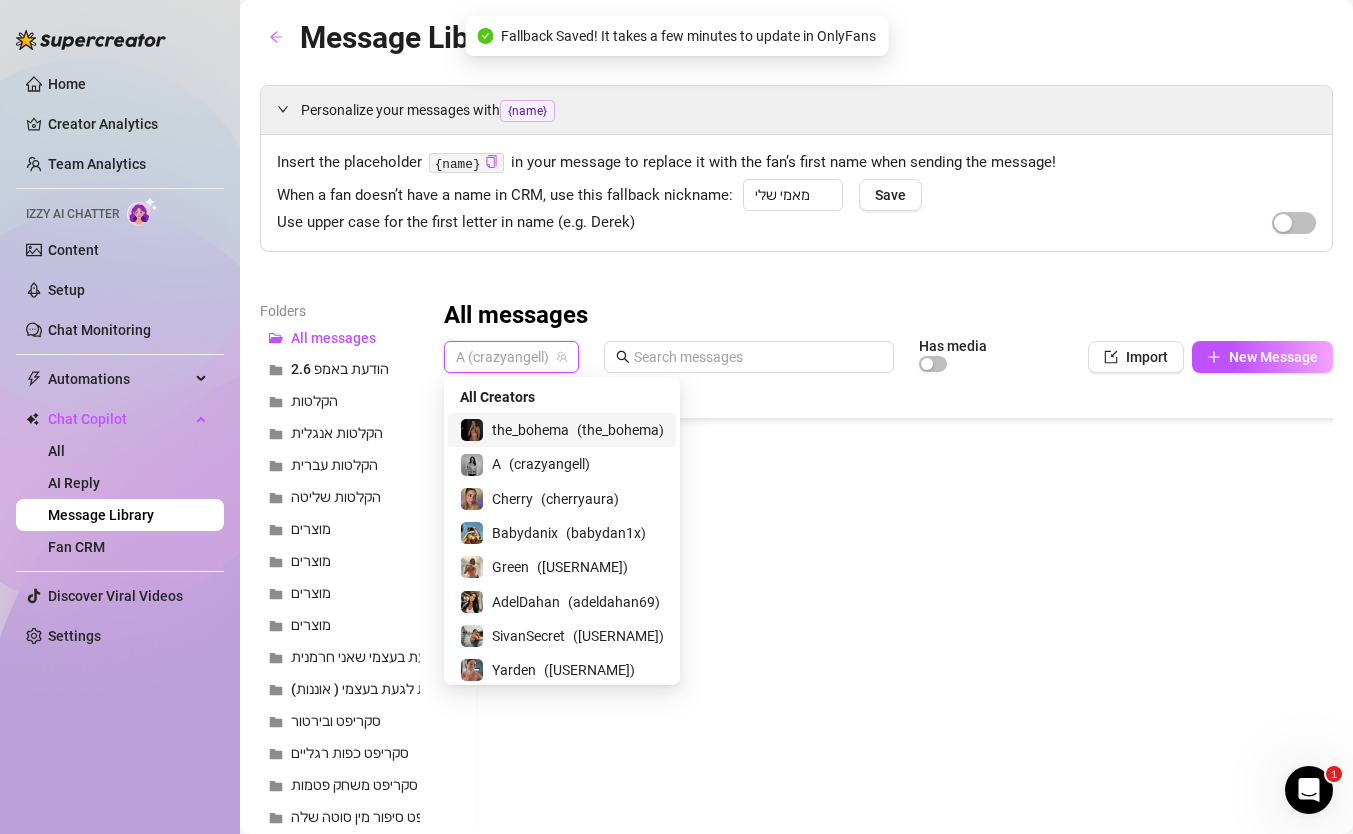 click on "the_bohema" at bounding box center (530, 430) 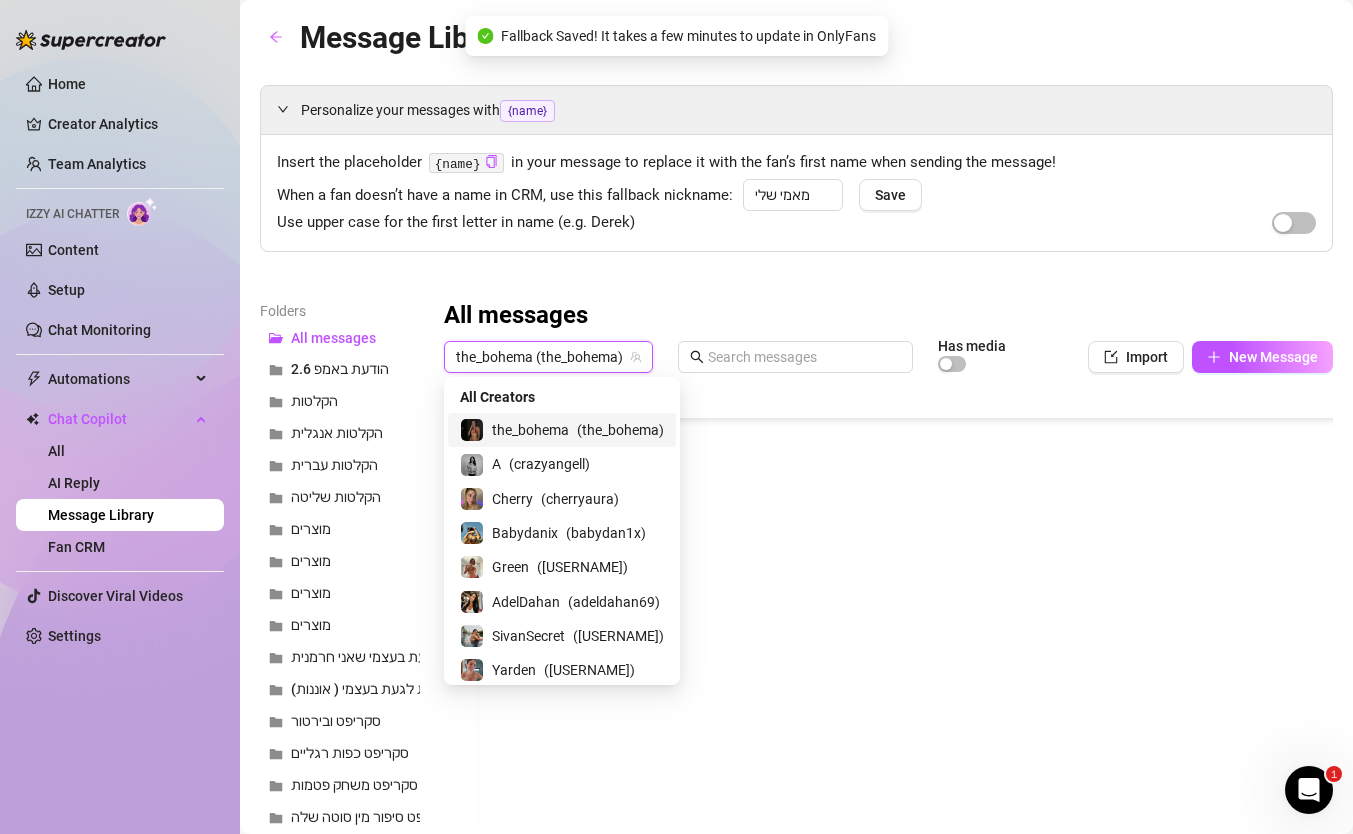scroll, scrollTop: 2120, scrollLeft: 15, axis: both 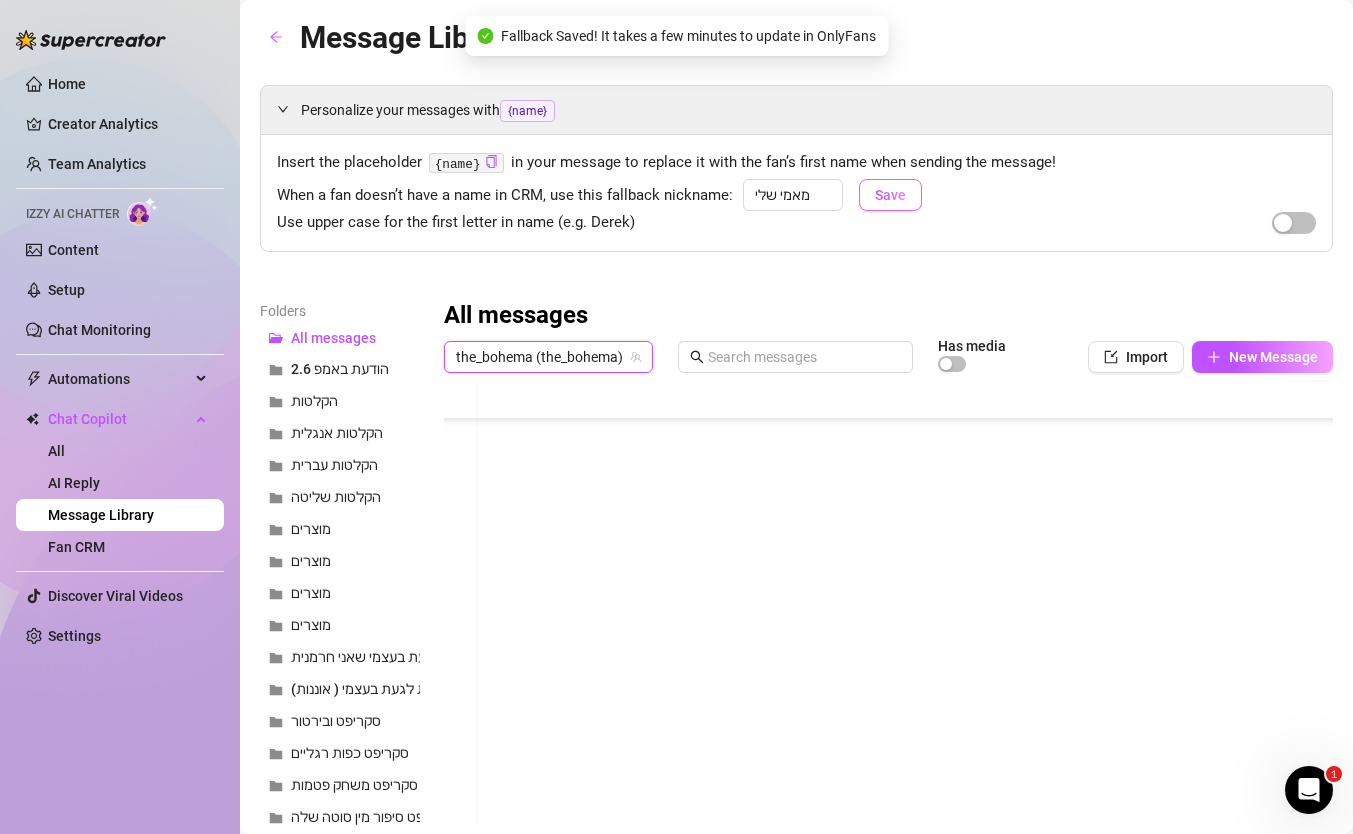 click on "Save" at bounding box center [890, 195] 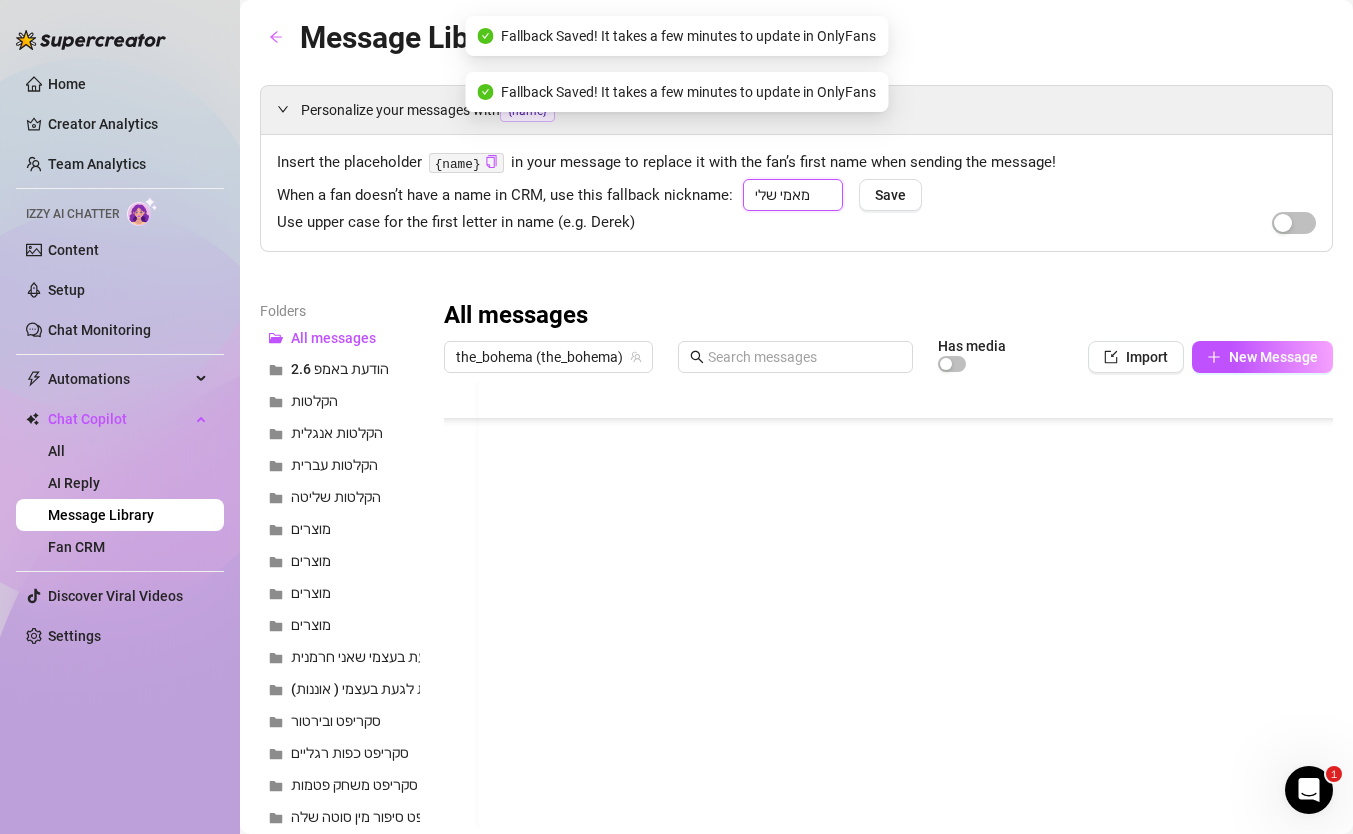 click on "מאמי שלי" at bounding box center [793, 195] 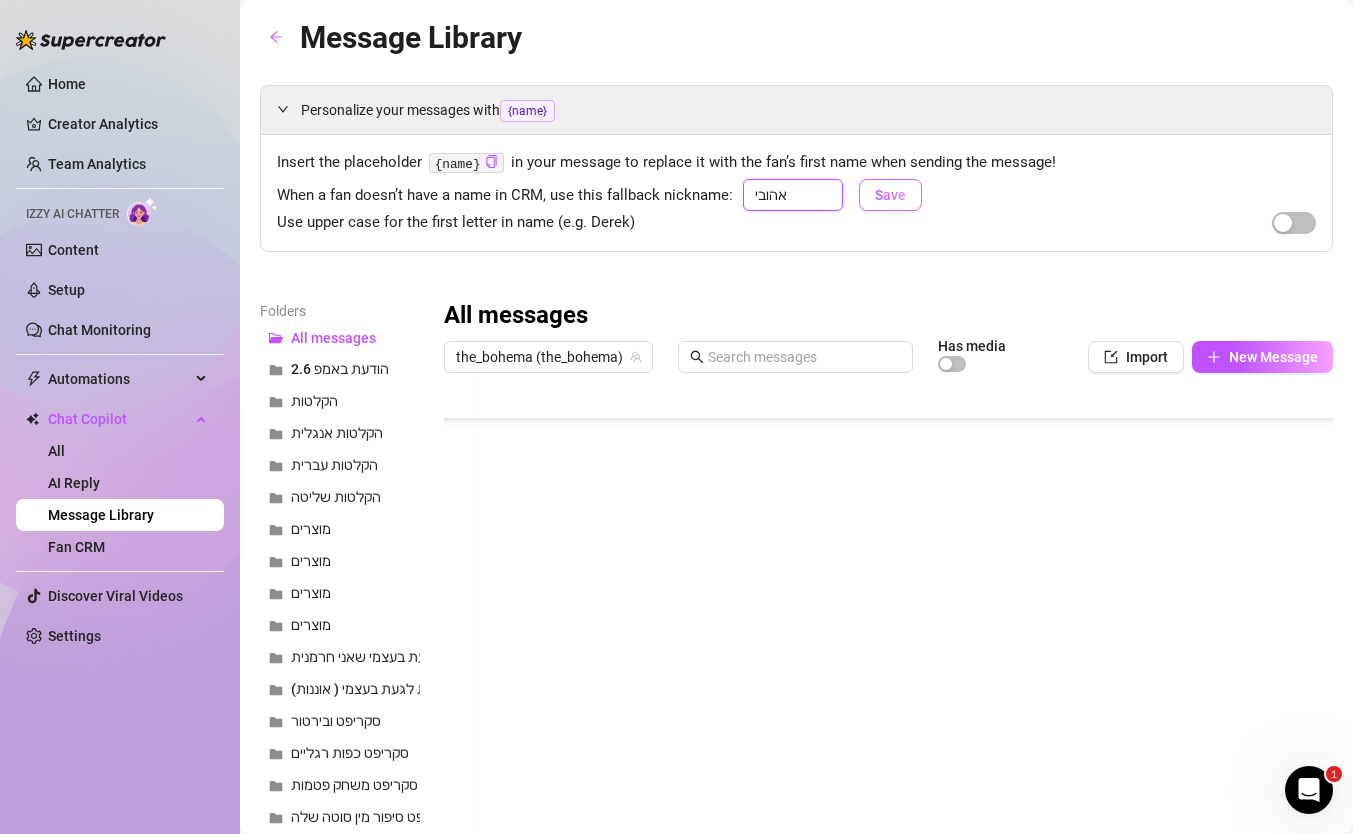 type on "אהובי" 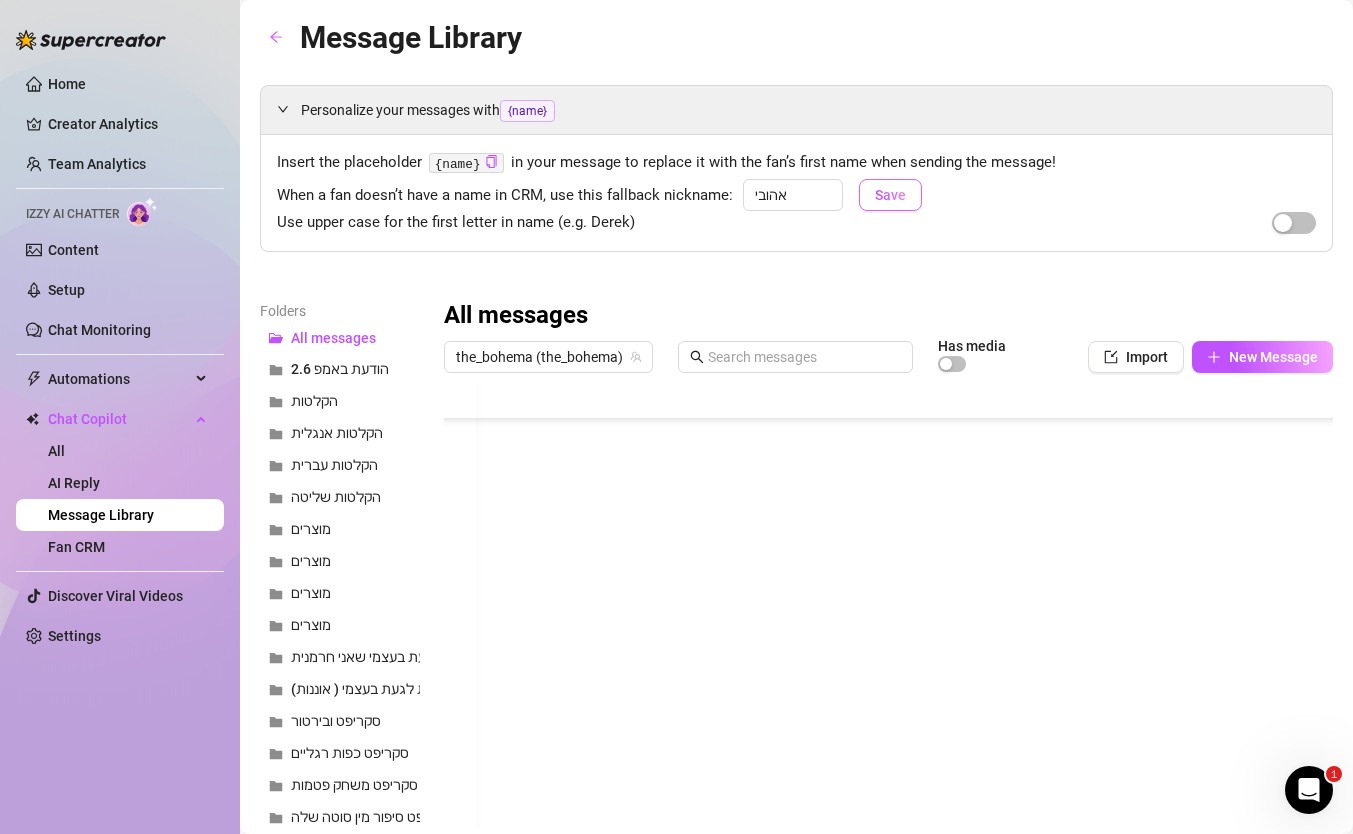 click on "Save" at bounding box center (890, 195) 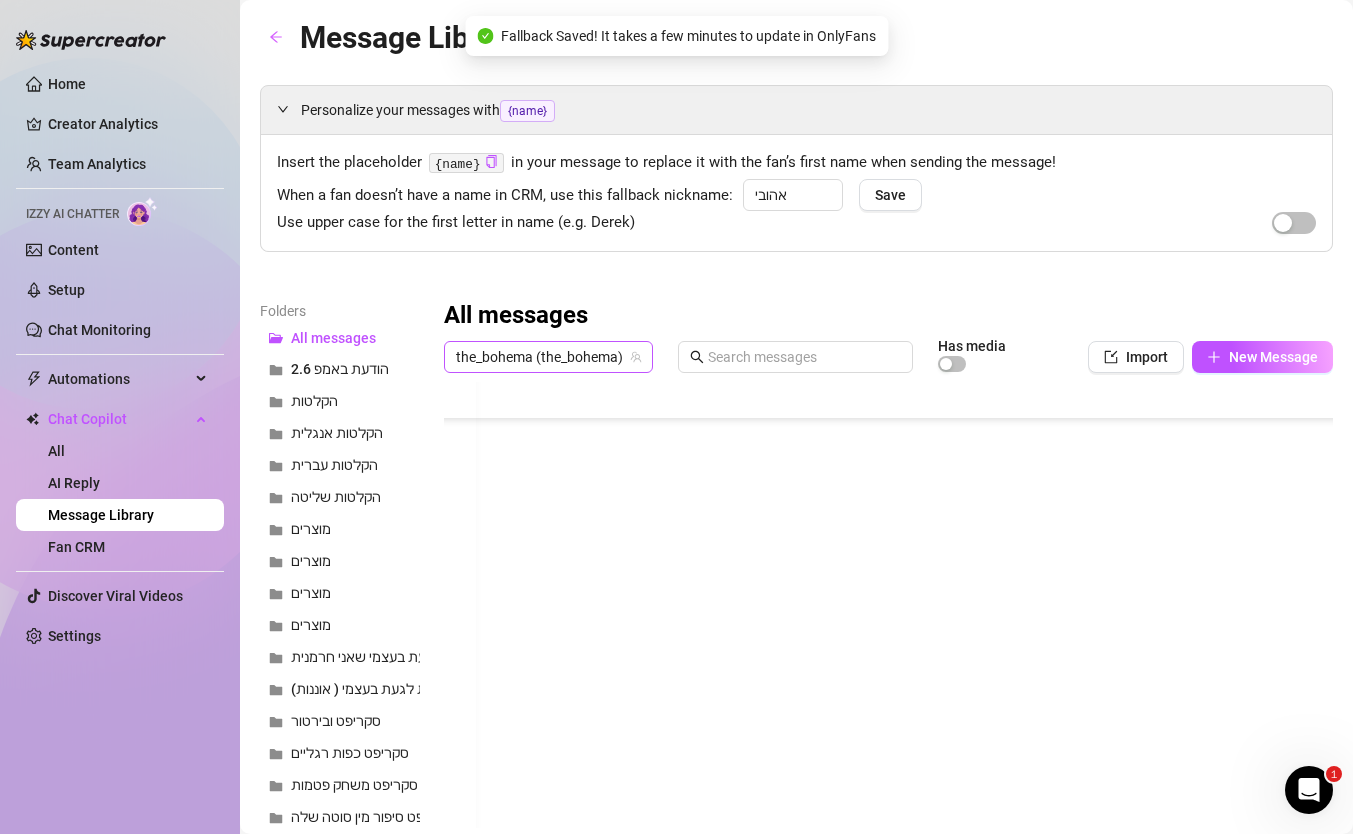 click on "the_bohema (the_bohema)" at bounding box center [548, 357] 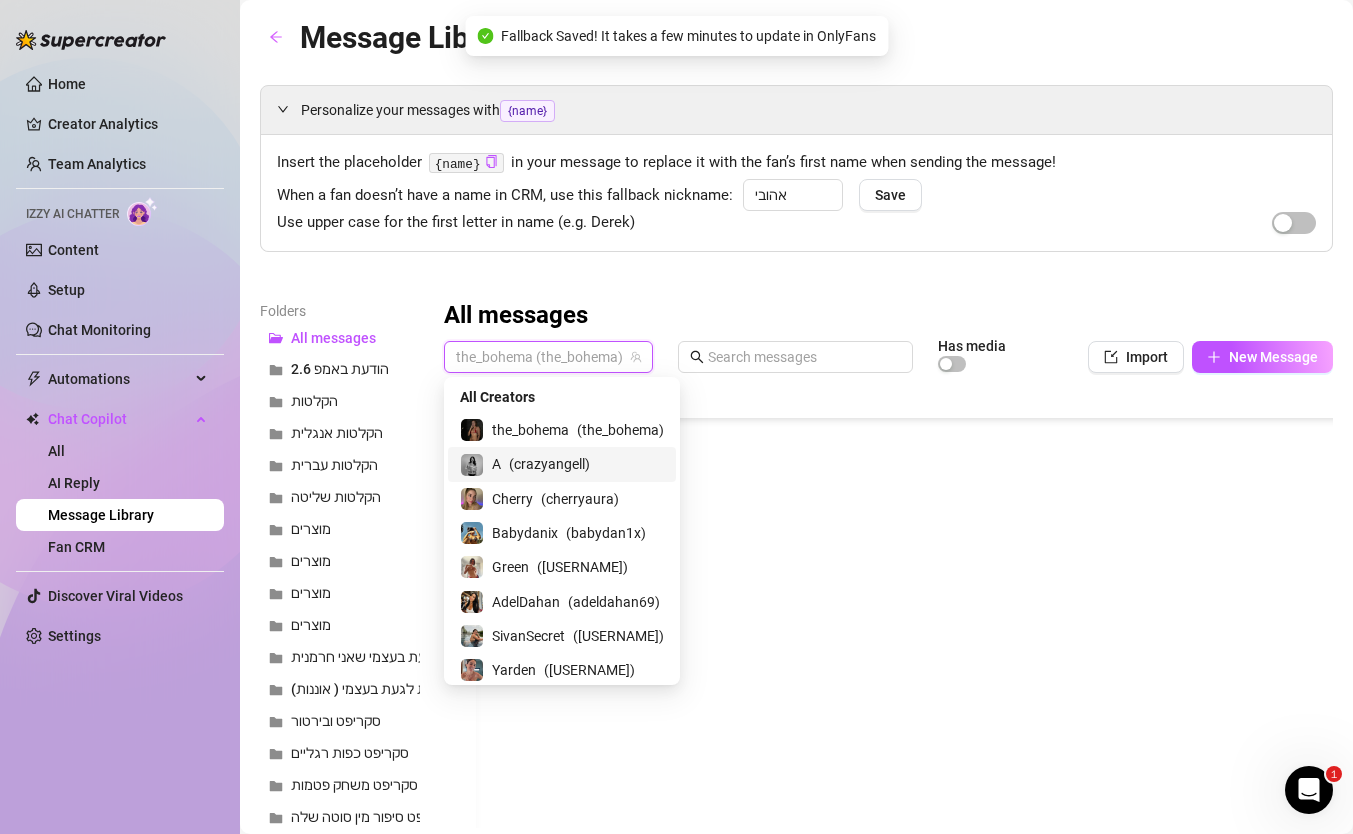click on "( crazyangell )" at bounding box center (549, 464) 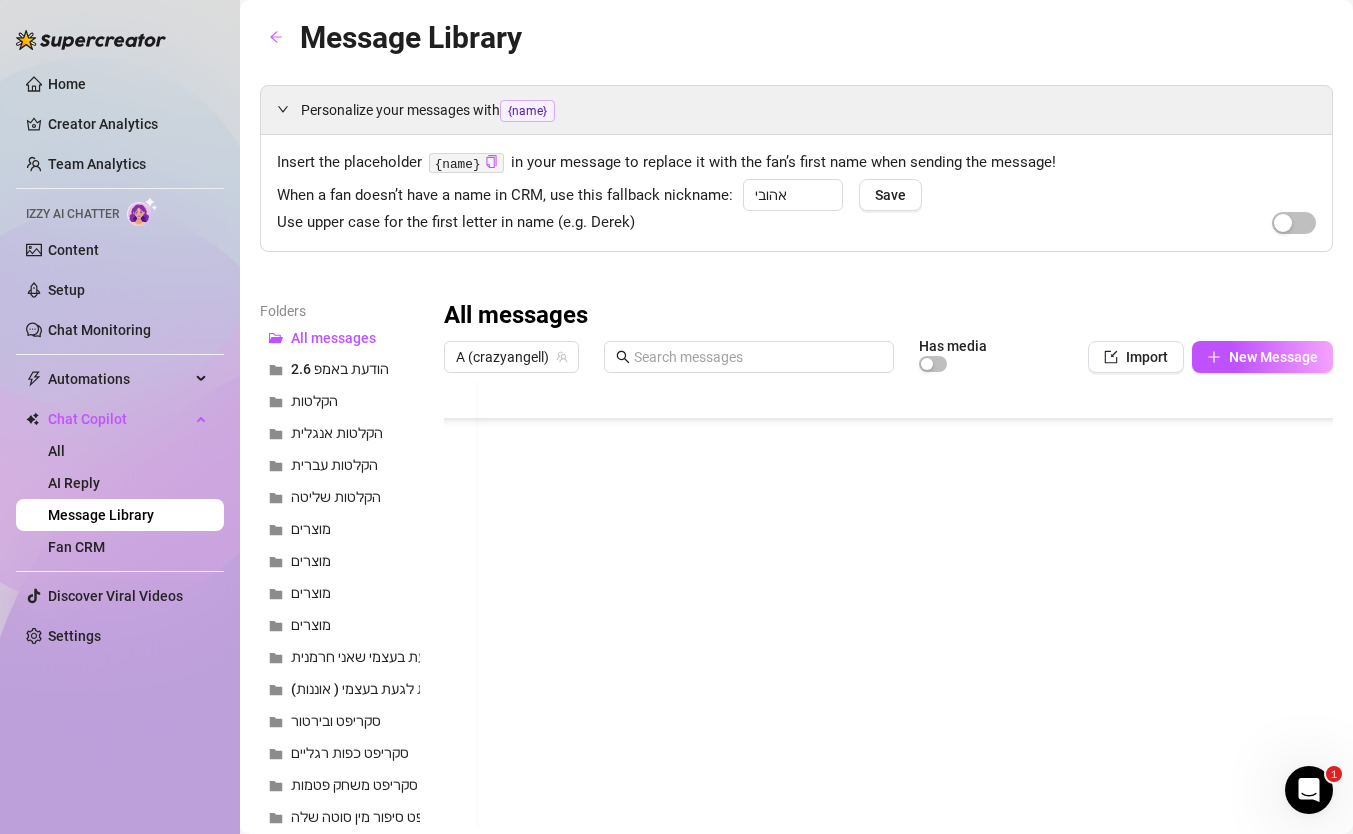 click on "{name}" at bounding box center [466, 163] 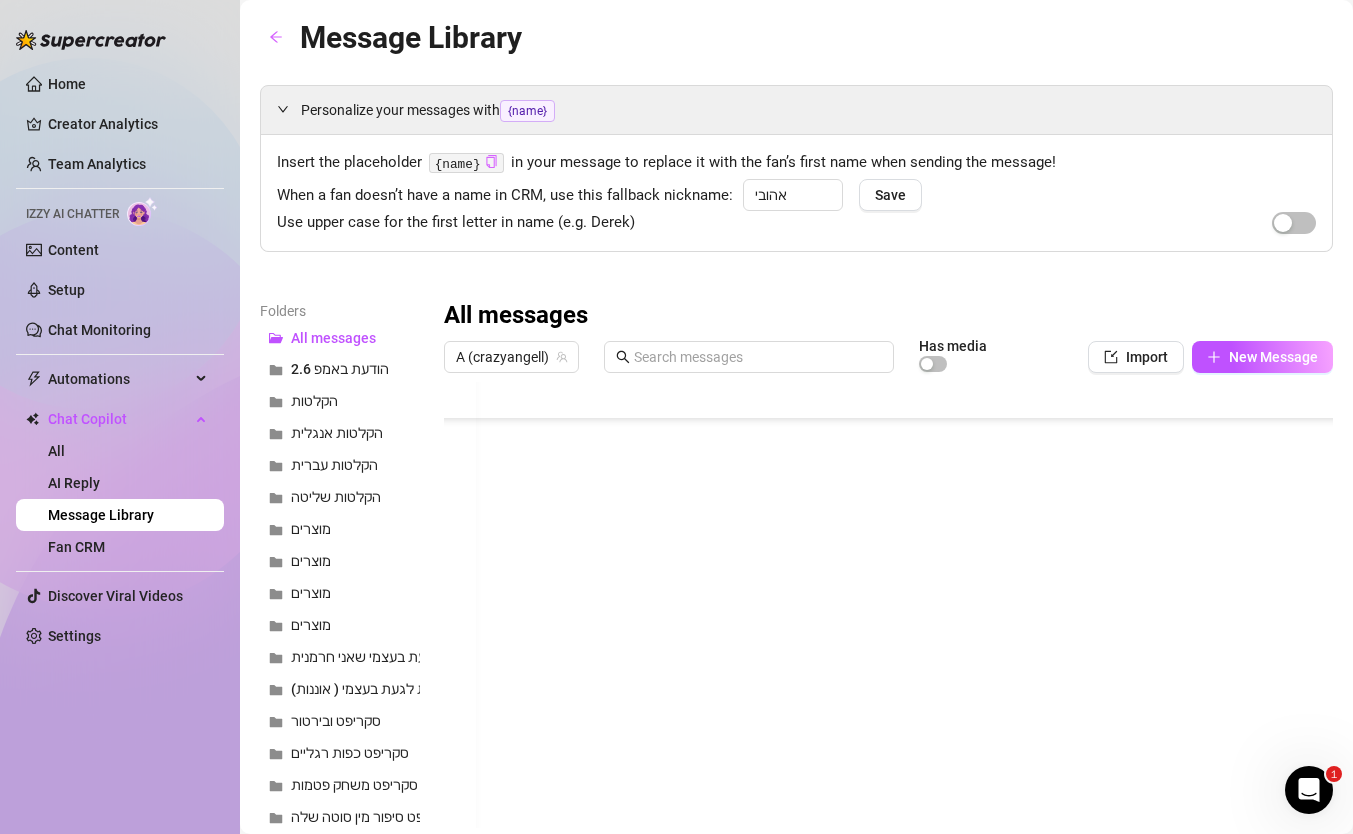 click 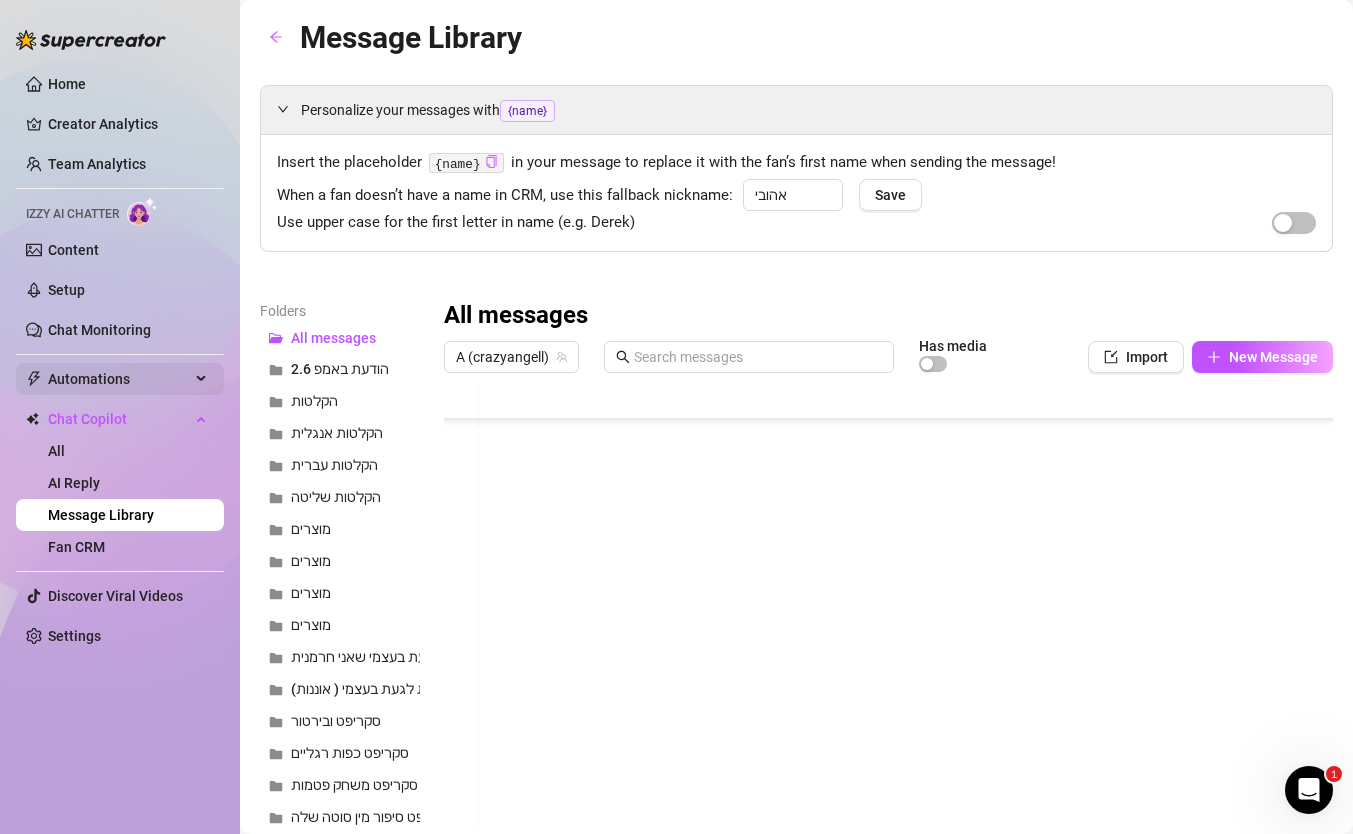 click on "Automations" at bounding box center [119, 379] 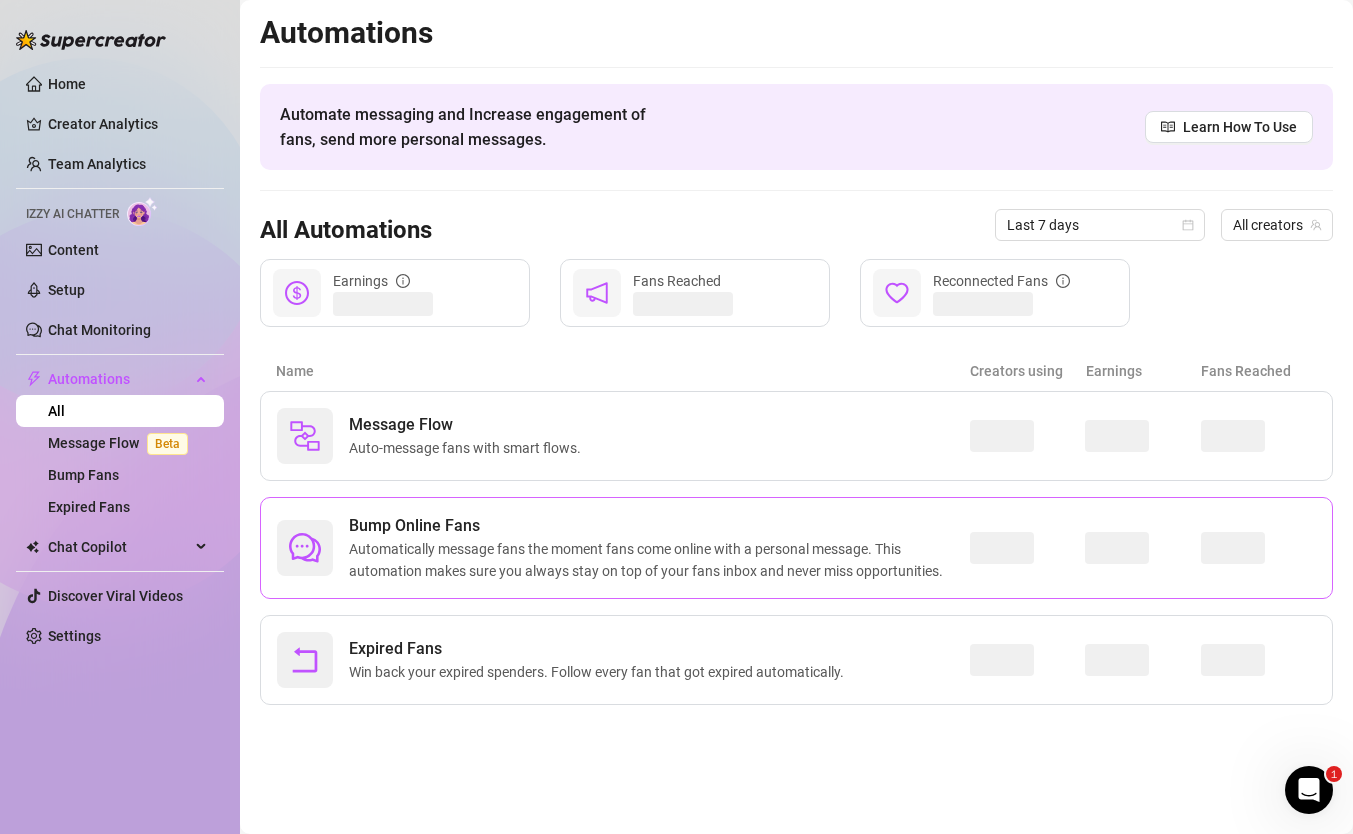 click on "Bump Online Fans" at bounding box center [659, 526] 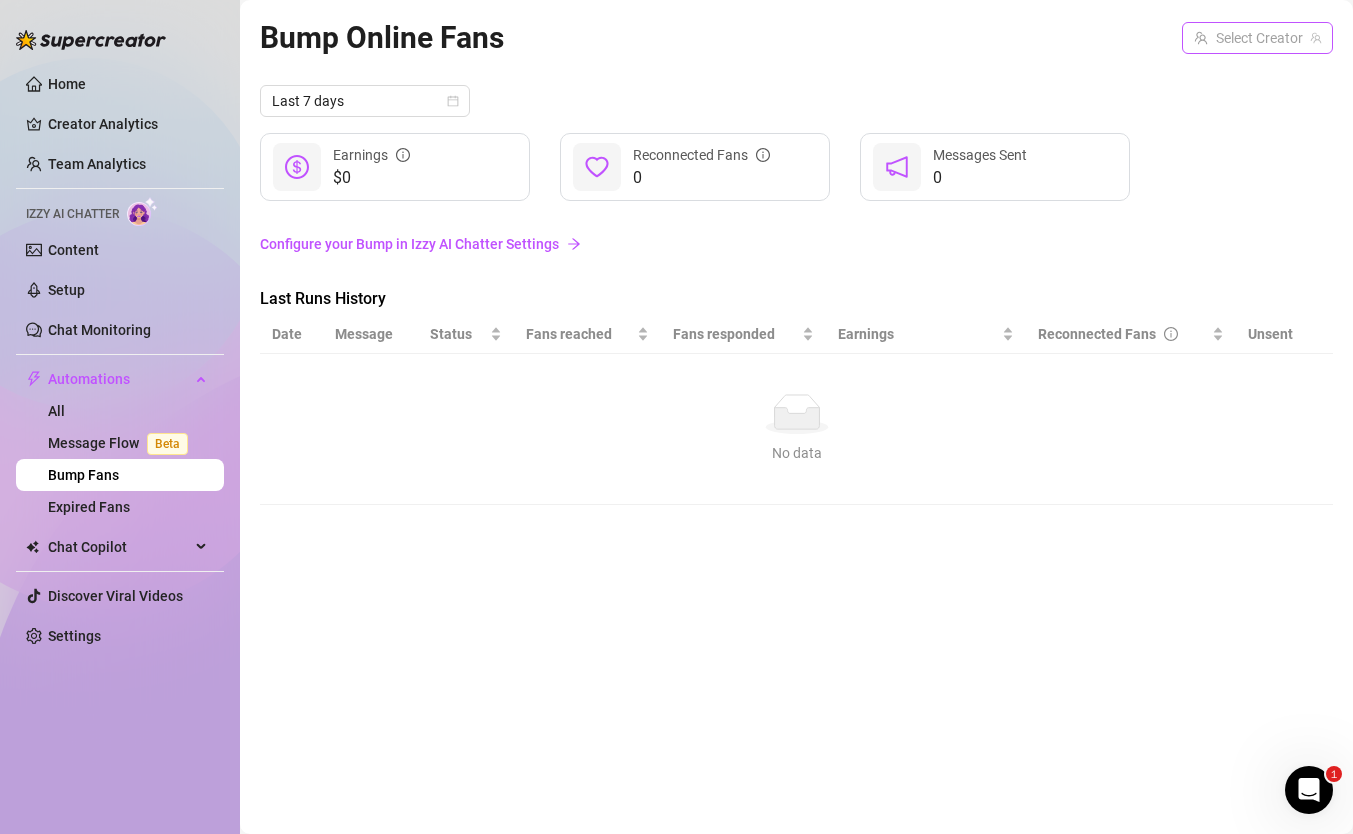 click at bounding box center (1248, 38) 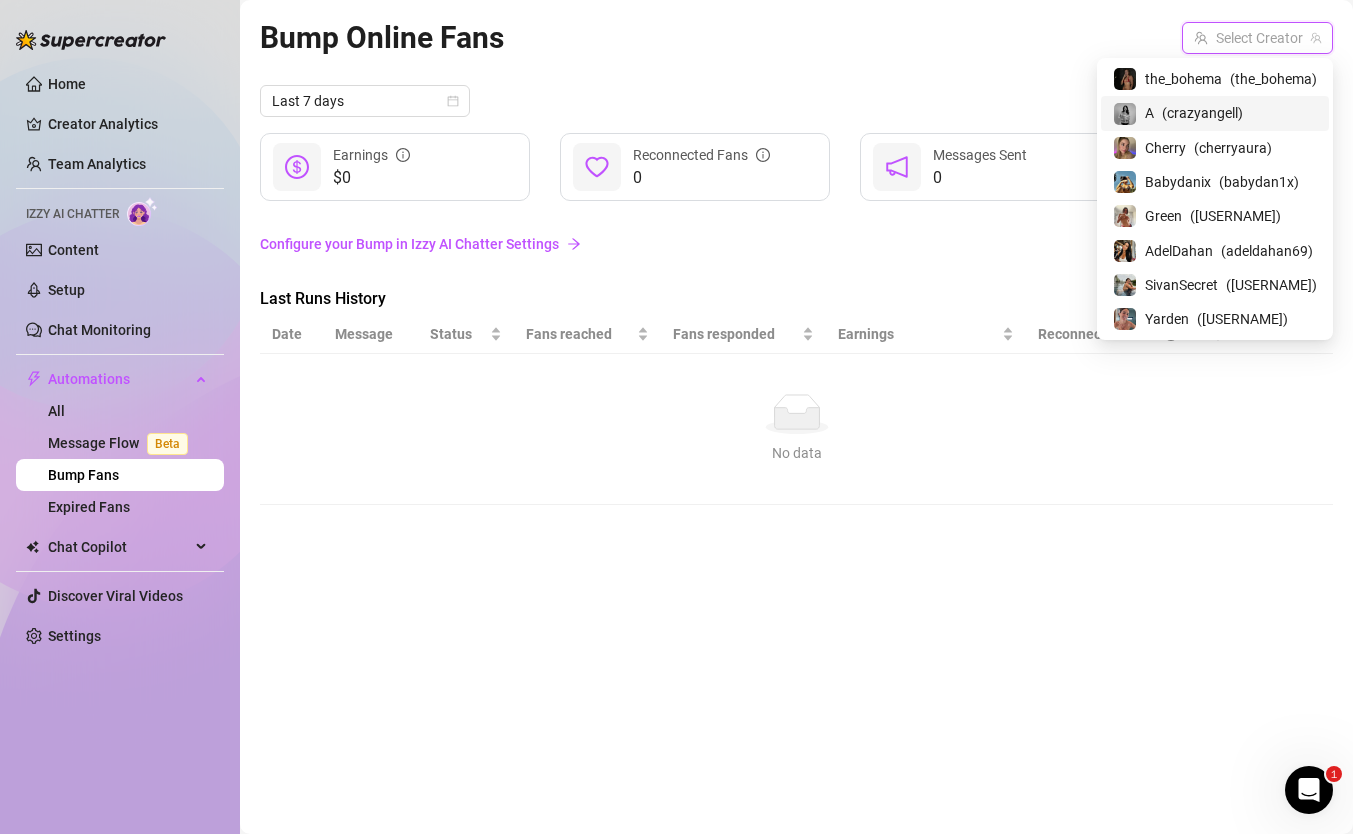click on "A   ( crazyangell )" at bounding box center (1215, 113) 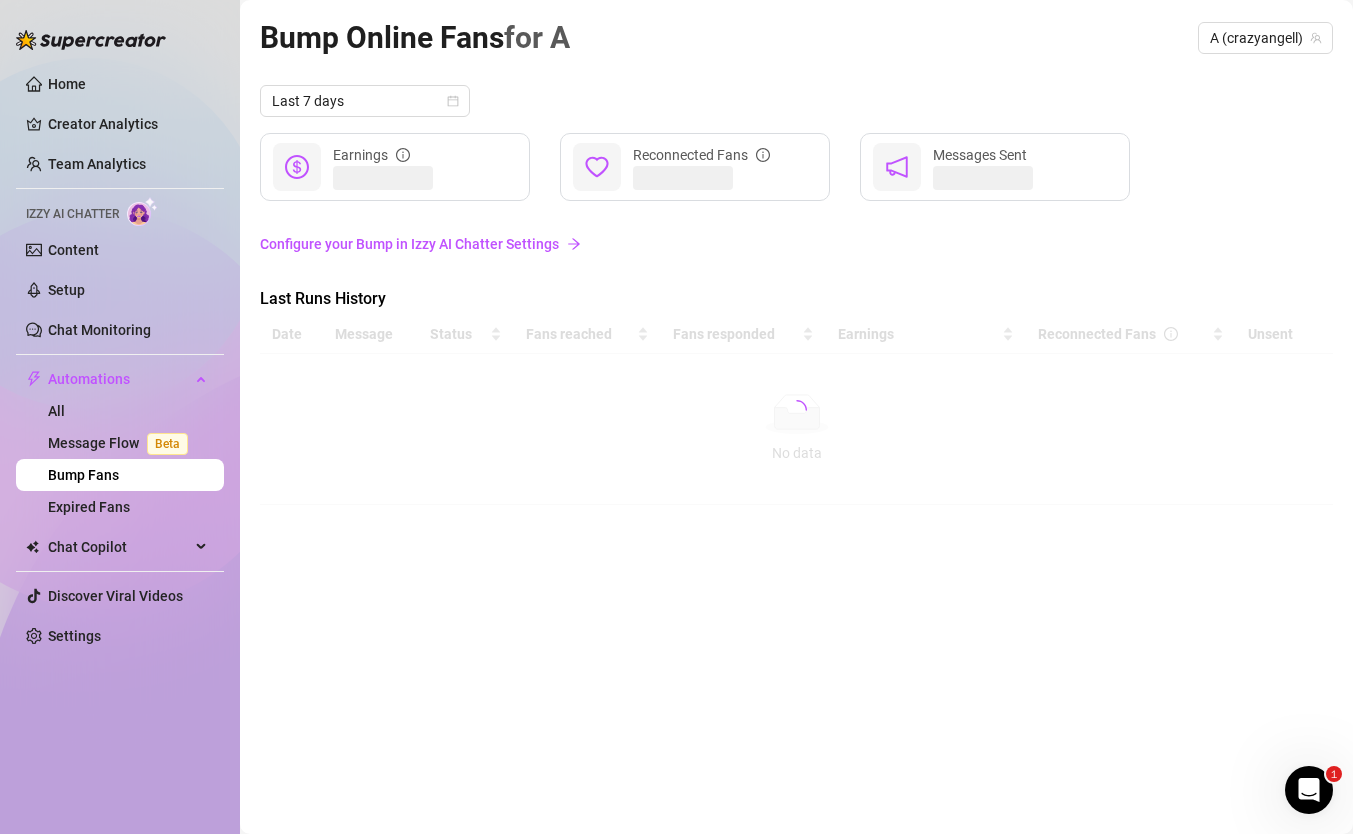 click on "Configure your Bump in Izzy AI Chatter Settings" at bounding box center (796, 244) 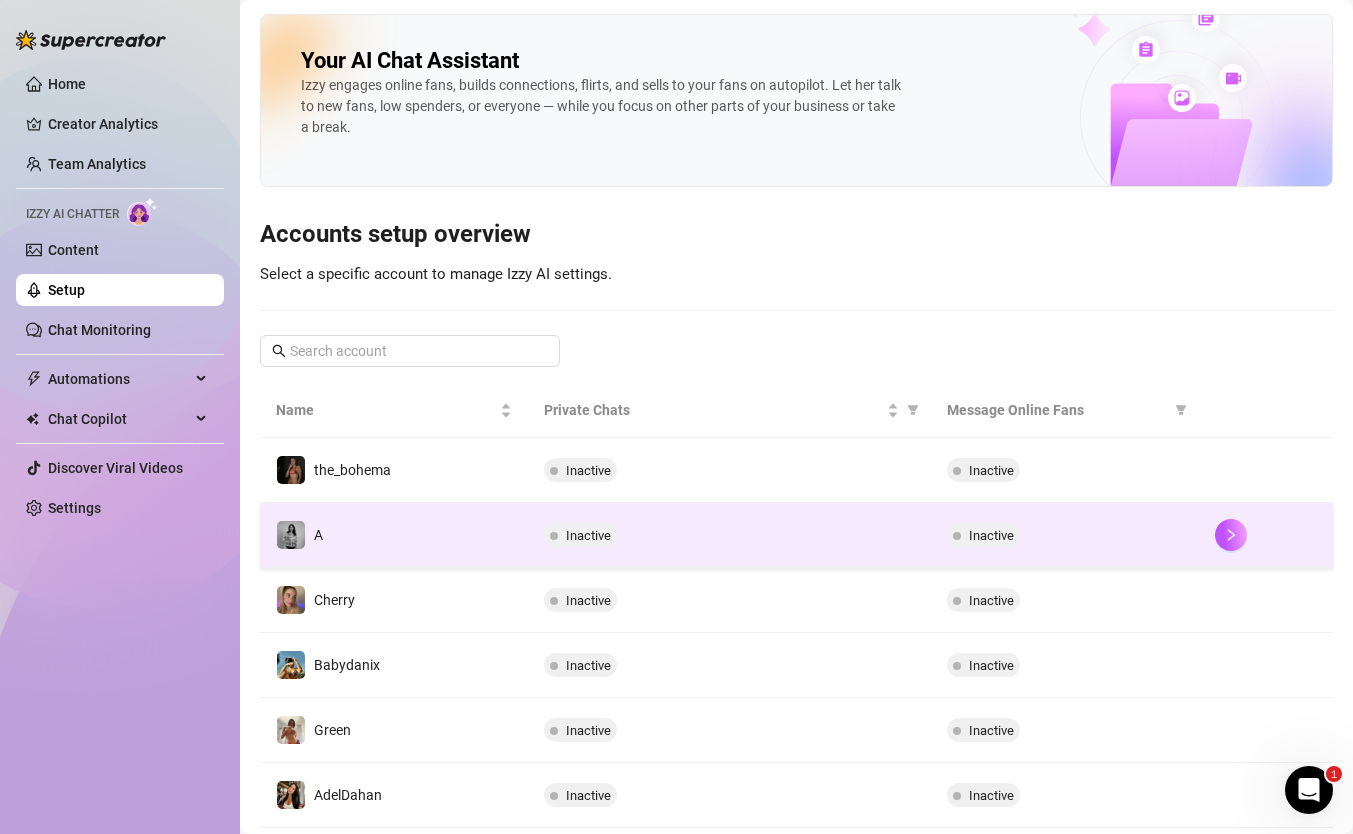click on "A" at bounding box center (394, 535) 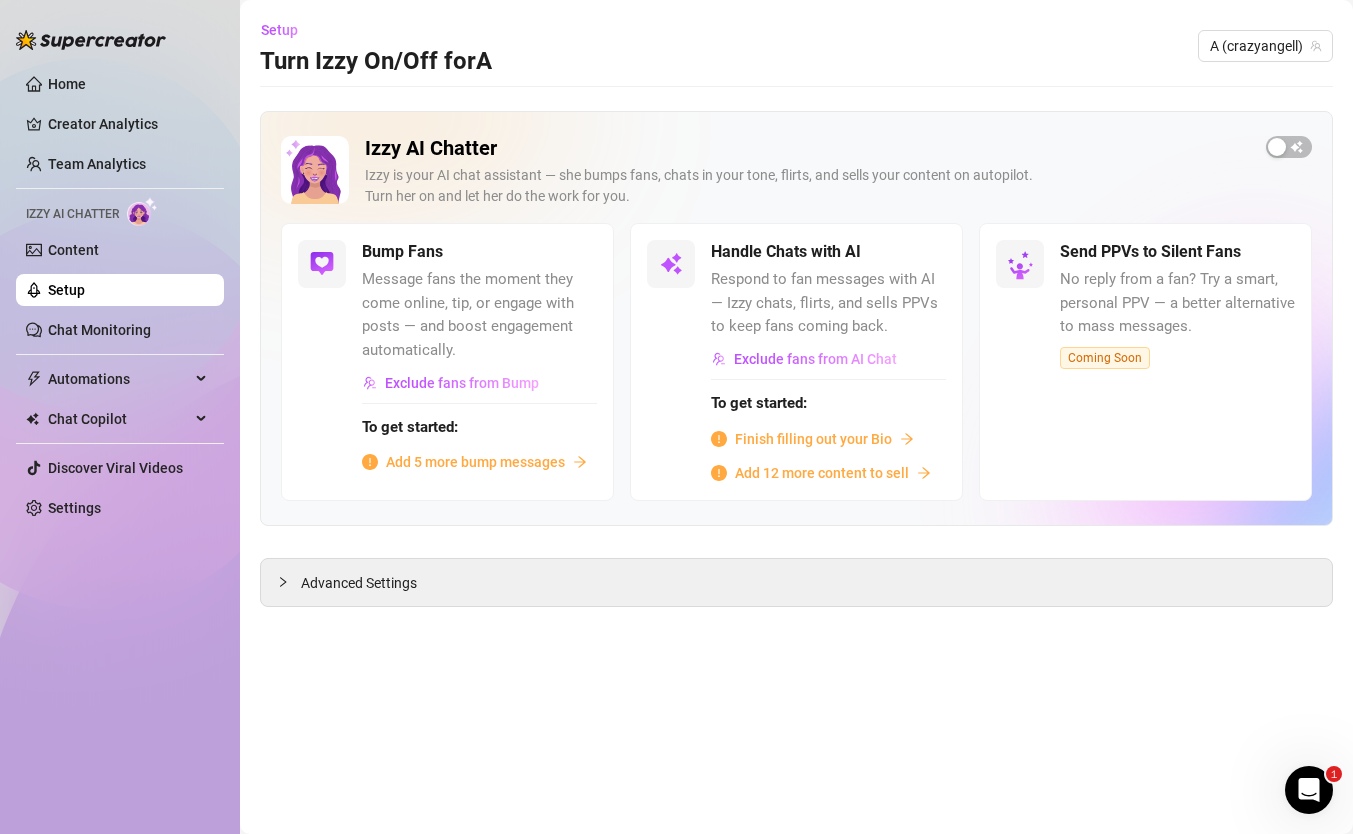 click on "Add 5 more bump messages" at bounding box center (475, 462) 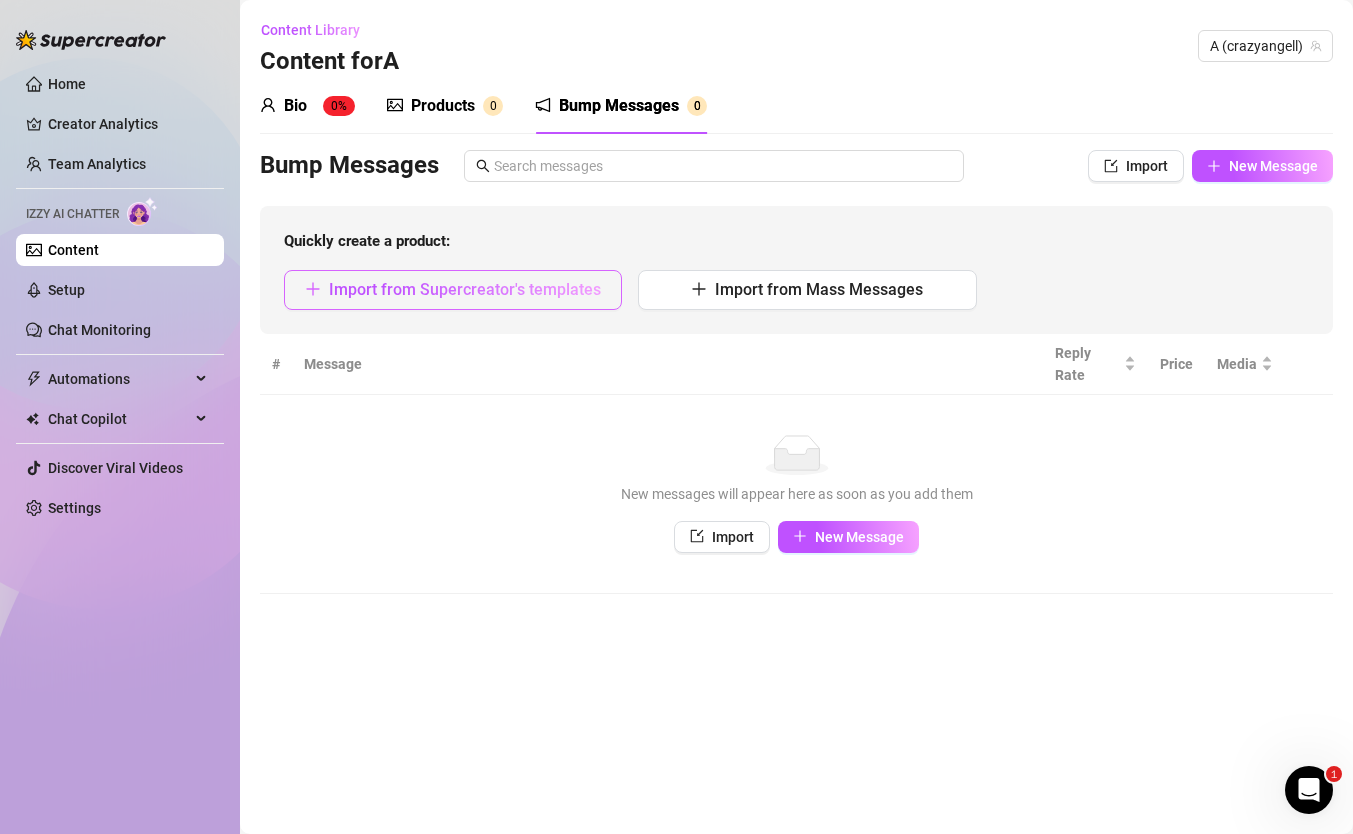 click on "Import from Supercreator's templates" at bounding box center (453, 290) 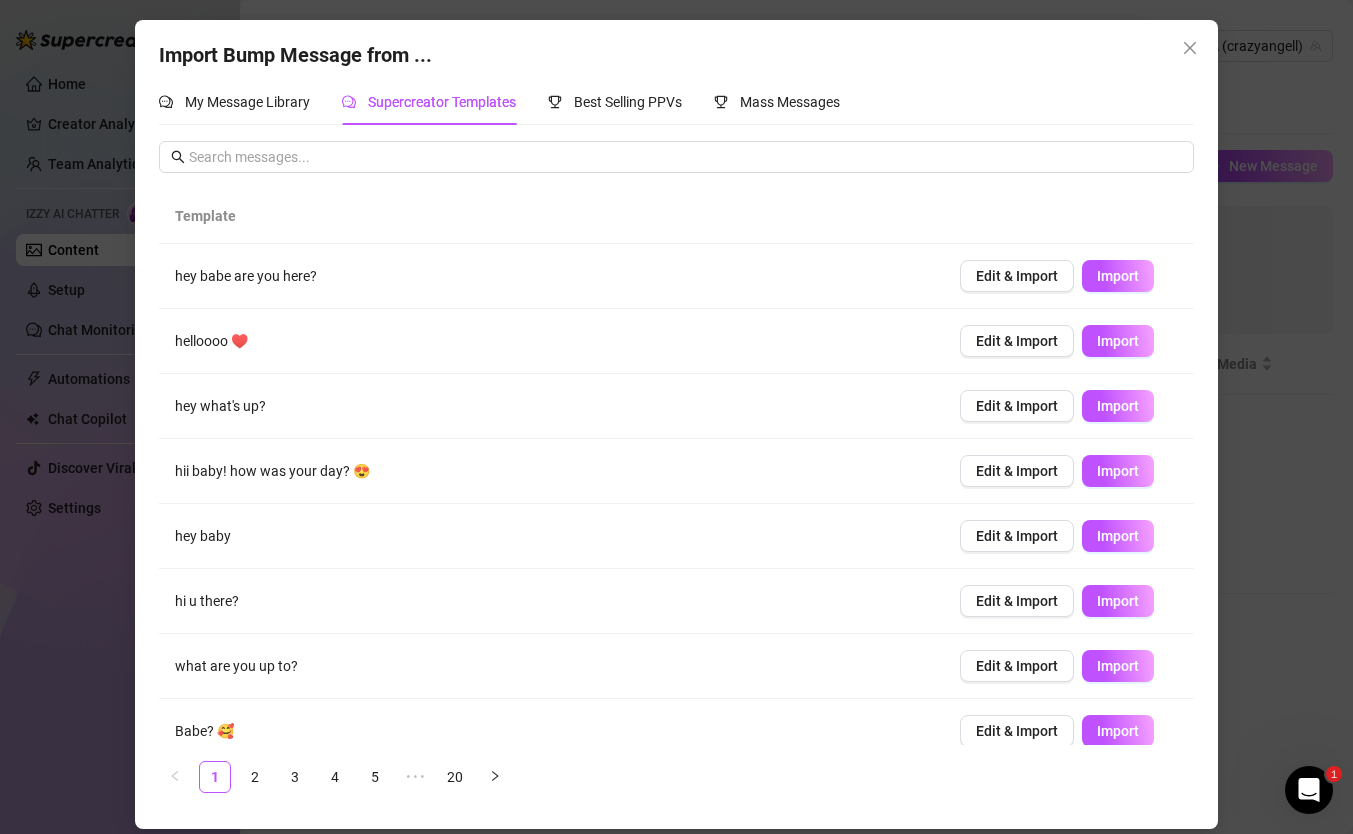 click on "My Message Library Supercreator Templates Best Selling PPVs Mass Messages" at bounding box center (499, 102) 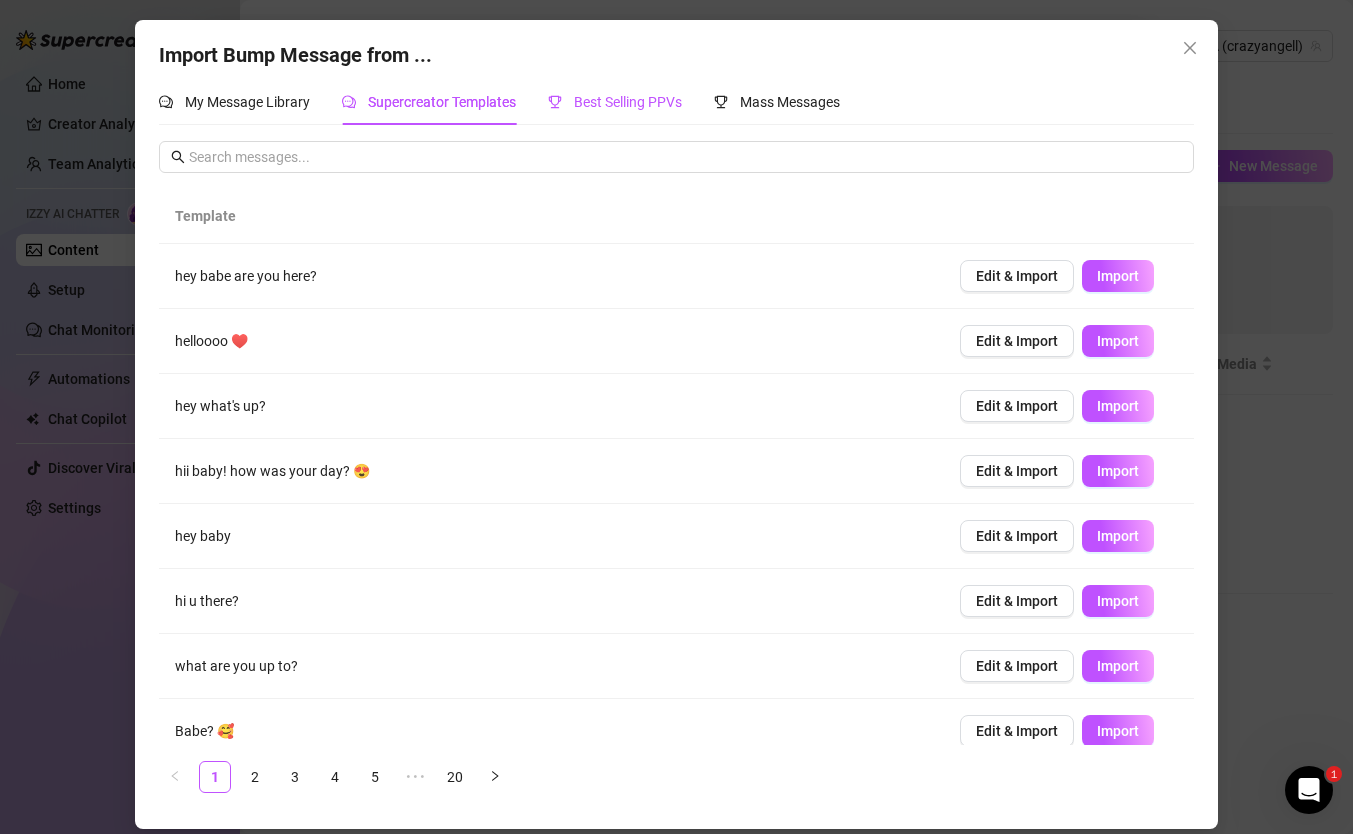 click on "Best Selling PPVs" at bounding box center [628, 102] 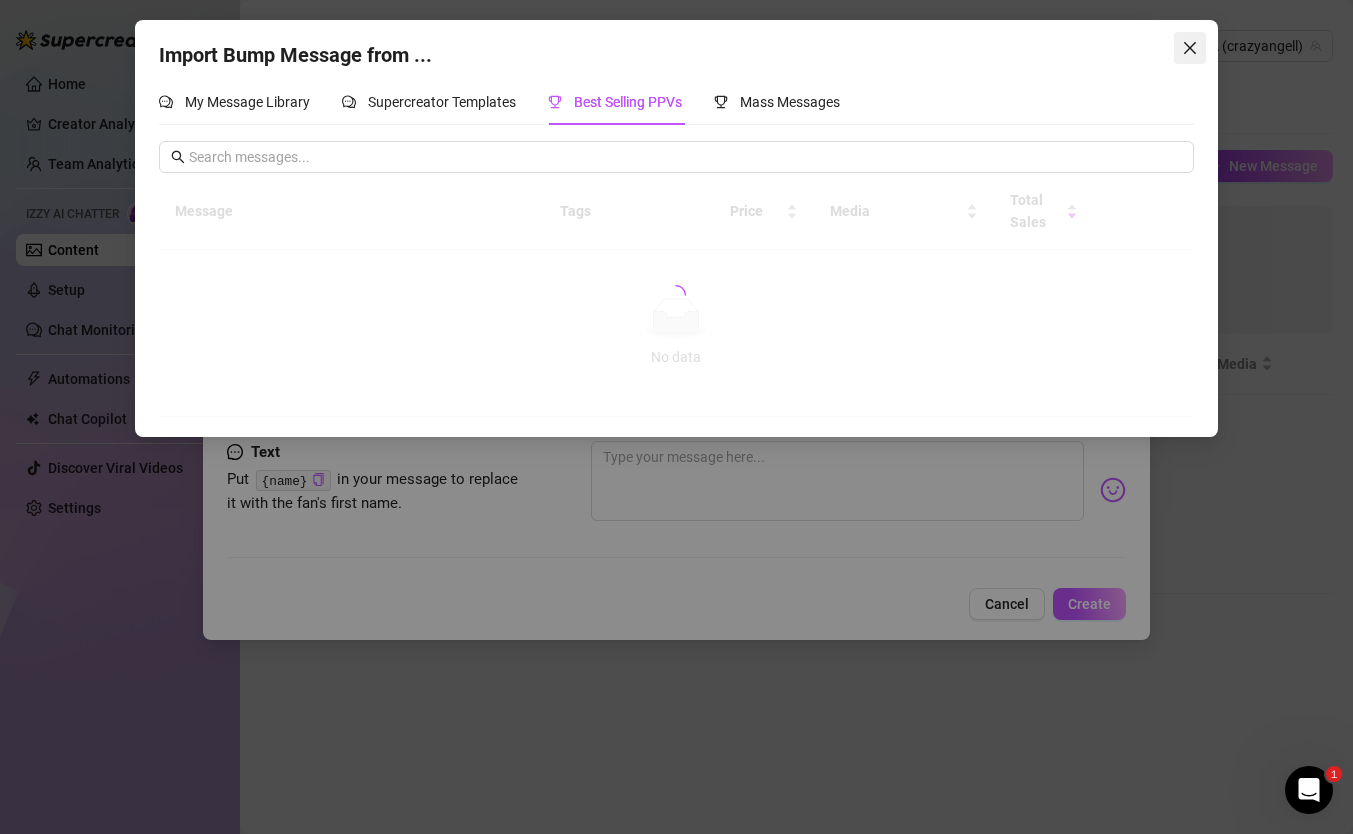 click 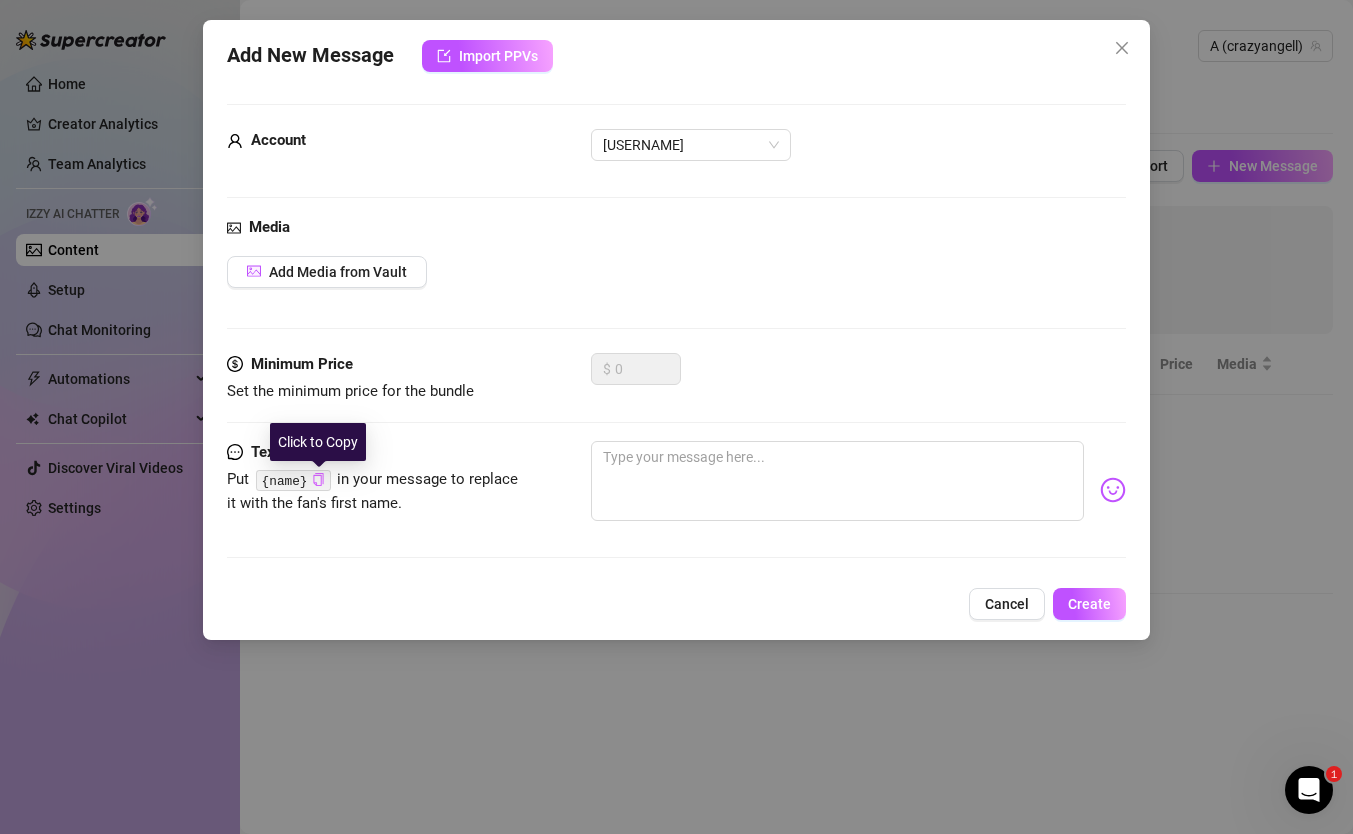 click 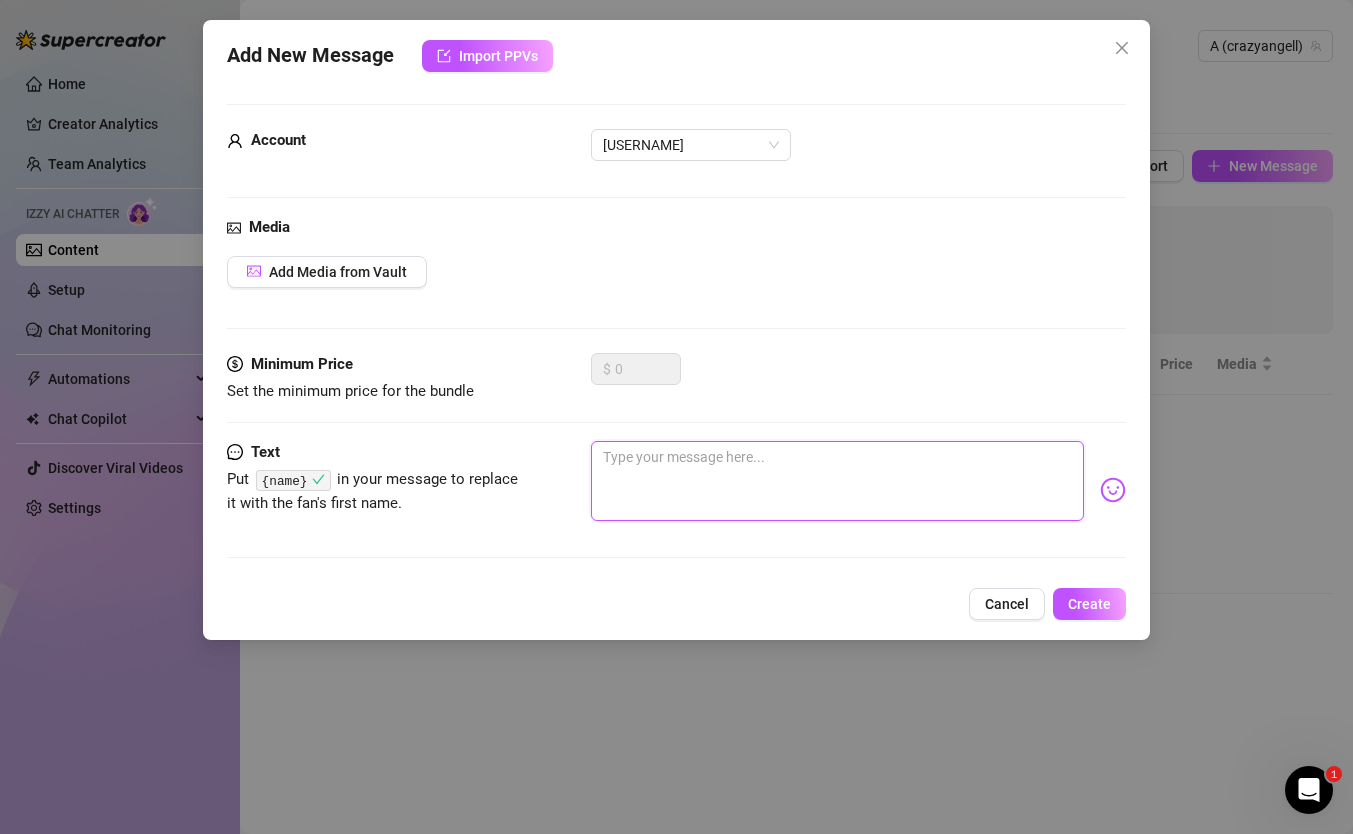 click at bounding box center [837, 481] 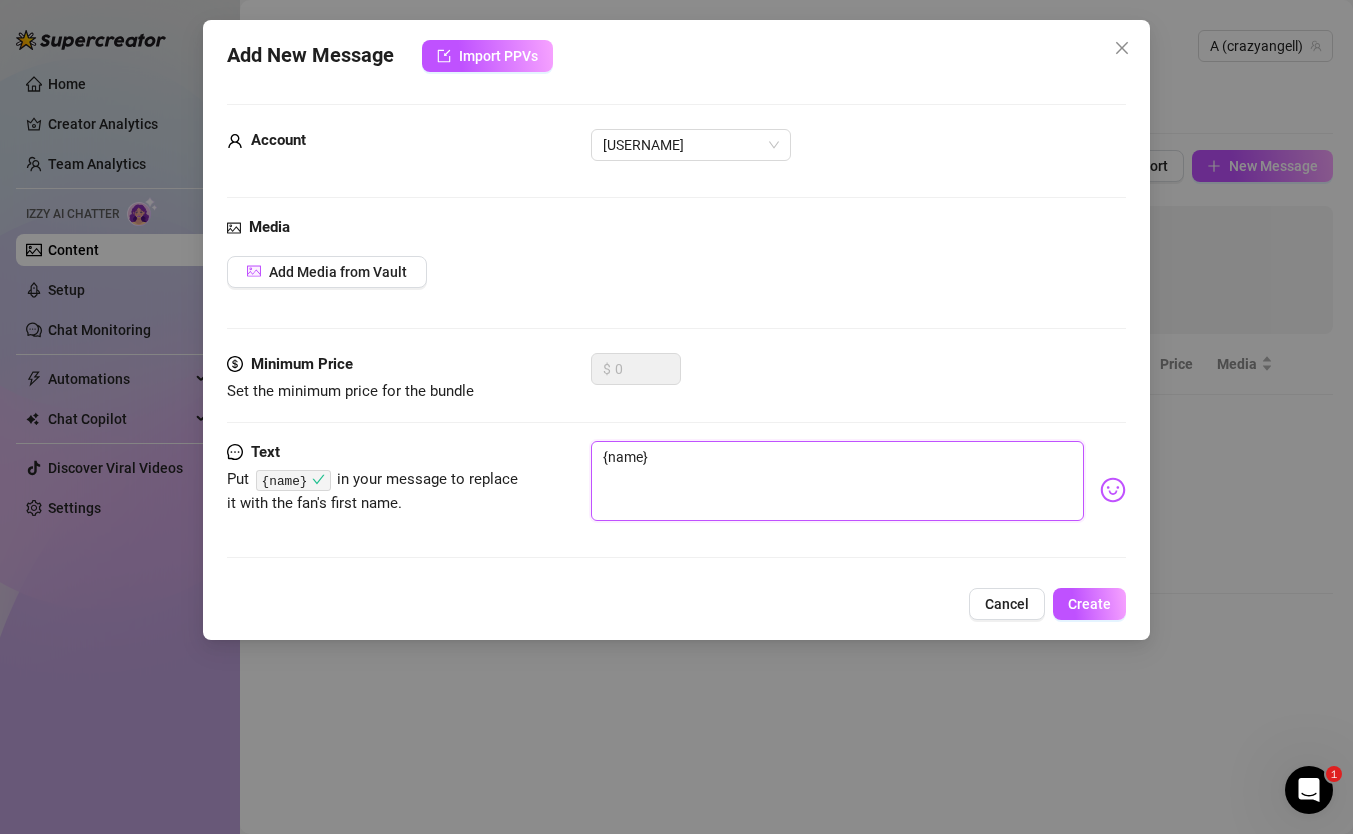type on "{name}" 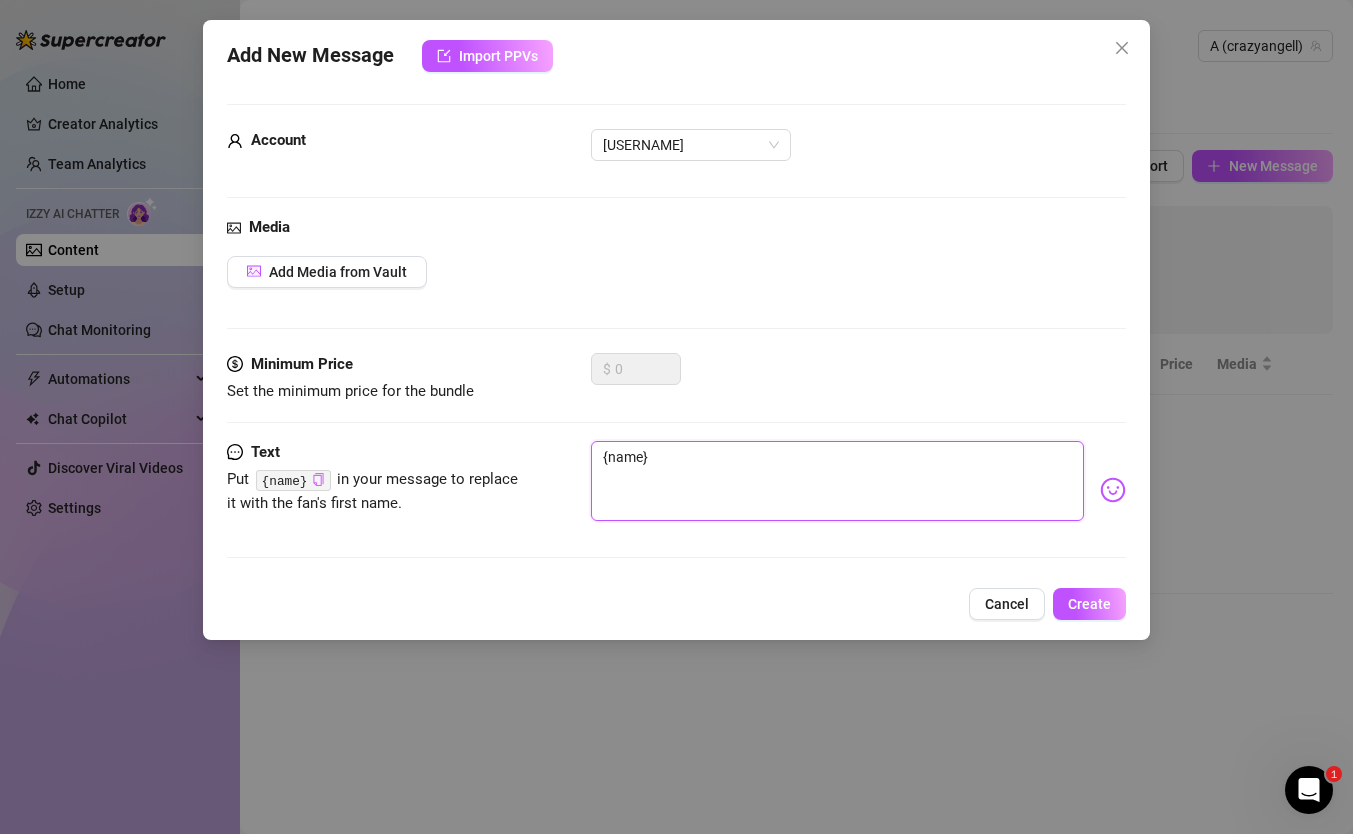 type on "{name}" 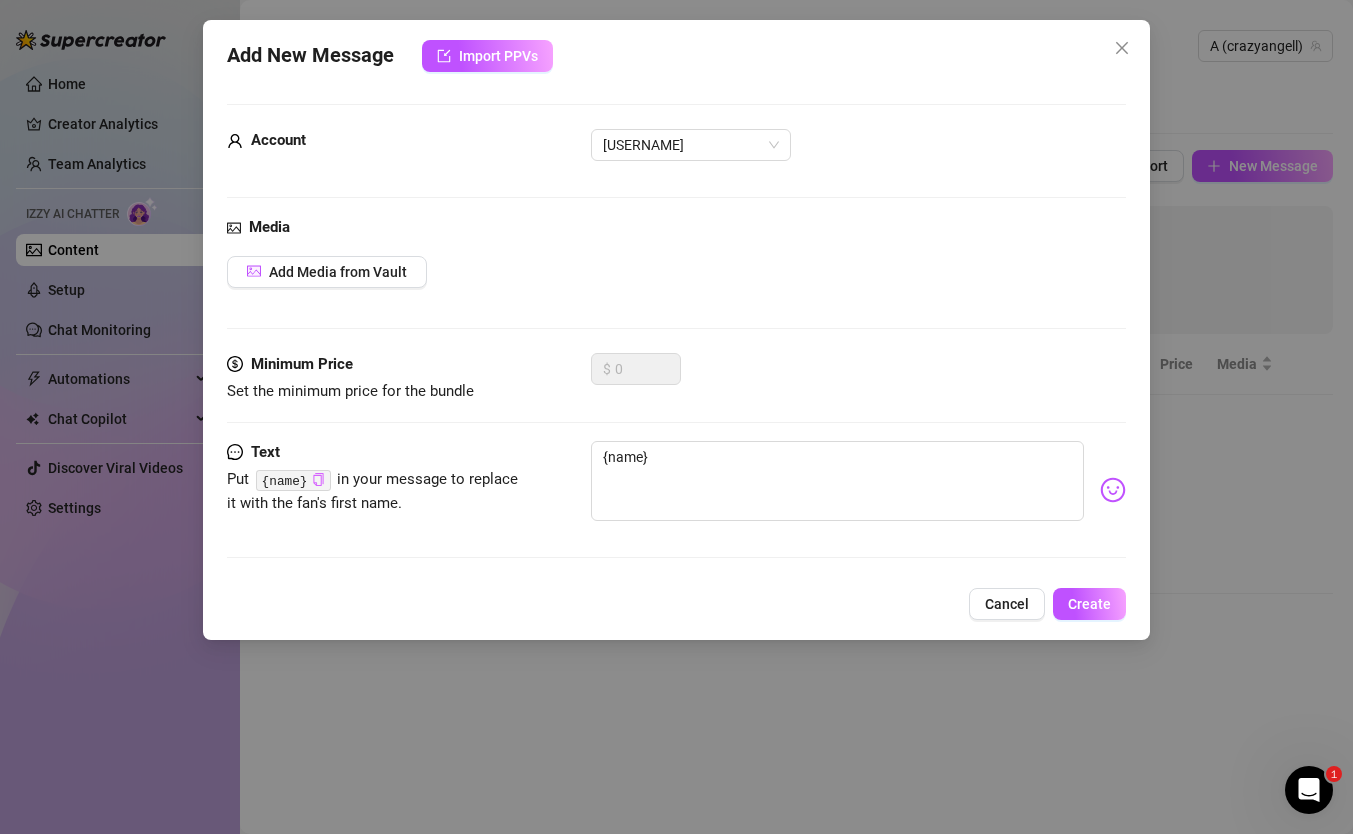 click on "Text Put   {name}   in your message to replace it with the fan's first name. {name}" at bounding box center (676, 508) 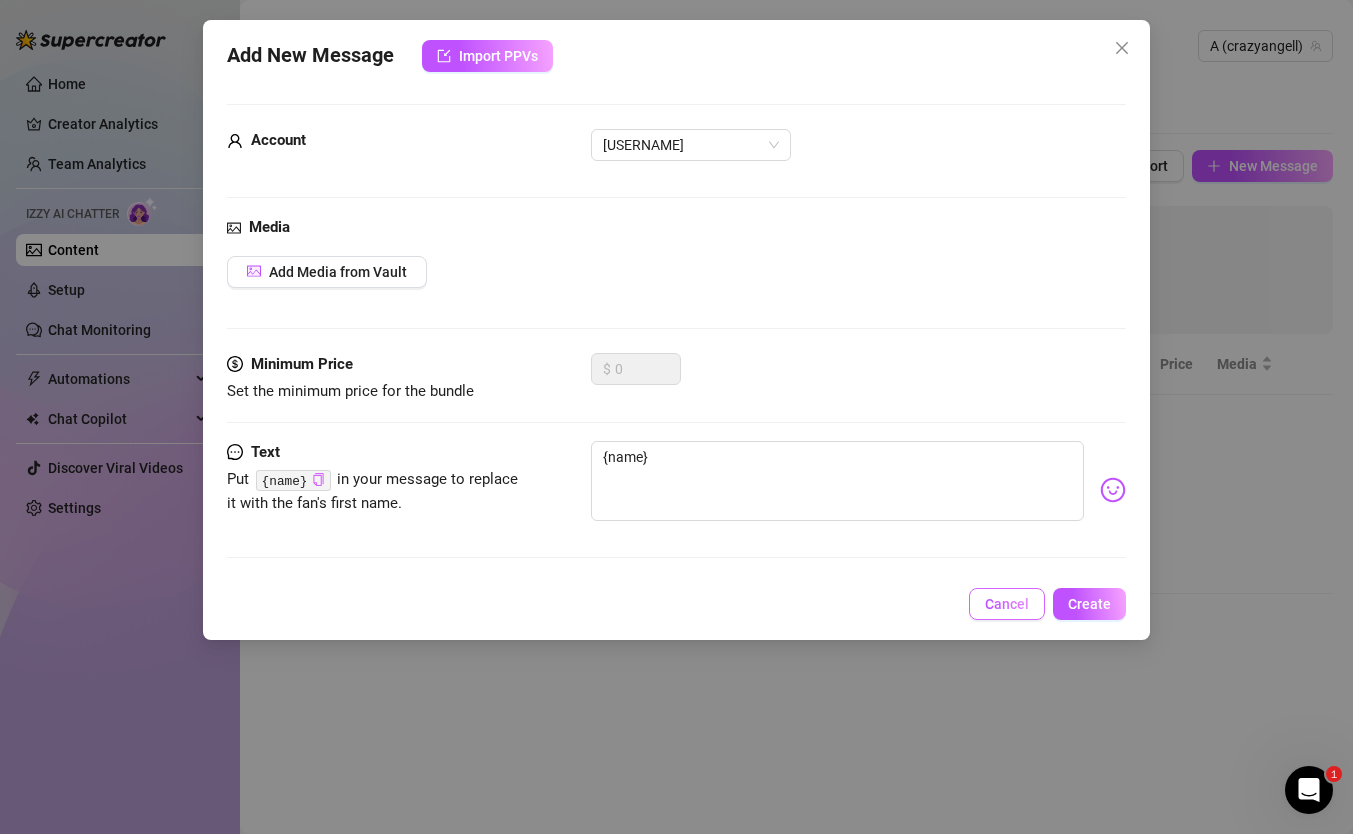 click on "Cancel" at bounding box center (1007, 604) 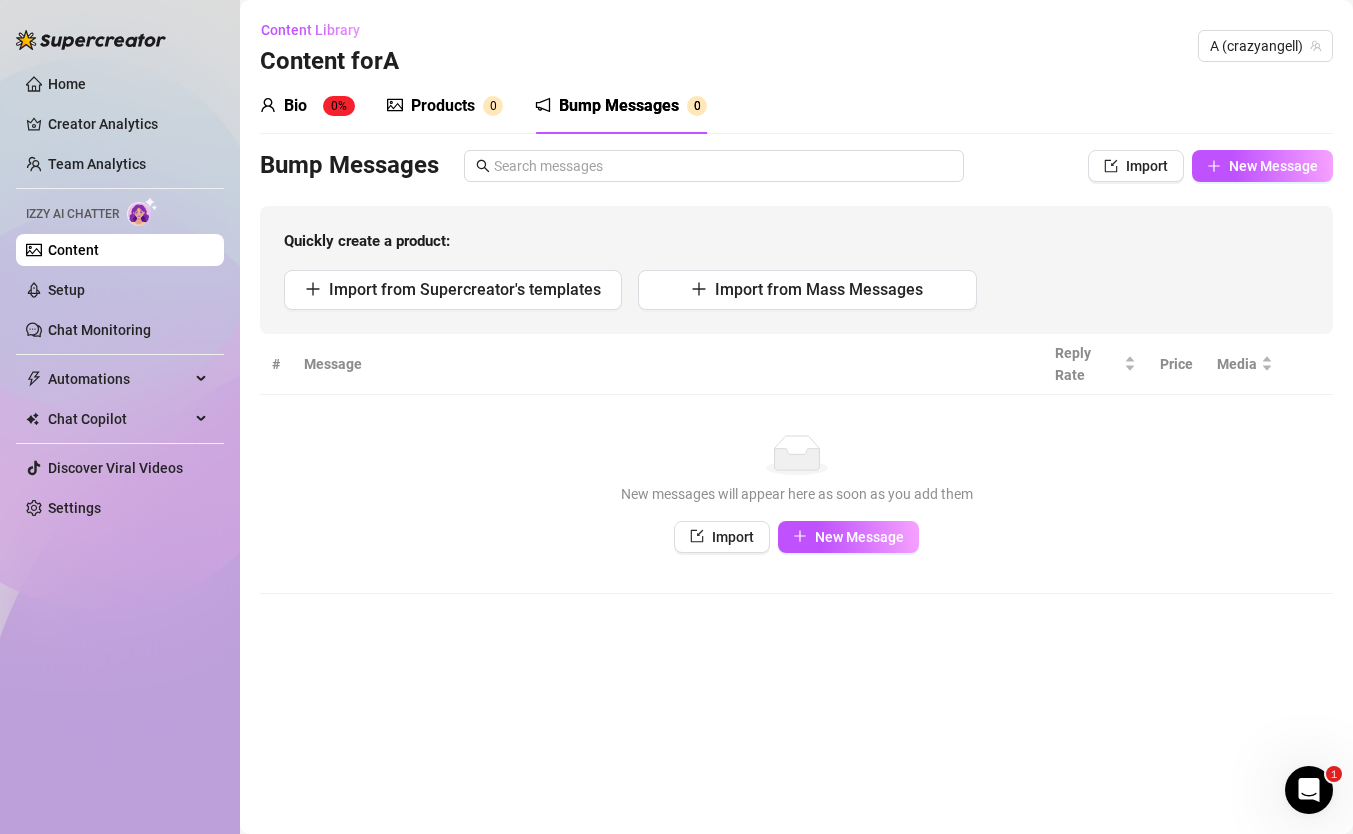 click on "Bio   0%" at bounding box center (307, 106) 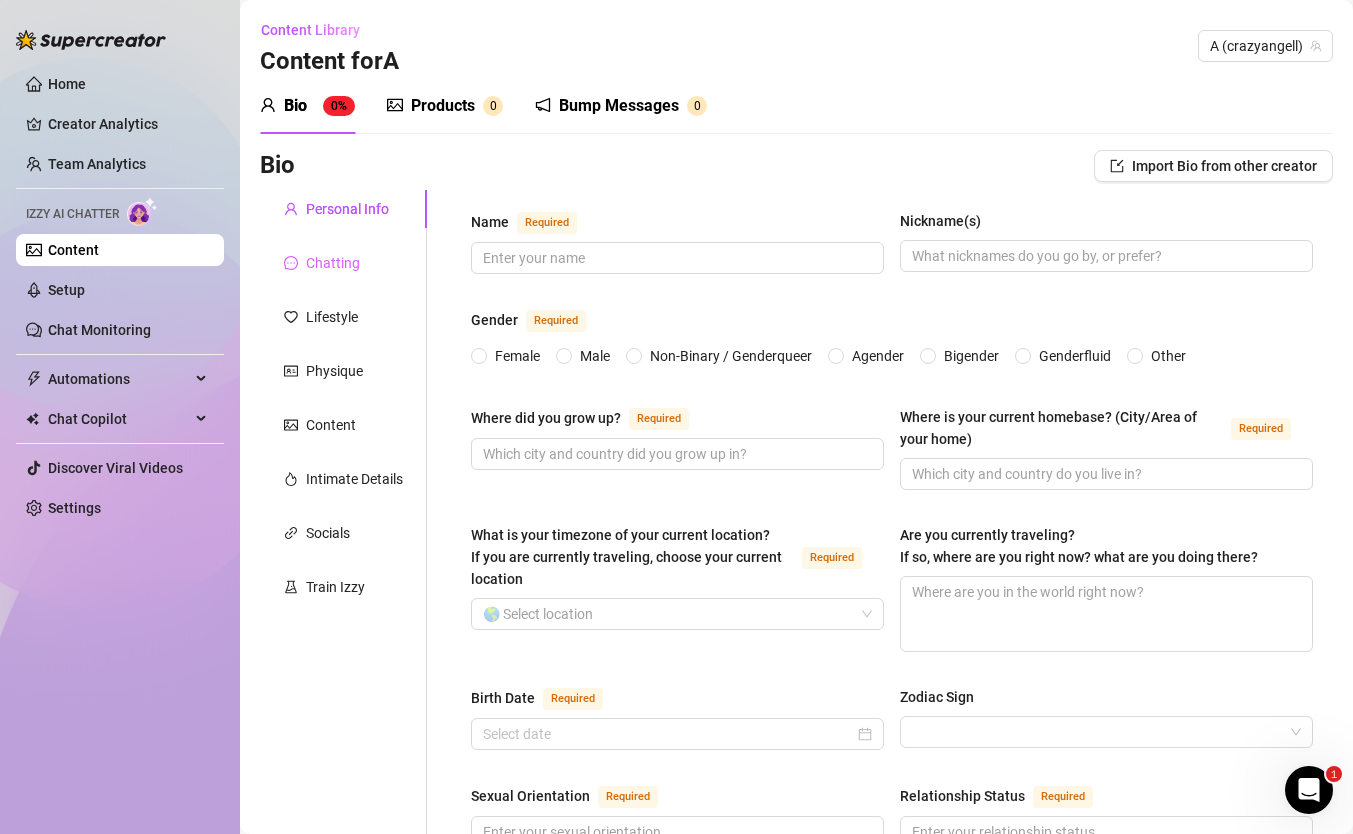 click on "Chatting" at bounding box center [343, 263] 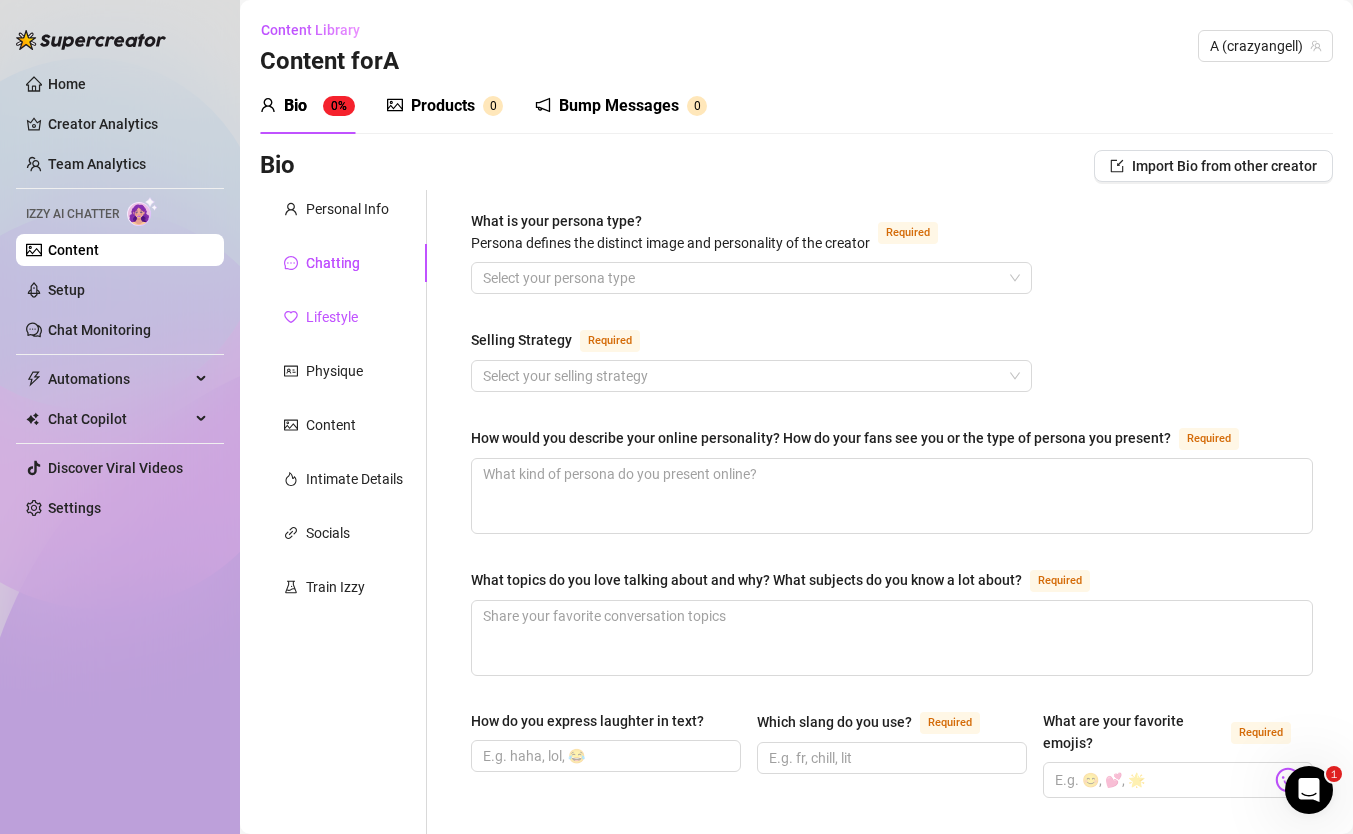 click on "Lifestyle" at bounding box center (332, 317) 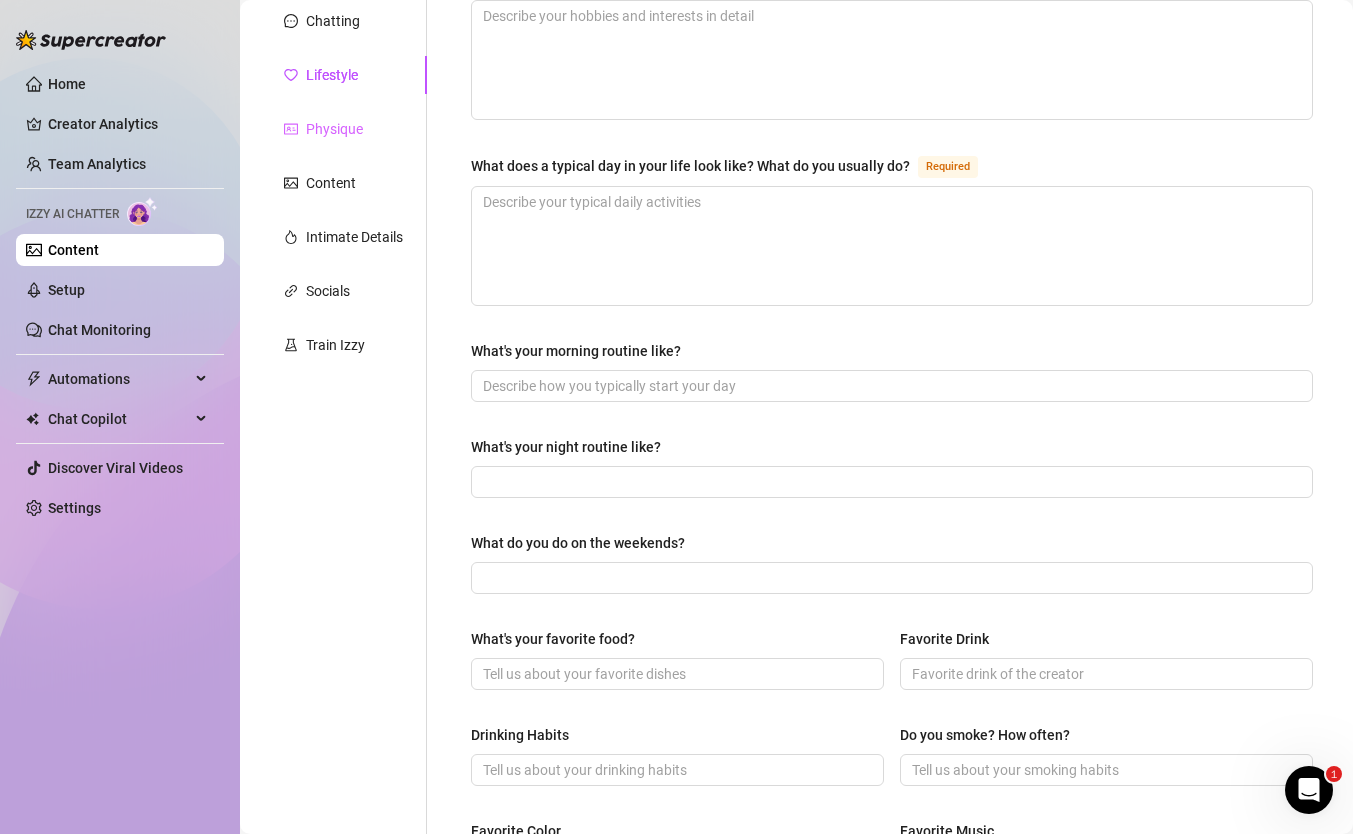 scroll, scrollTop: 13, scrollLeft: 0, axis: vertical 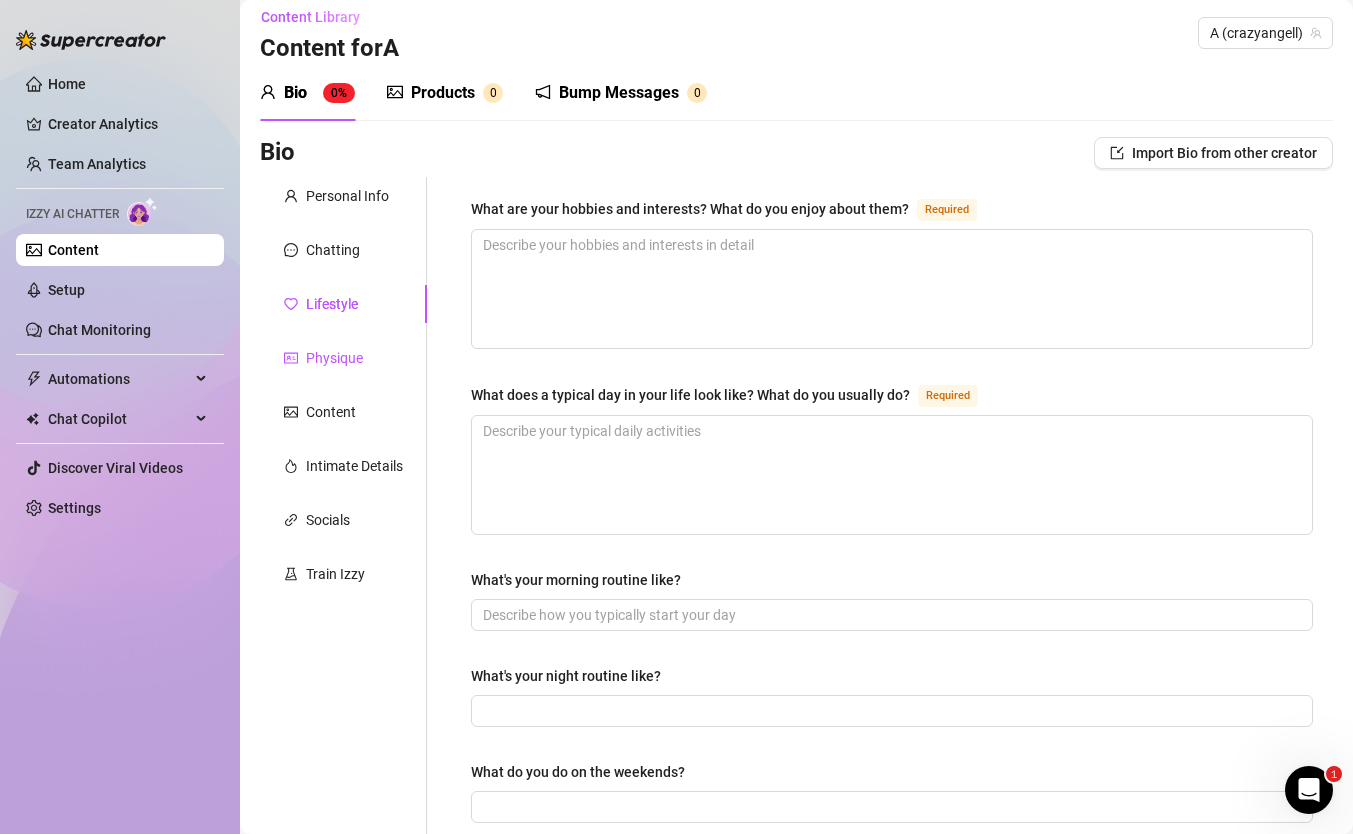 click on "Physique" at bounding box center [334, 358] 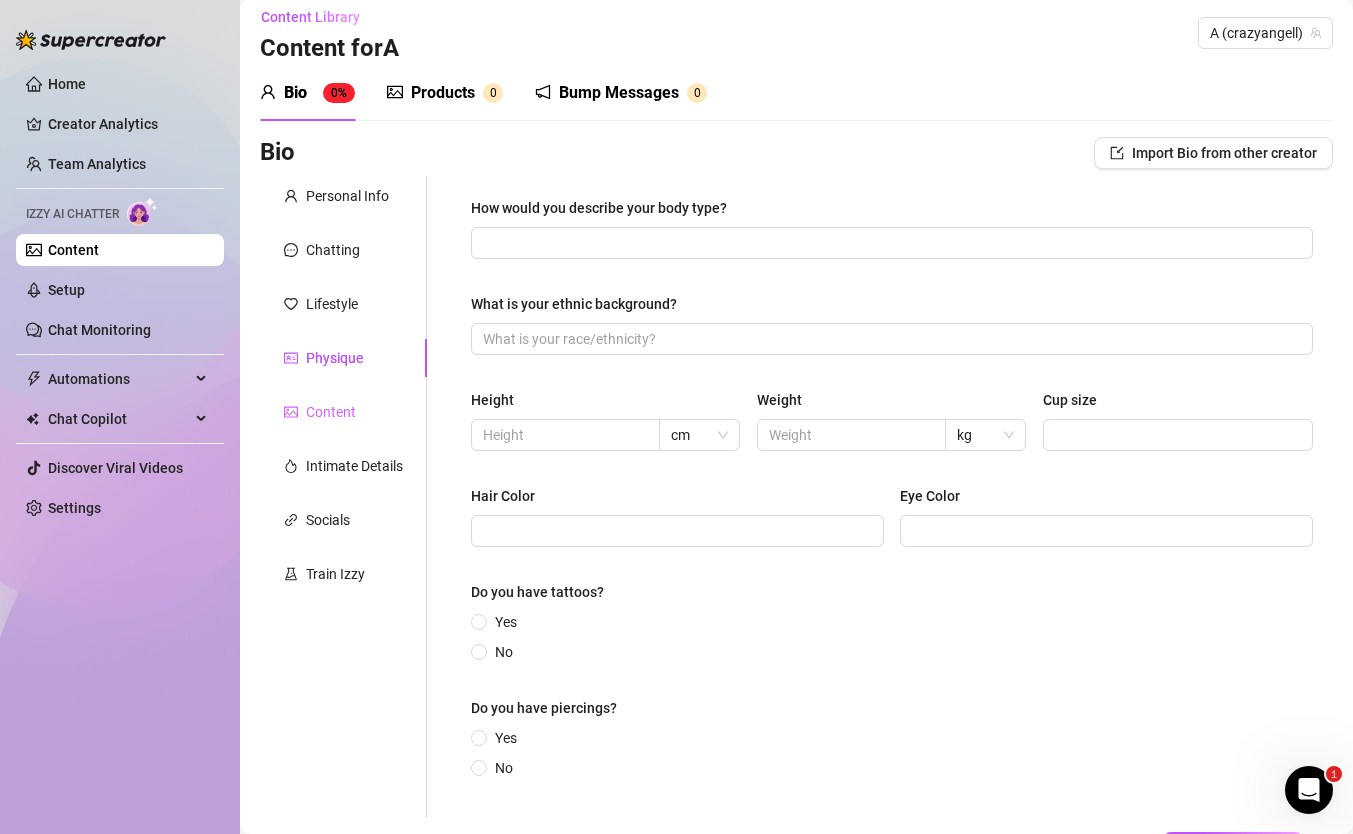 click on "Content" at bounding box center (343, 412) 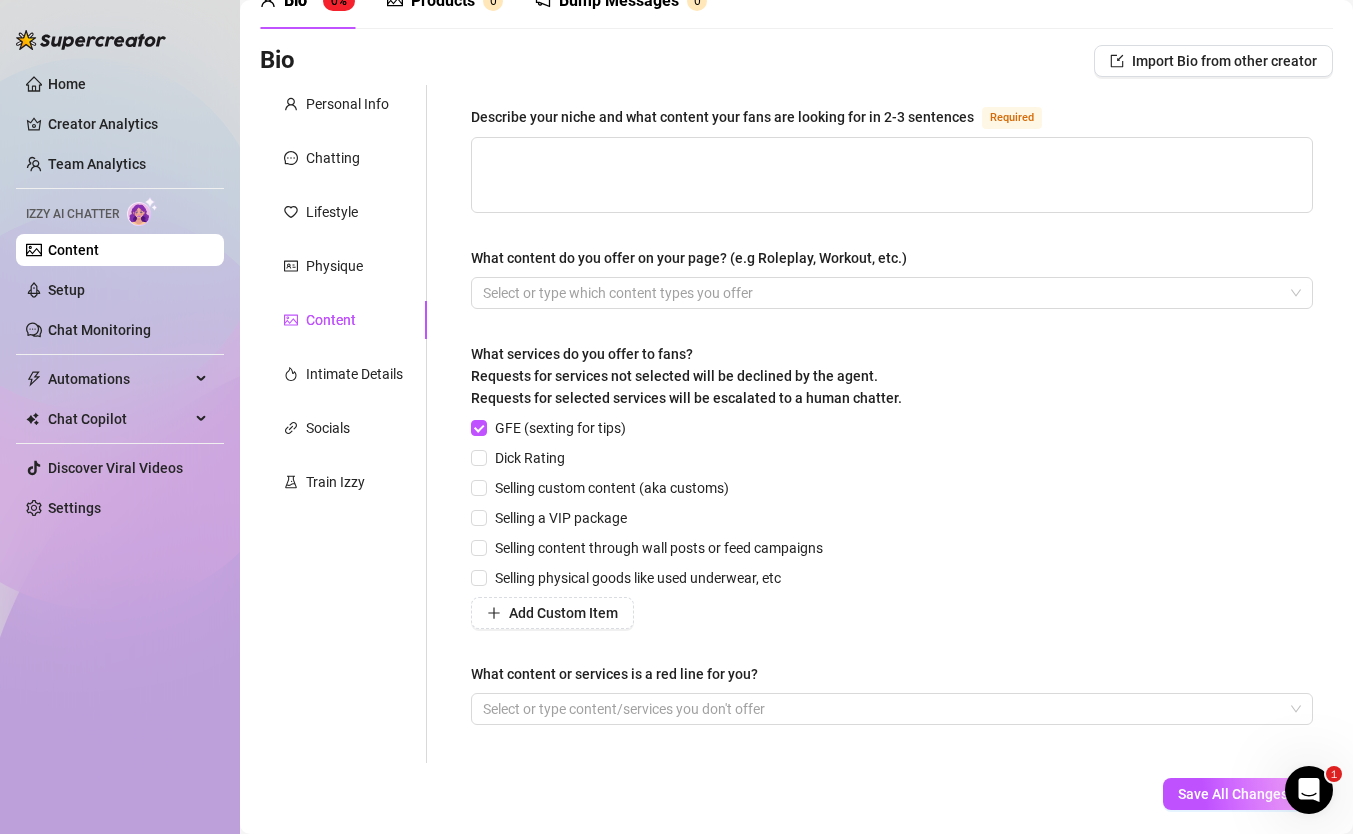 scroll, scrollTop: 0, scrollLeft: 0, axis: both 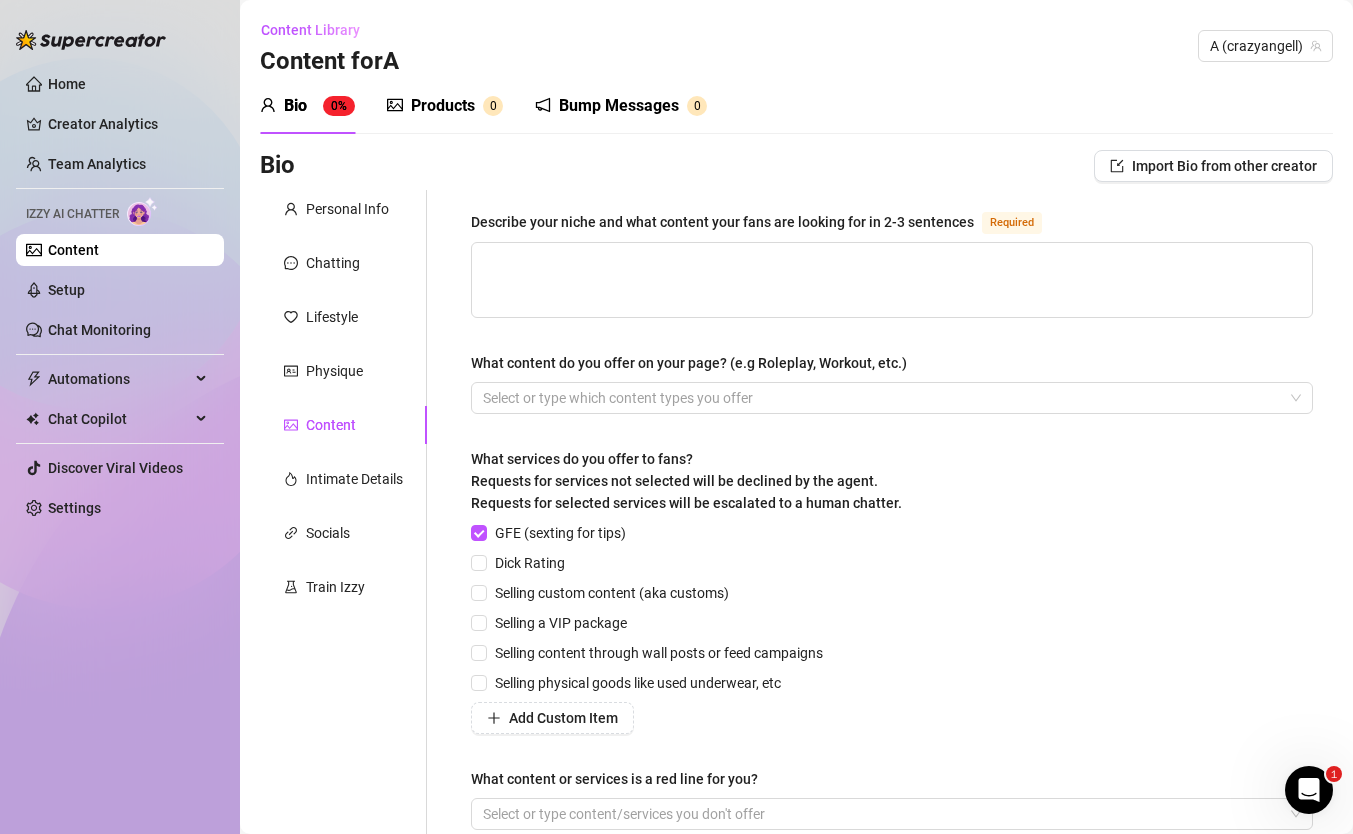 click on "Personal Info Chatting Lifestyle Physique Content Intimate Details Socials Train Izzy" at bounding box center (343, 529) 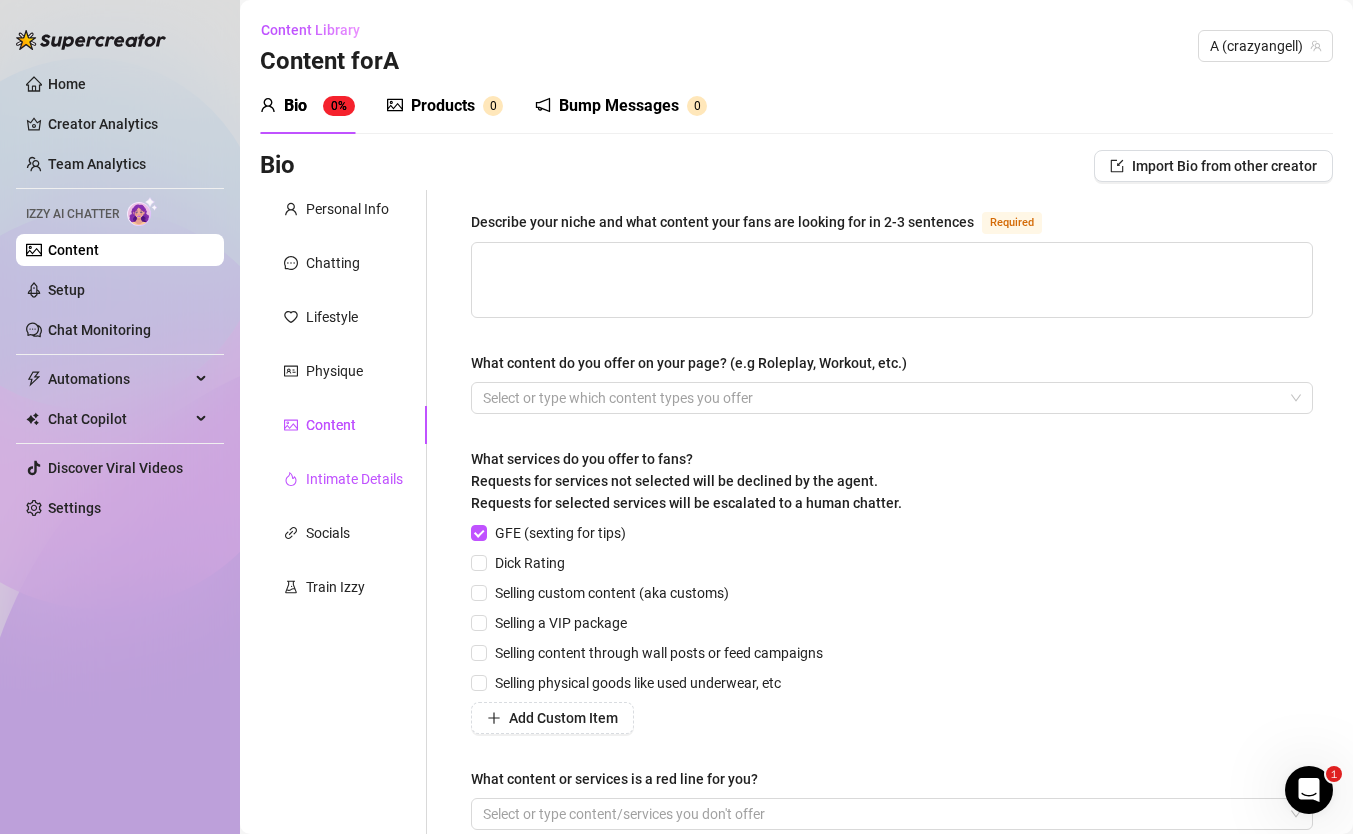 click on "Intimate Details" at bounding box center (354, 479) 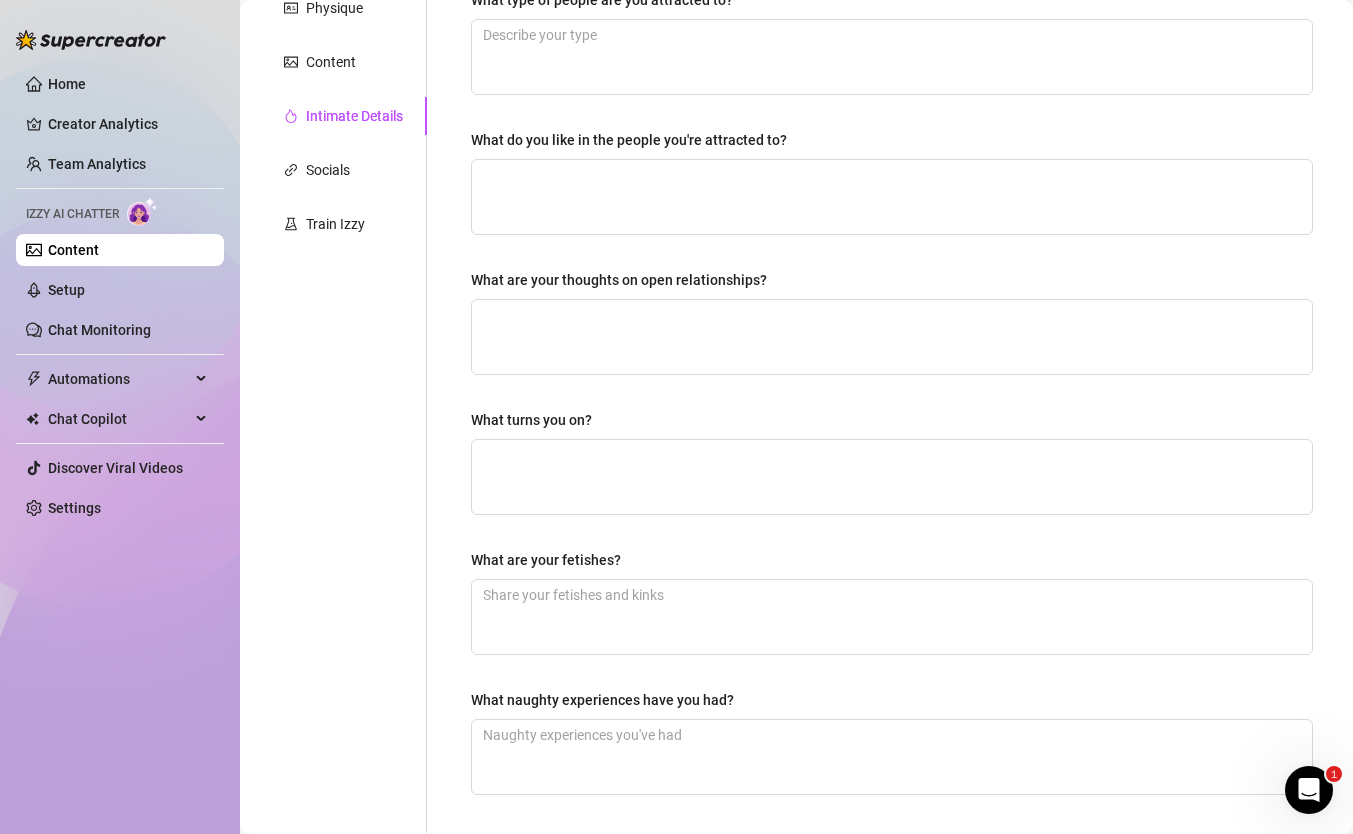 scroll, scrollTop: 39, scrollLeft: 0, axis: vertical 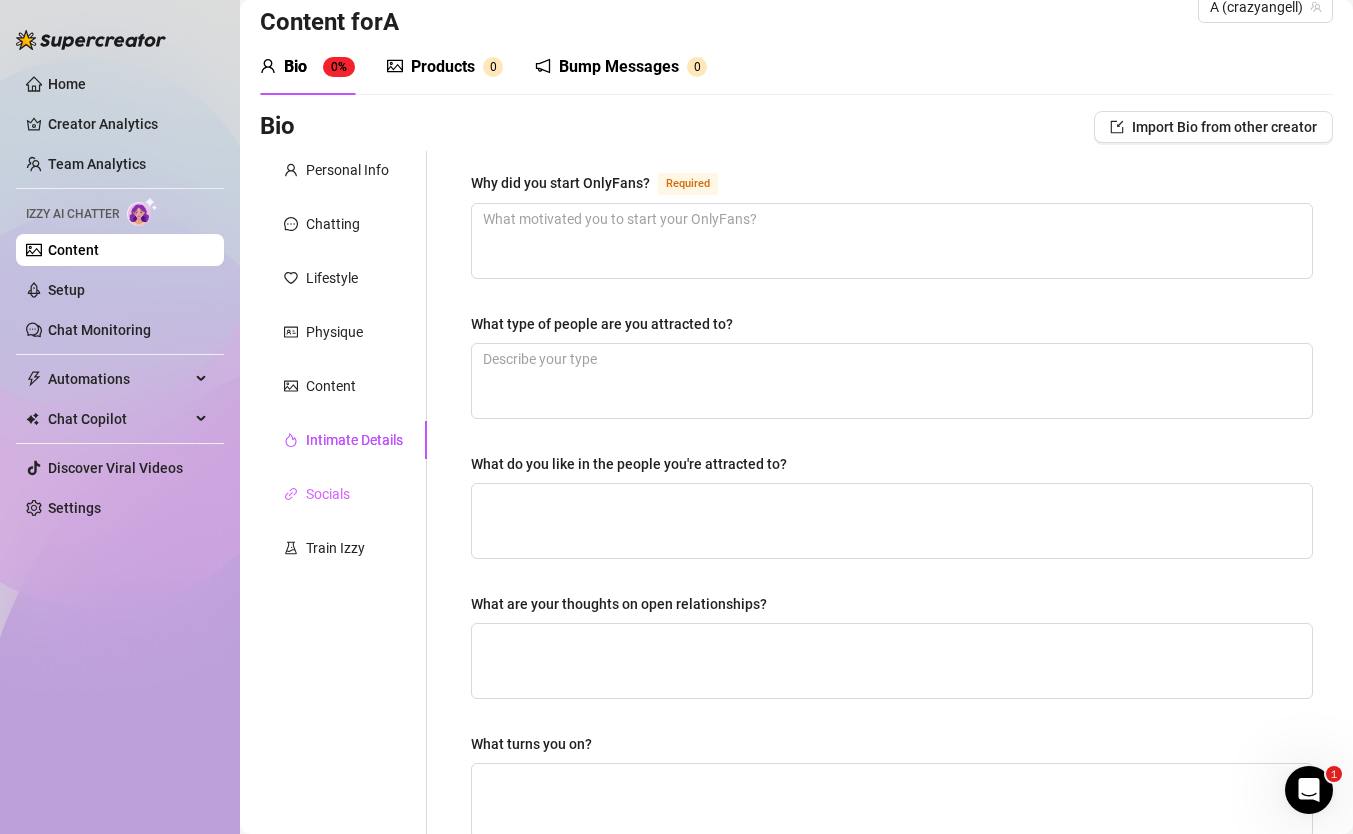 click on "Socials" at bounding box center (343, 494) 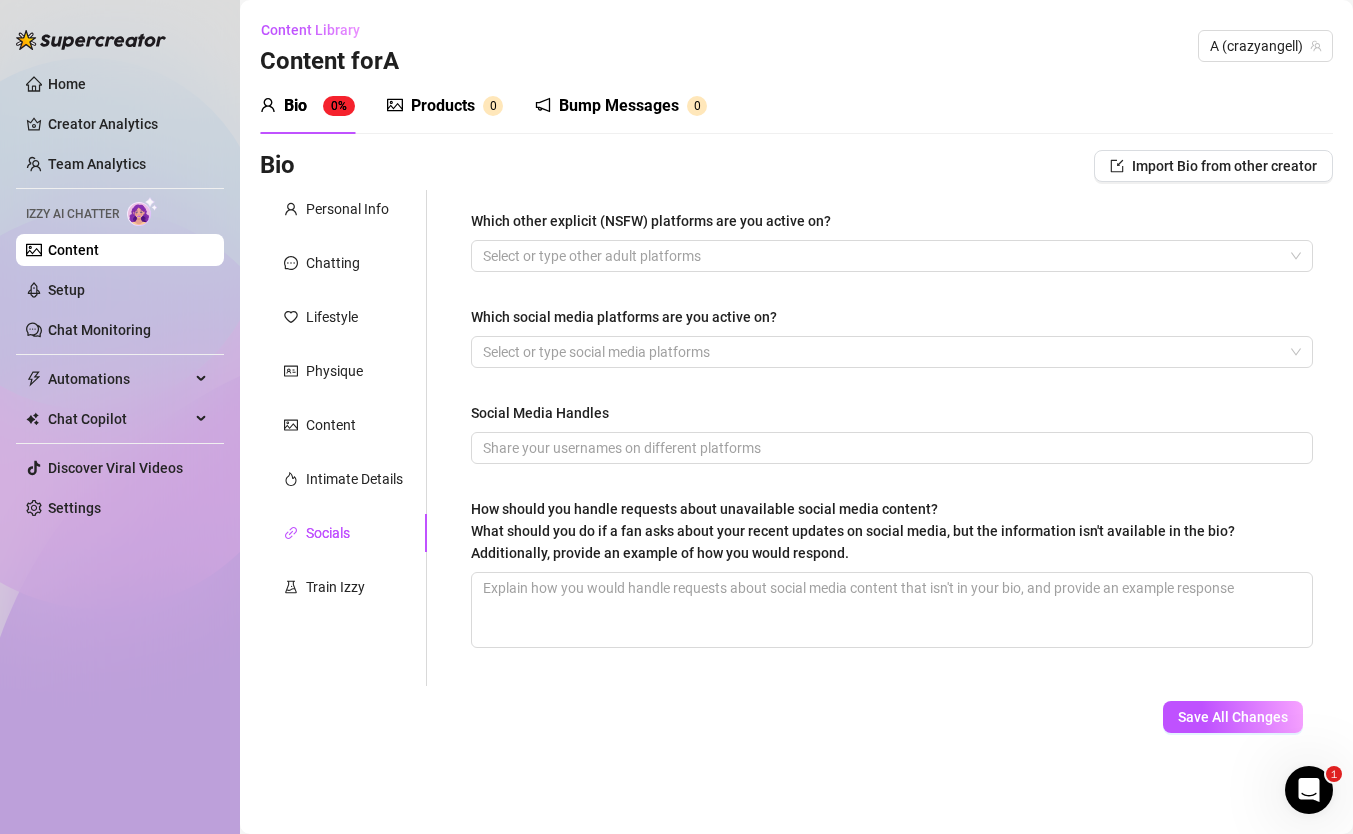 scroll, scrollTop: 0, scrollLeft: 0, axis: both 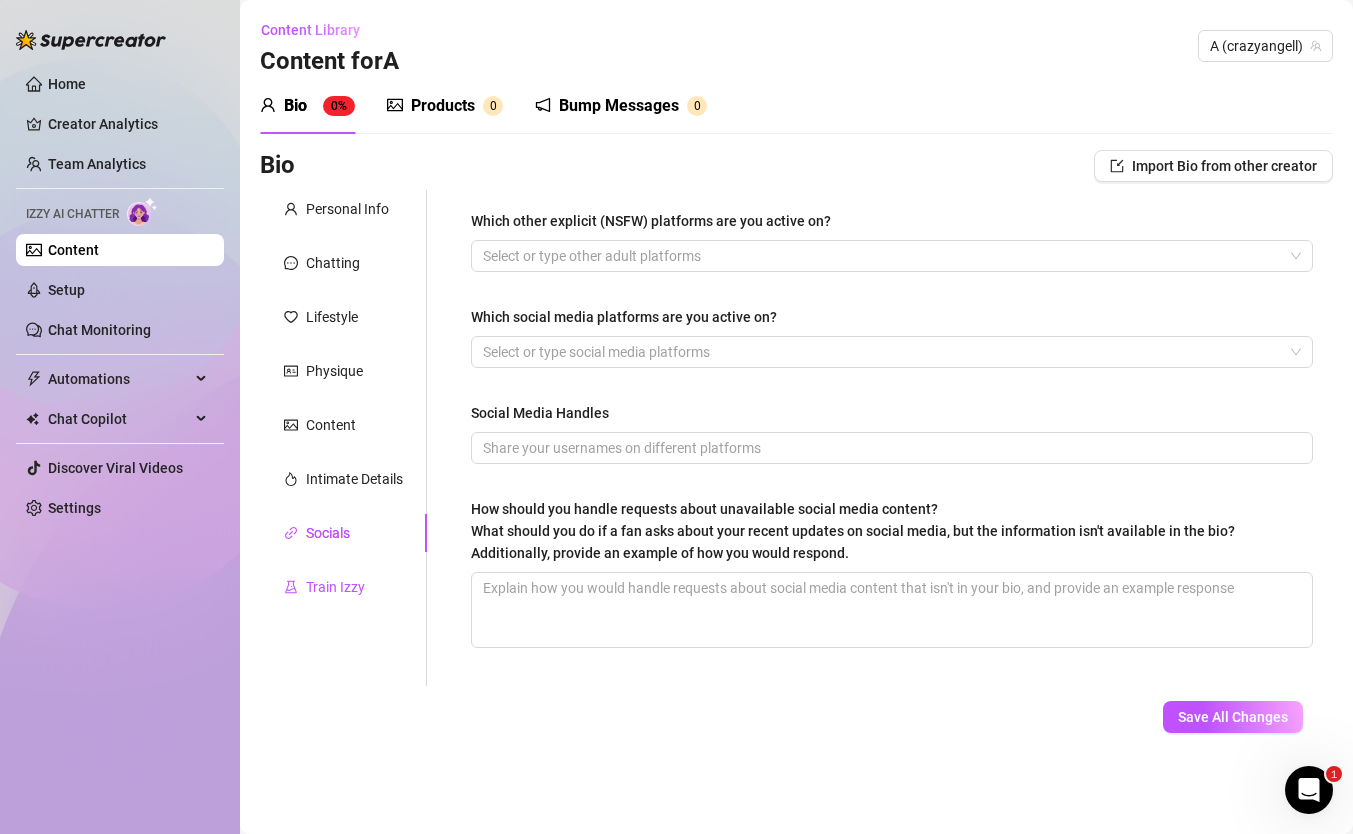 click on "Train Izzy" at bounding box center [335, 587] 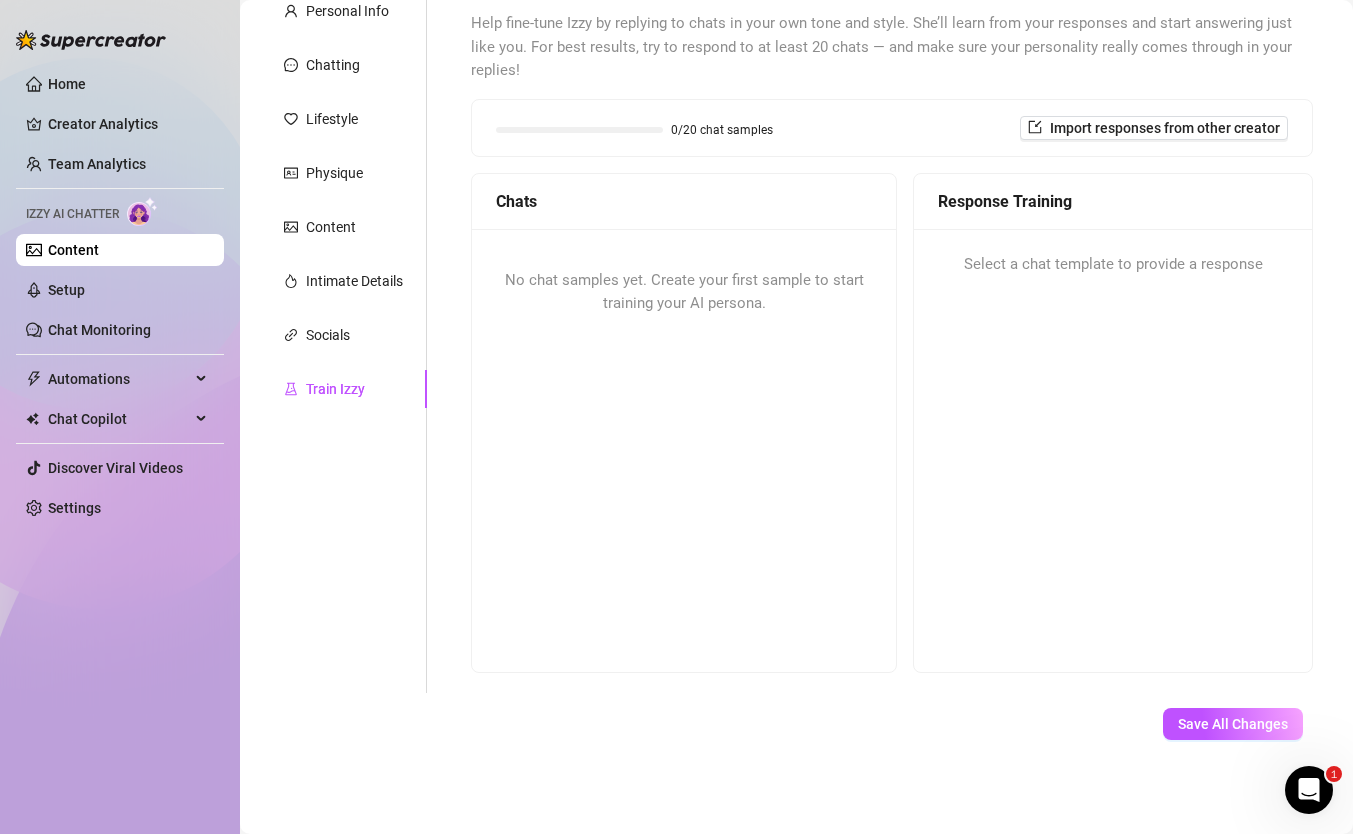 scroll, scrollTop: 0, scrollLeft: 0, axis: both 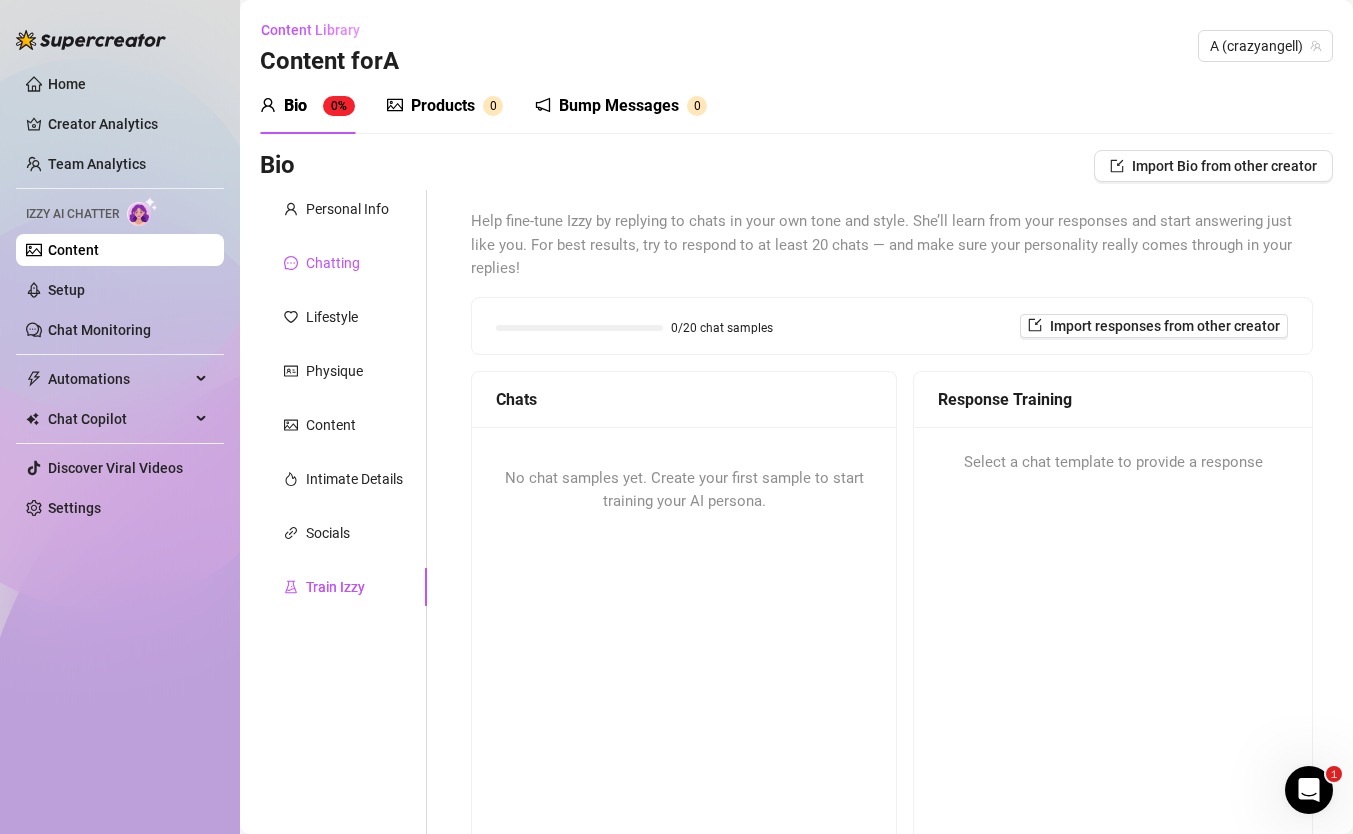 click on "Chatting" at bounding box center [333, 263] 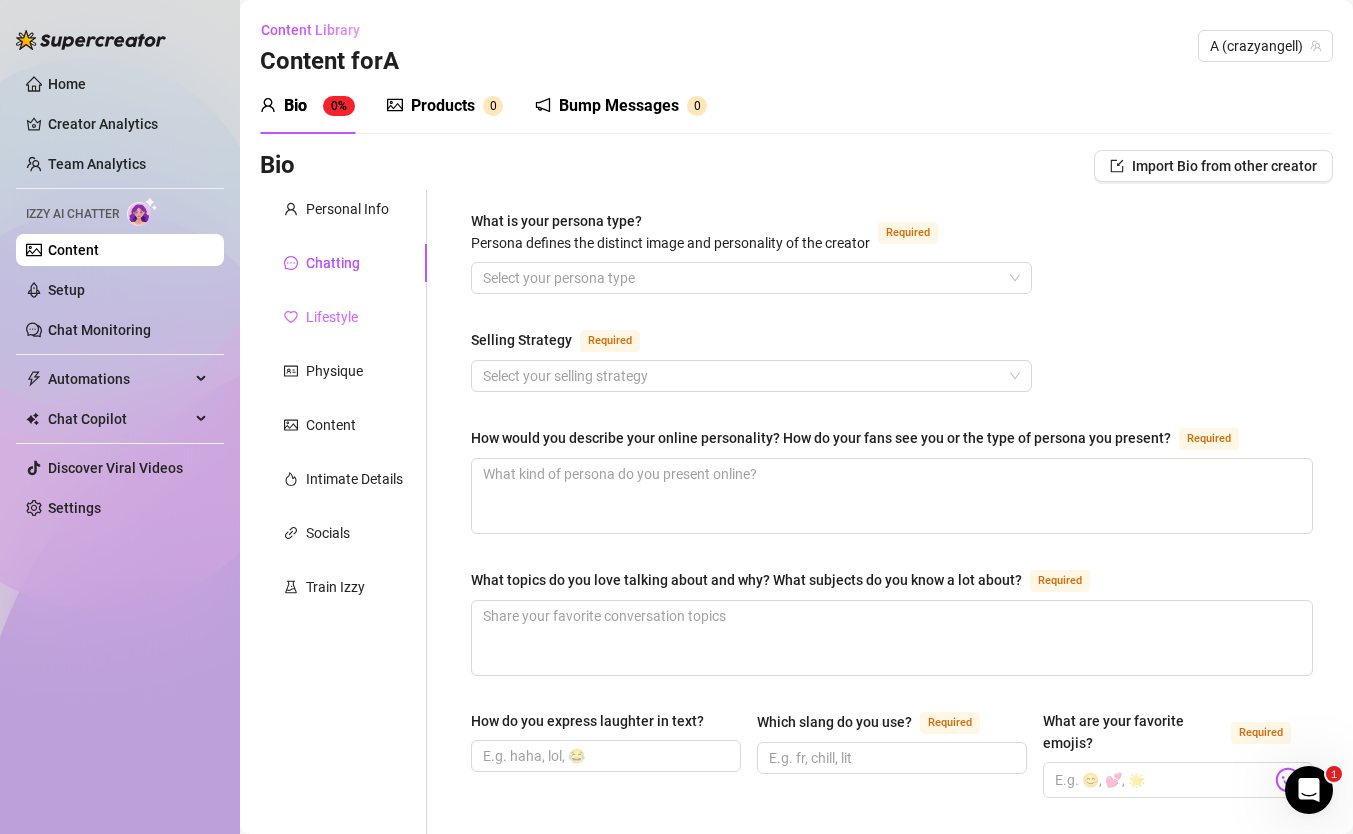 click on "Lifestyle" at bounding box center (343, 317) 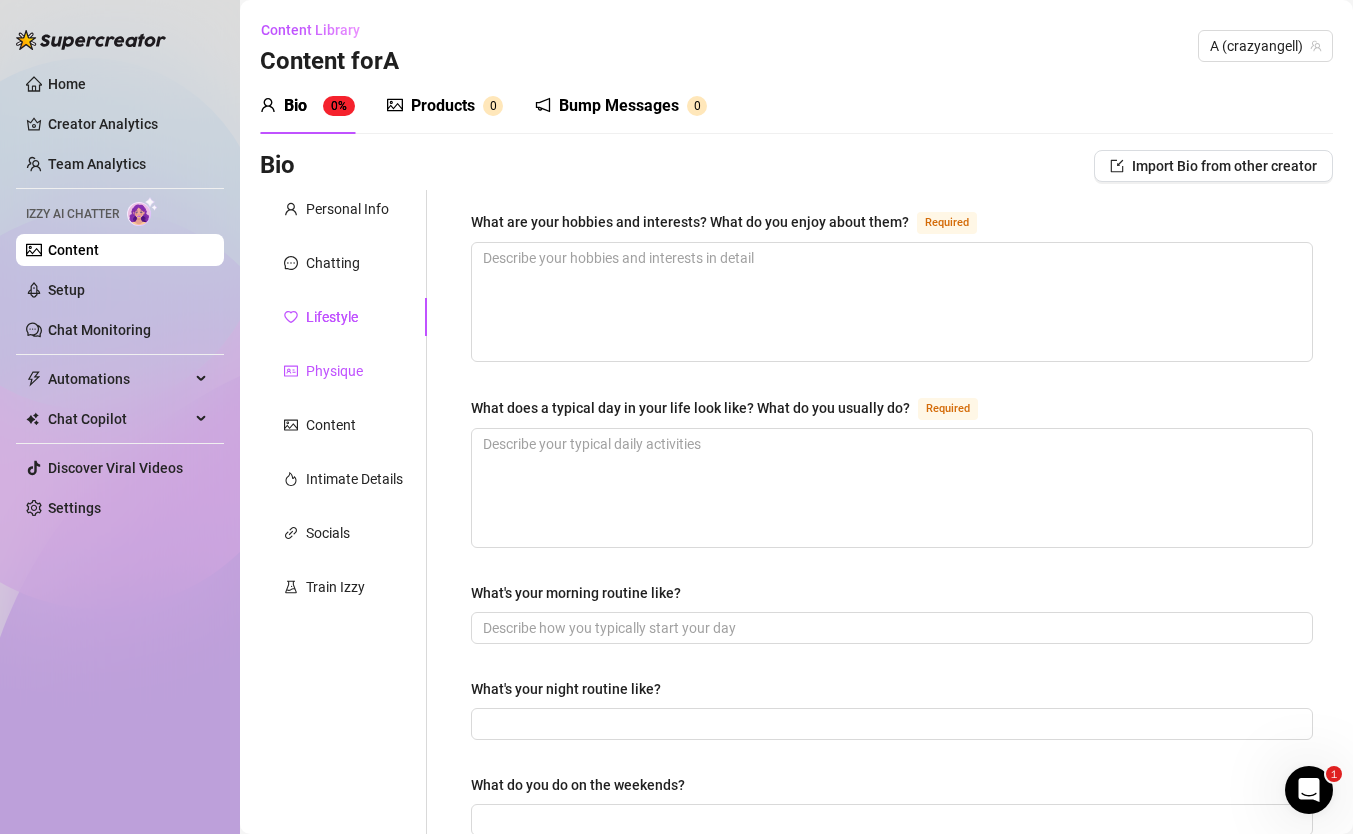click on "Physique" at bounding box center (323, 371) 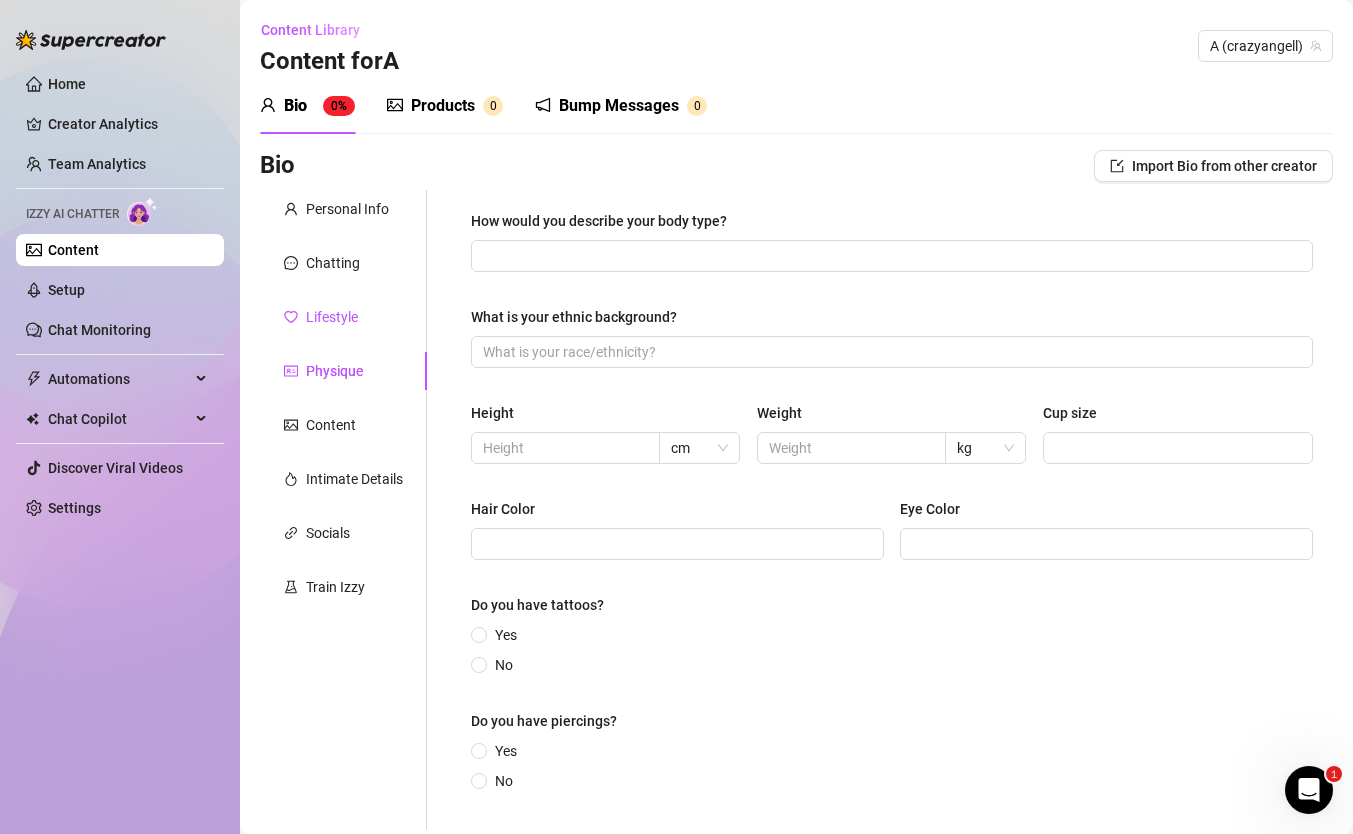 click on "Lifestyle" at bounding box center [332, 317] 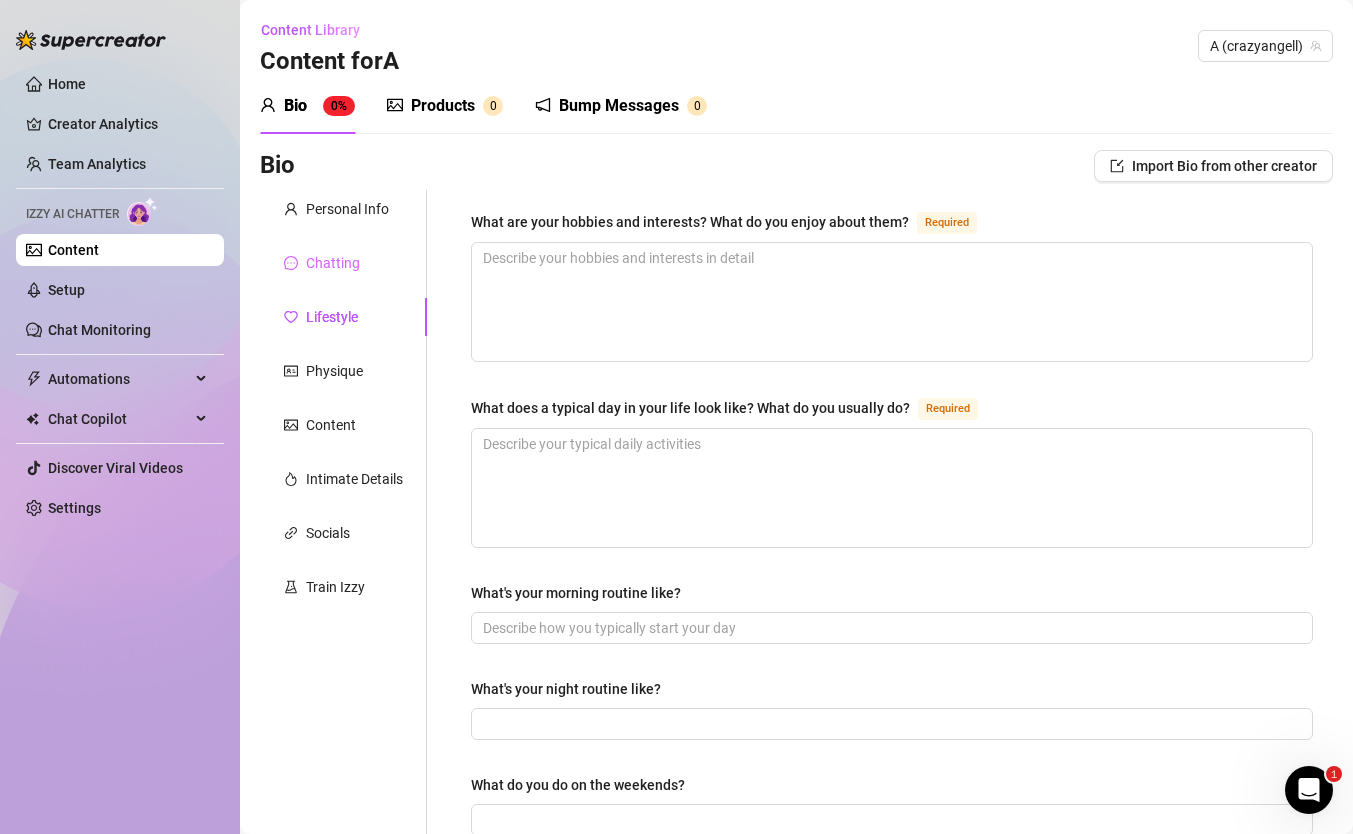 click on "Chatting" at bounding box center [343, 263] 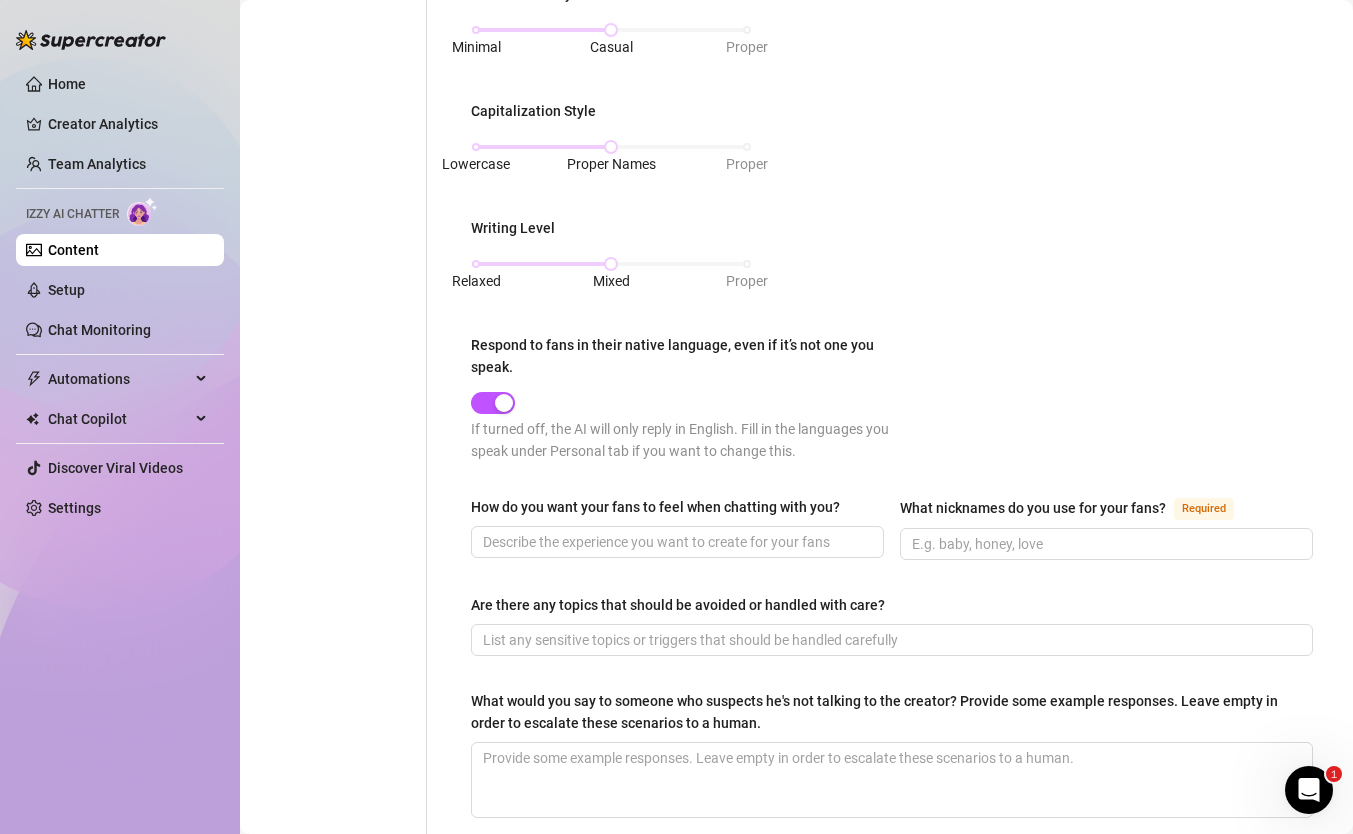 scroll, scrollTop: 853, scrollLeft: 0, axis: vertical 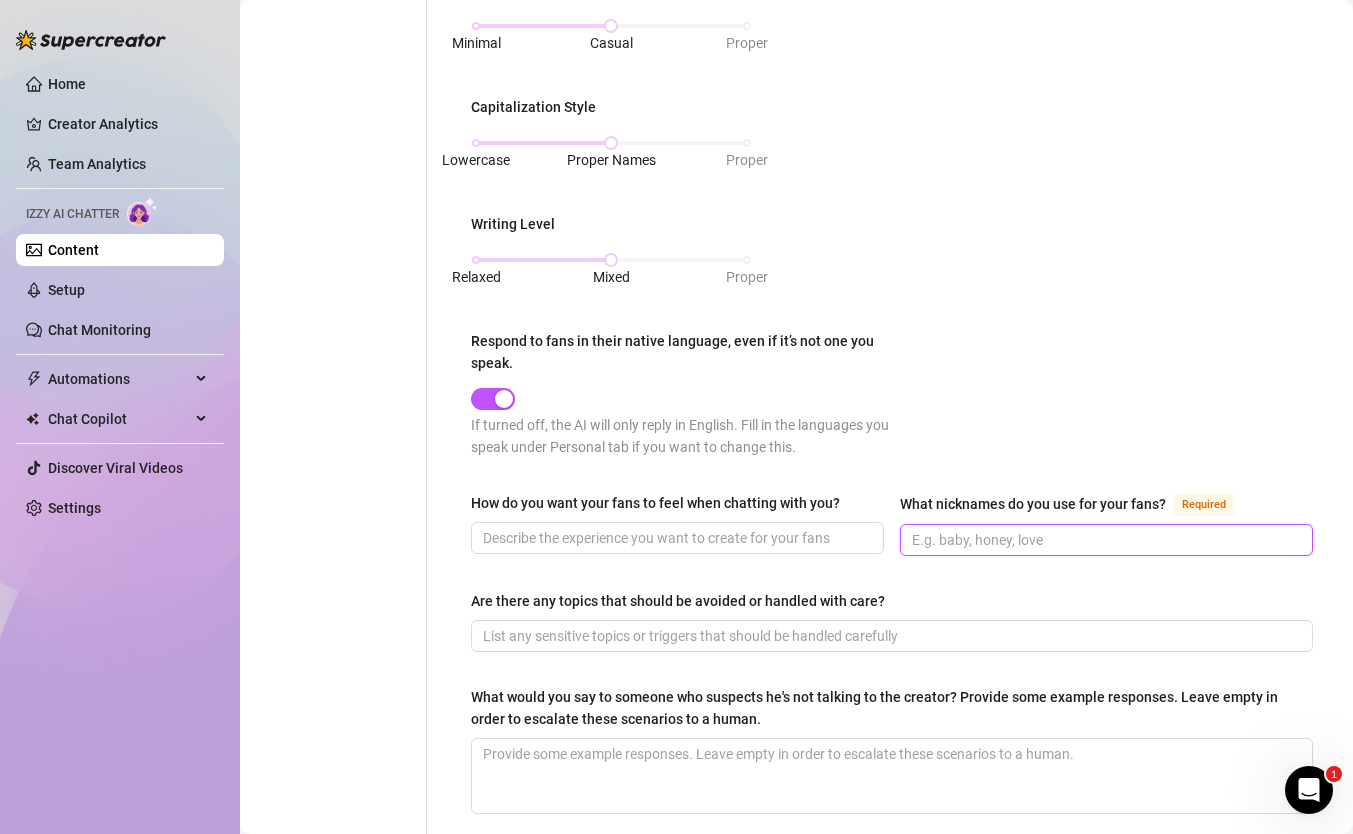 click on "What nicknames do you use for your fans? Required" at bounding box center (1104, 540) 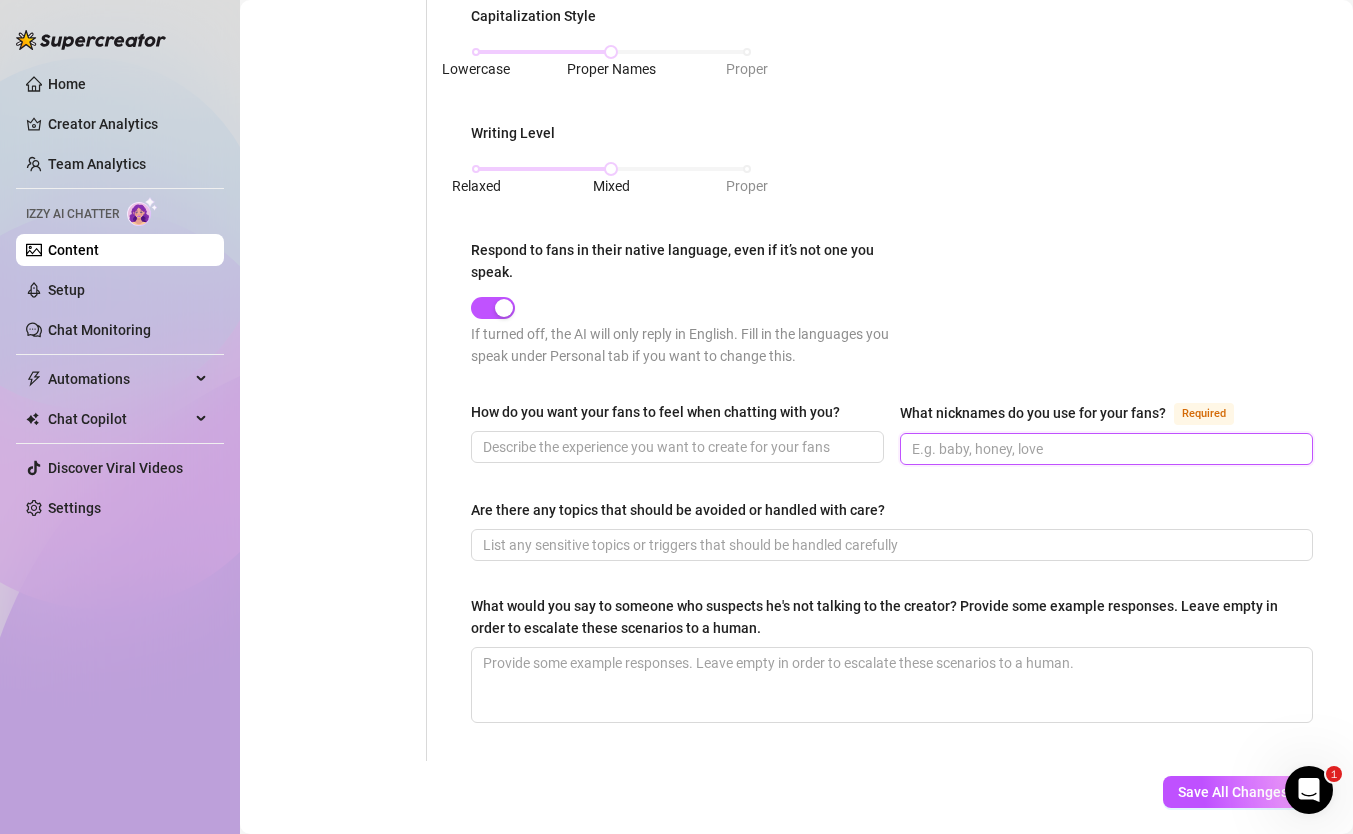 scroll, scrollTop: 1009, scrollLeft: 0, axis: vertical 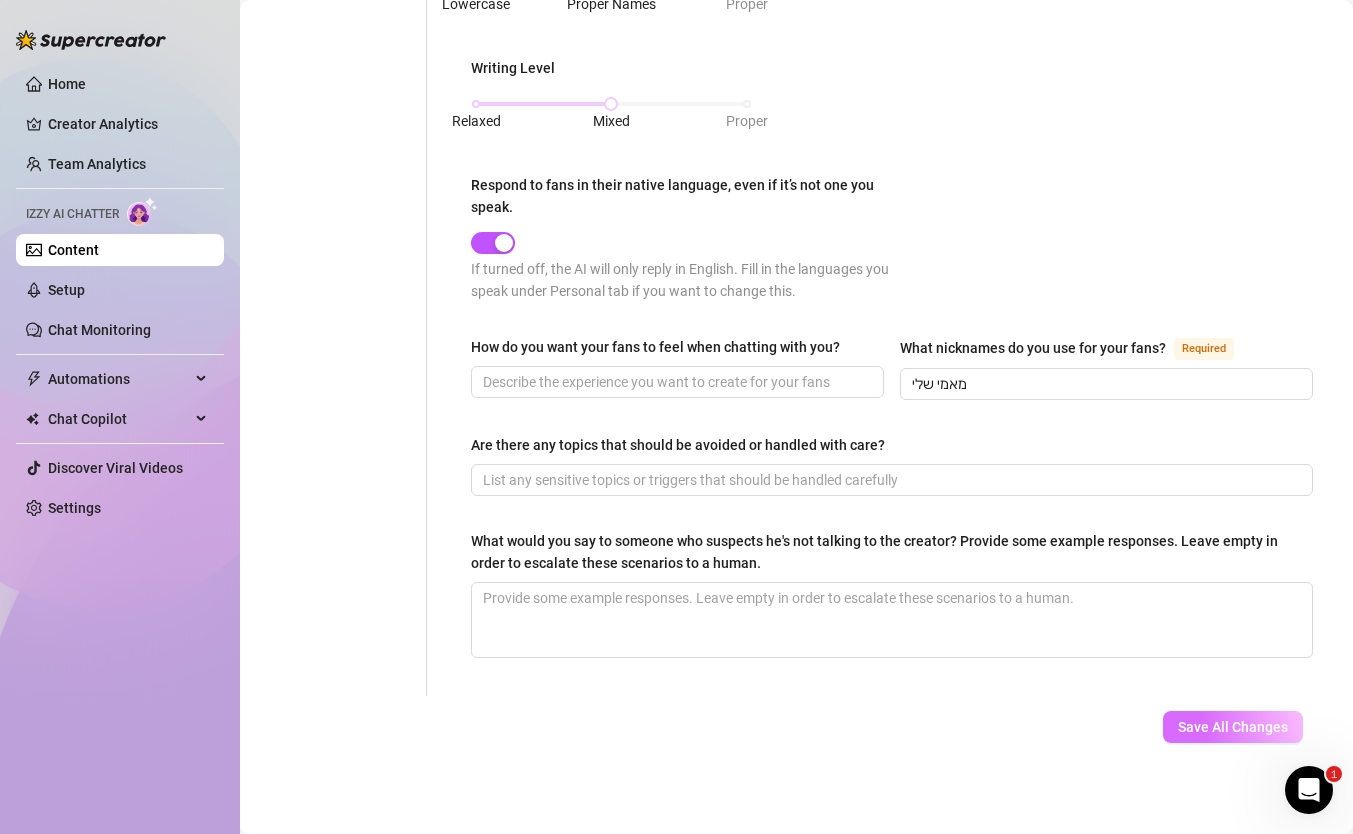 click on "Save All Changes" at bounding box center [1233, 727] 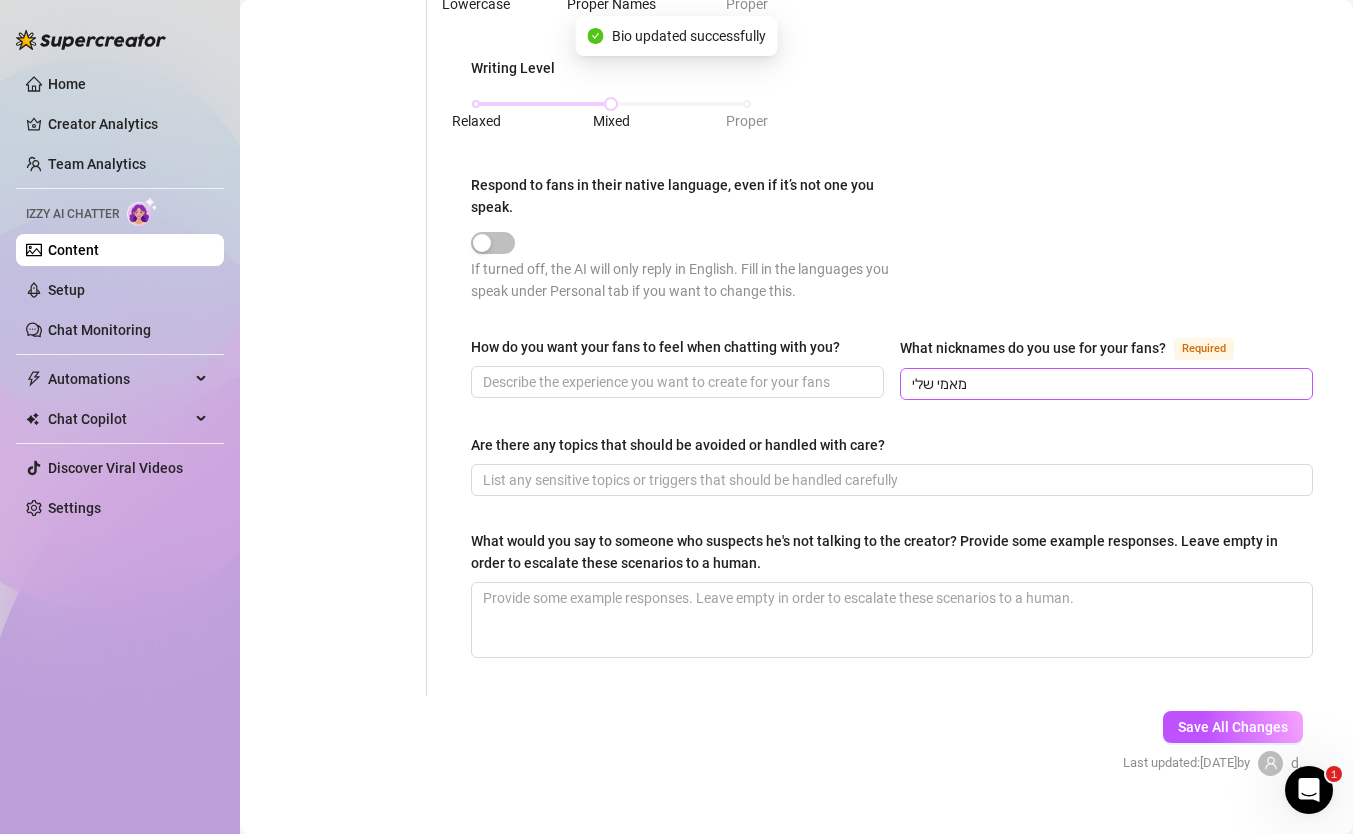 type on "מאמי שלי" 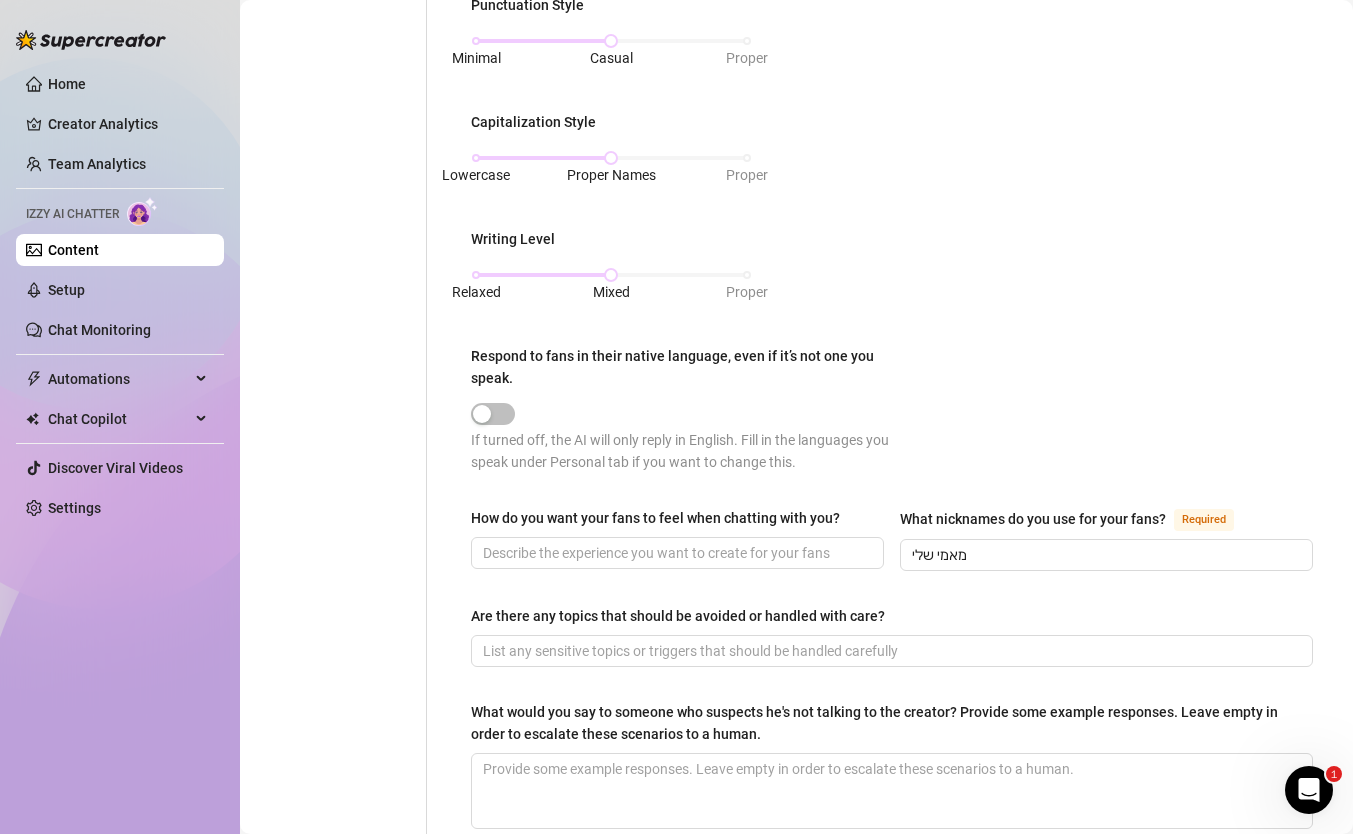 scroll, scrollTop: 824, scrollLeft: 0, axis: vertical 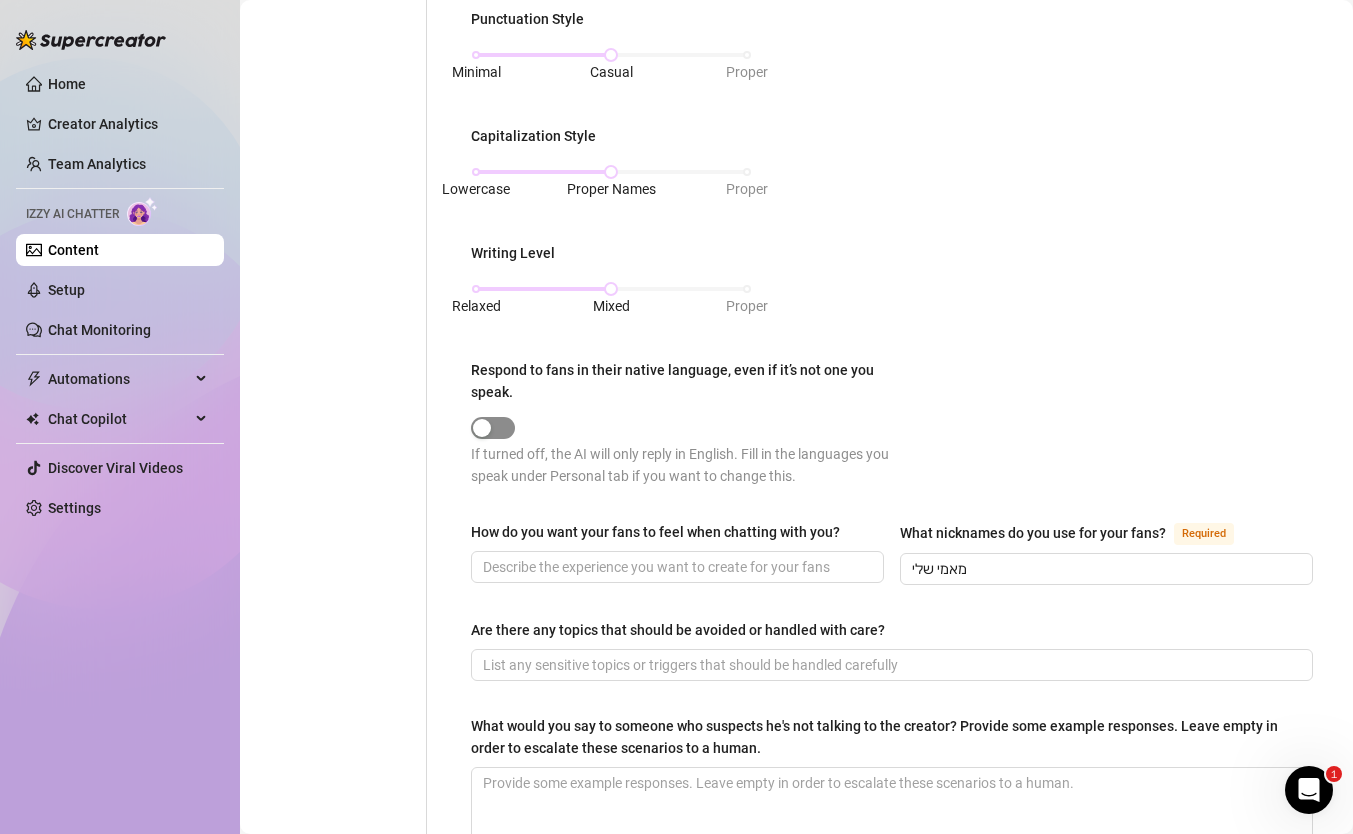 click at bounding box center (493, 428) 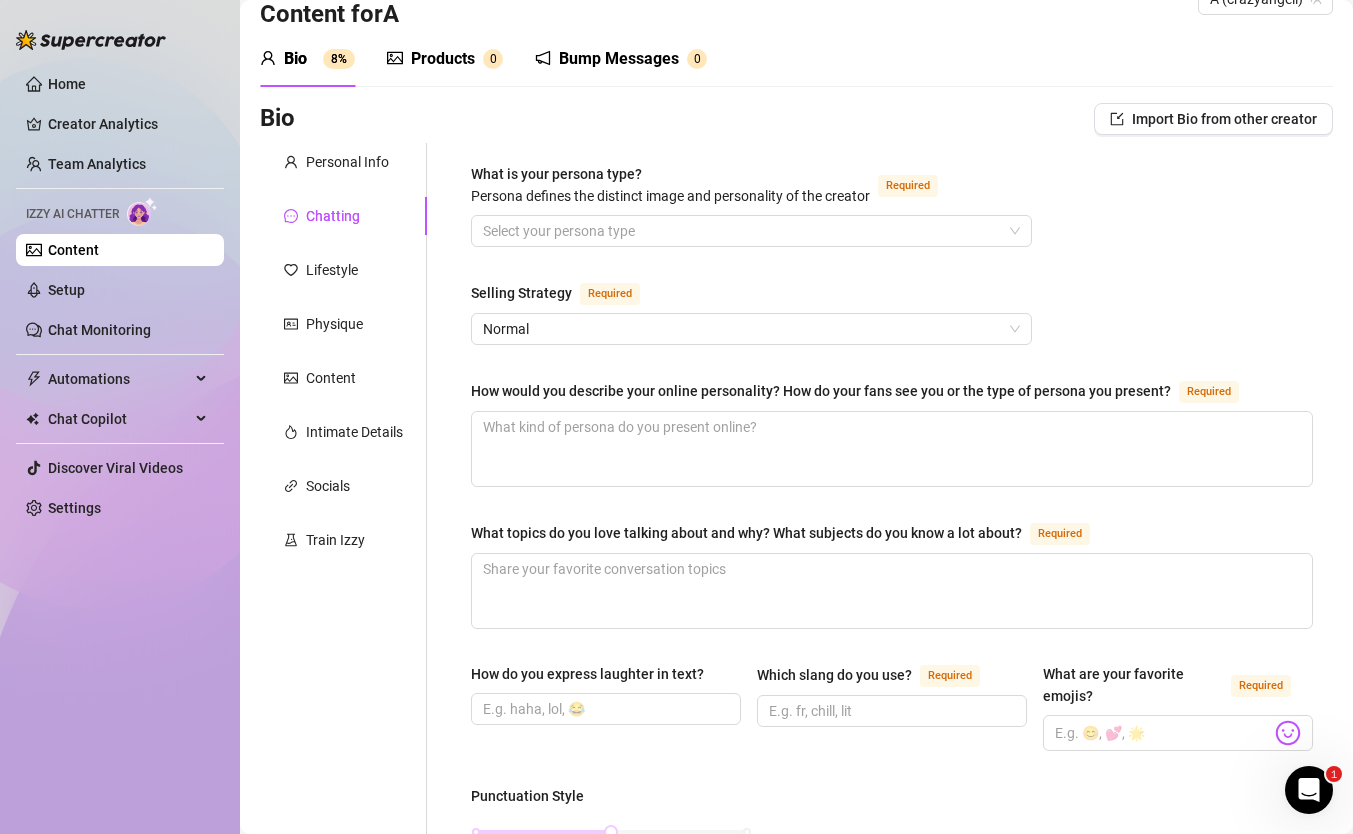 scroll, scrollTop: 0, scrollLeft: 0, axis: both 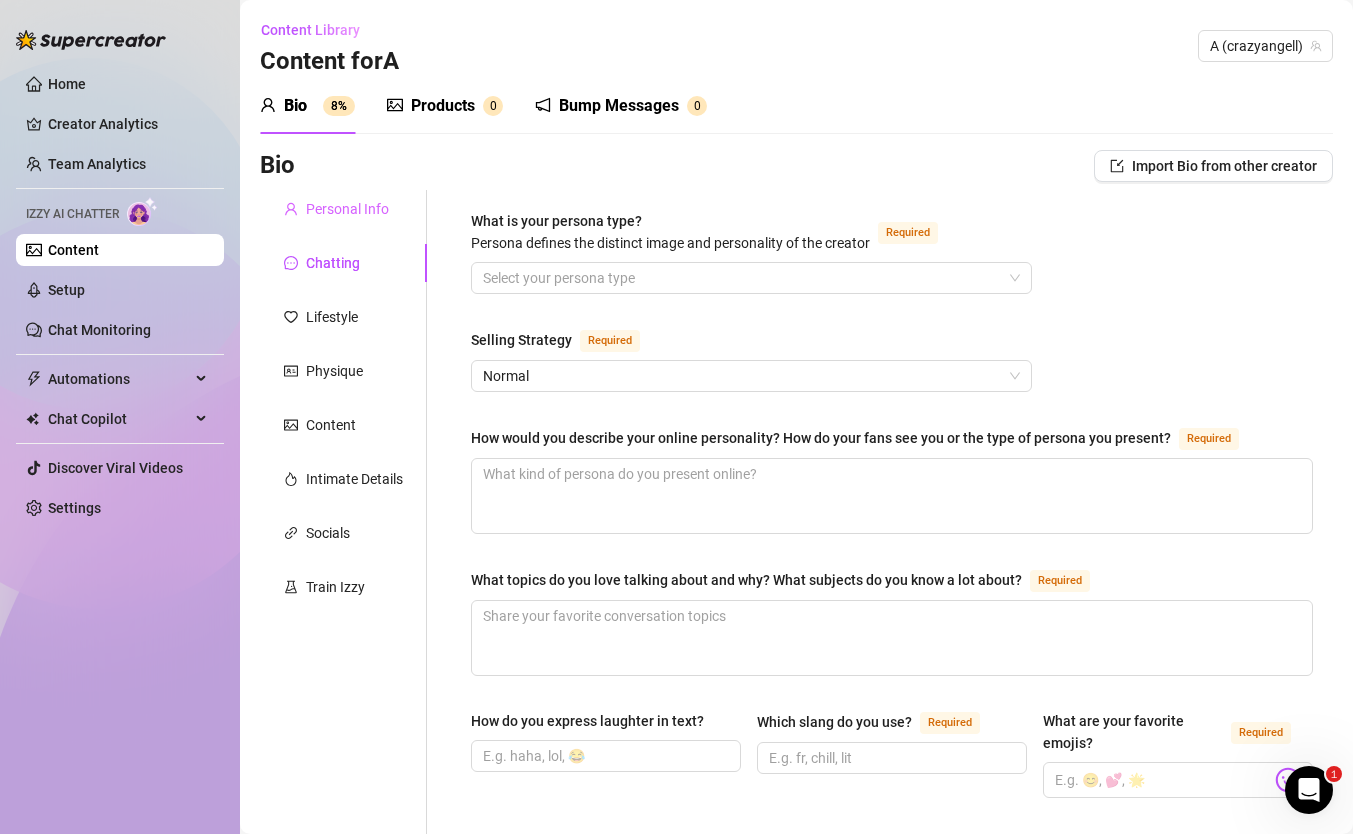 click on "Personal Info" at bounding box center (343, 209) 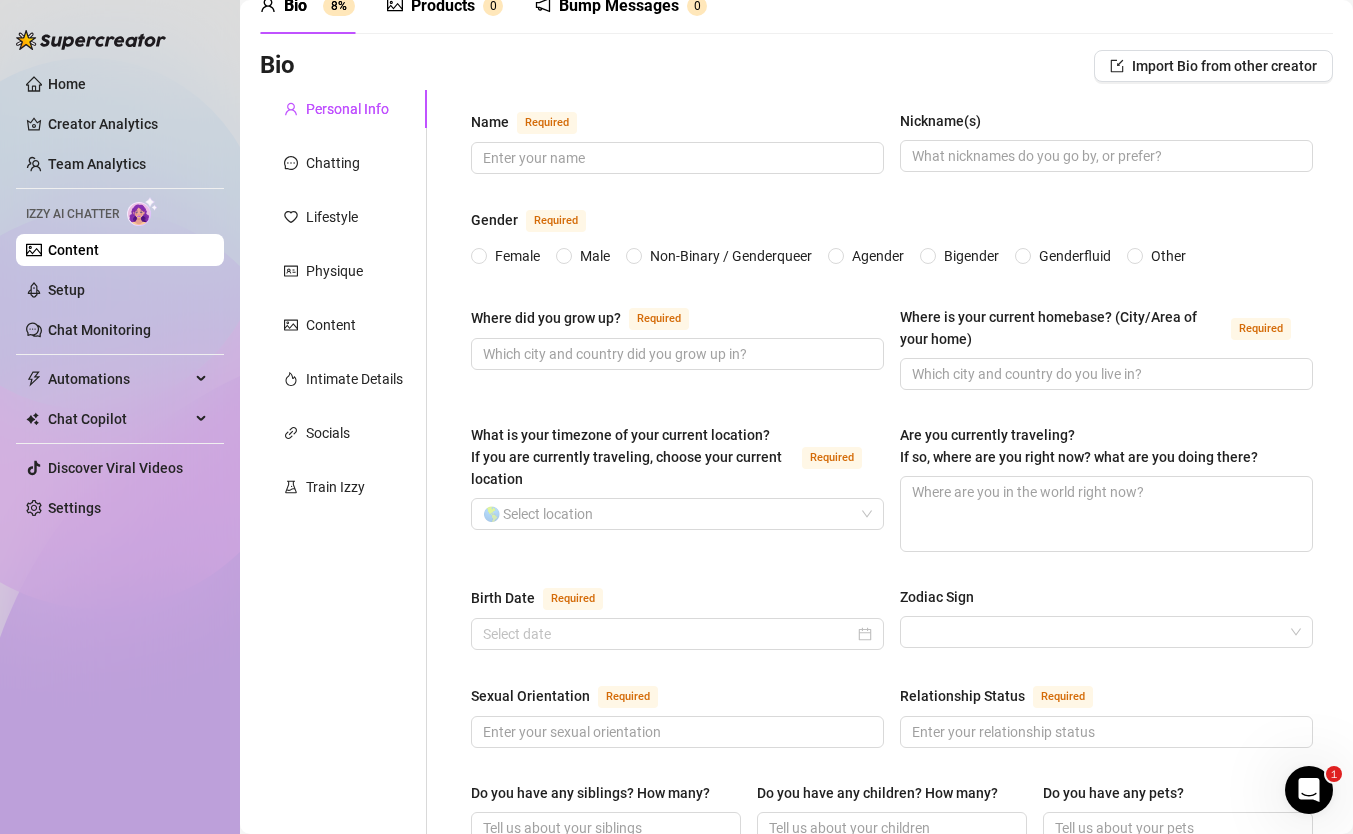 scroll, scrollTop: 0, scrollLeft: 0, axis: both 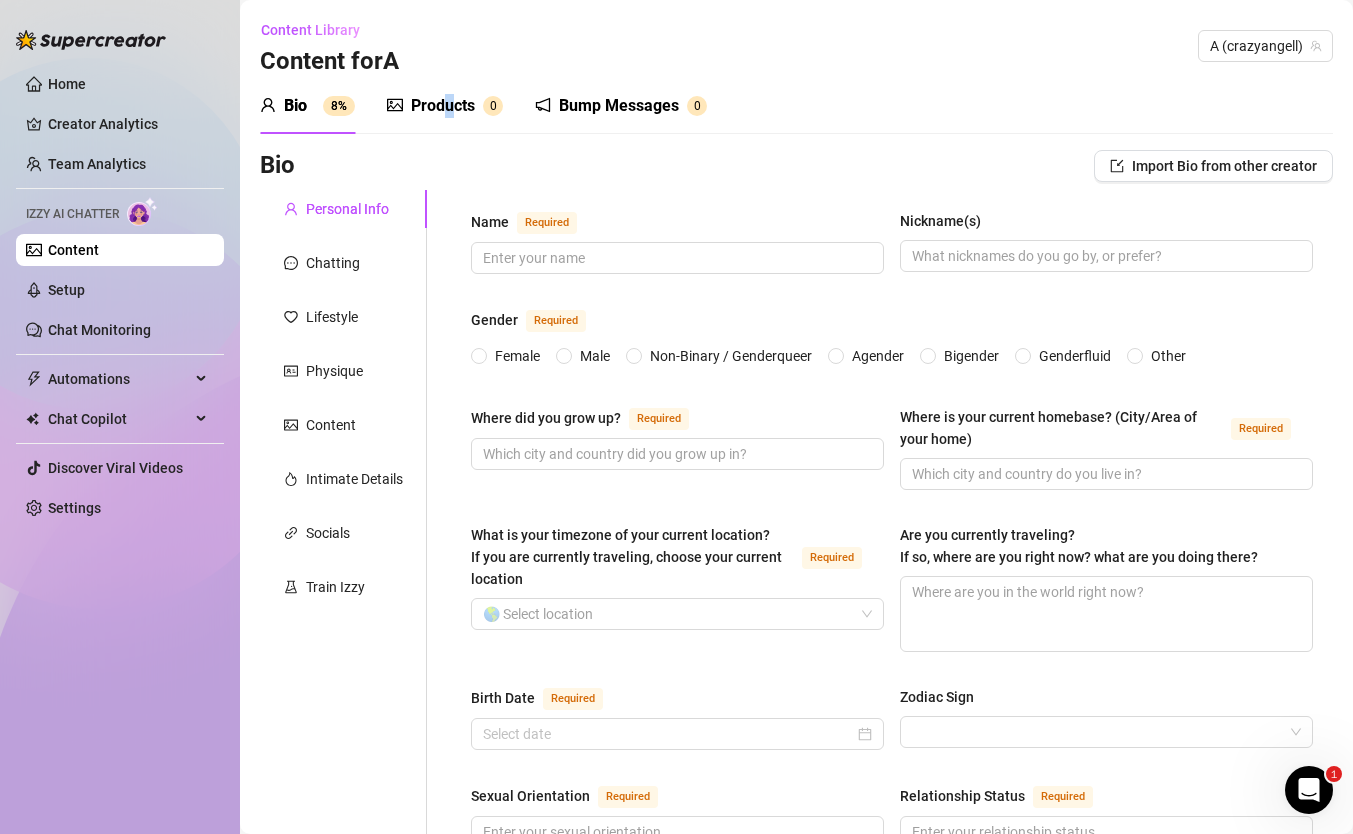 click on "Products" at bounding box center [443, 106] 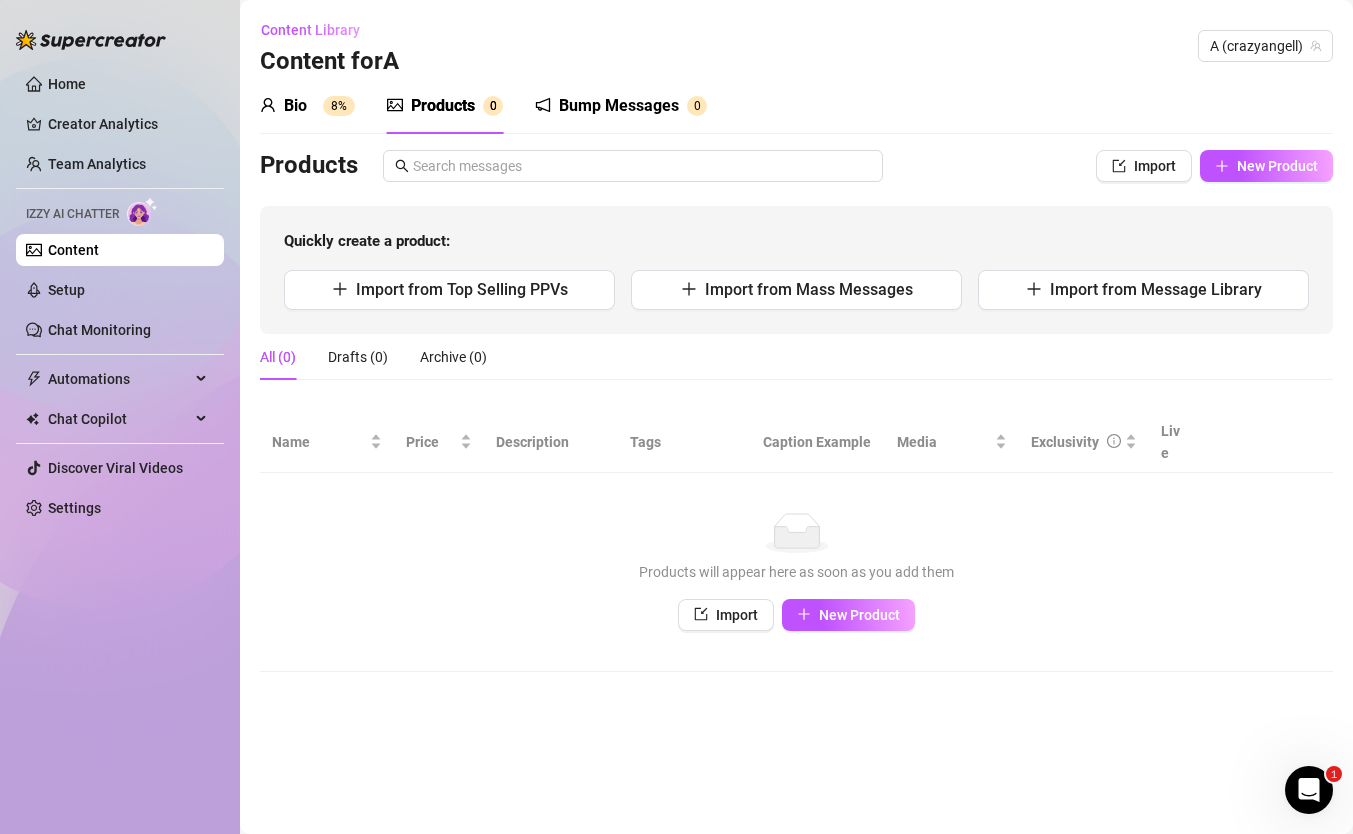 click on "Bio   8% Products 0 Bump Messages 0" at bounding box center (483, 106) 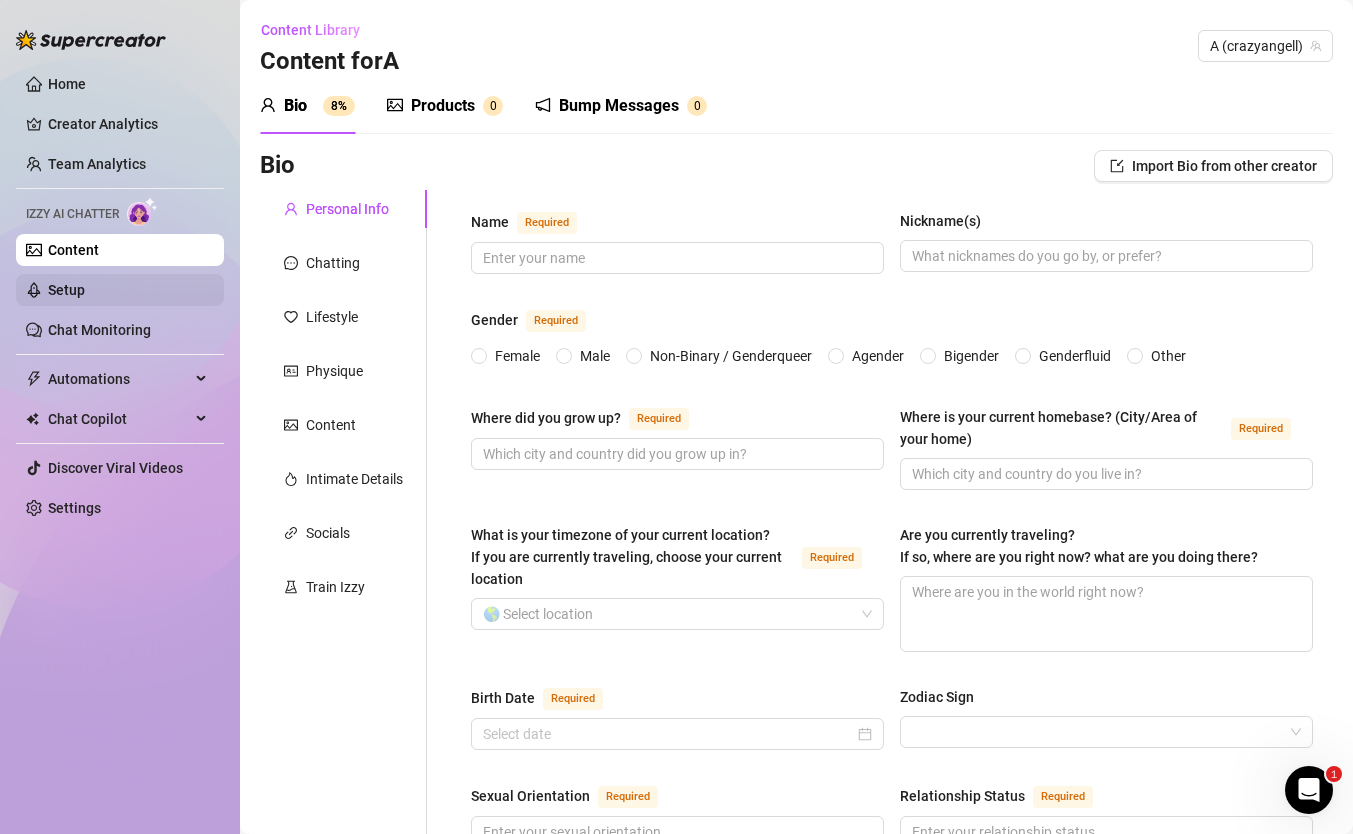 click on "Setup" at bounding box center (66, 290) 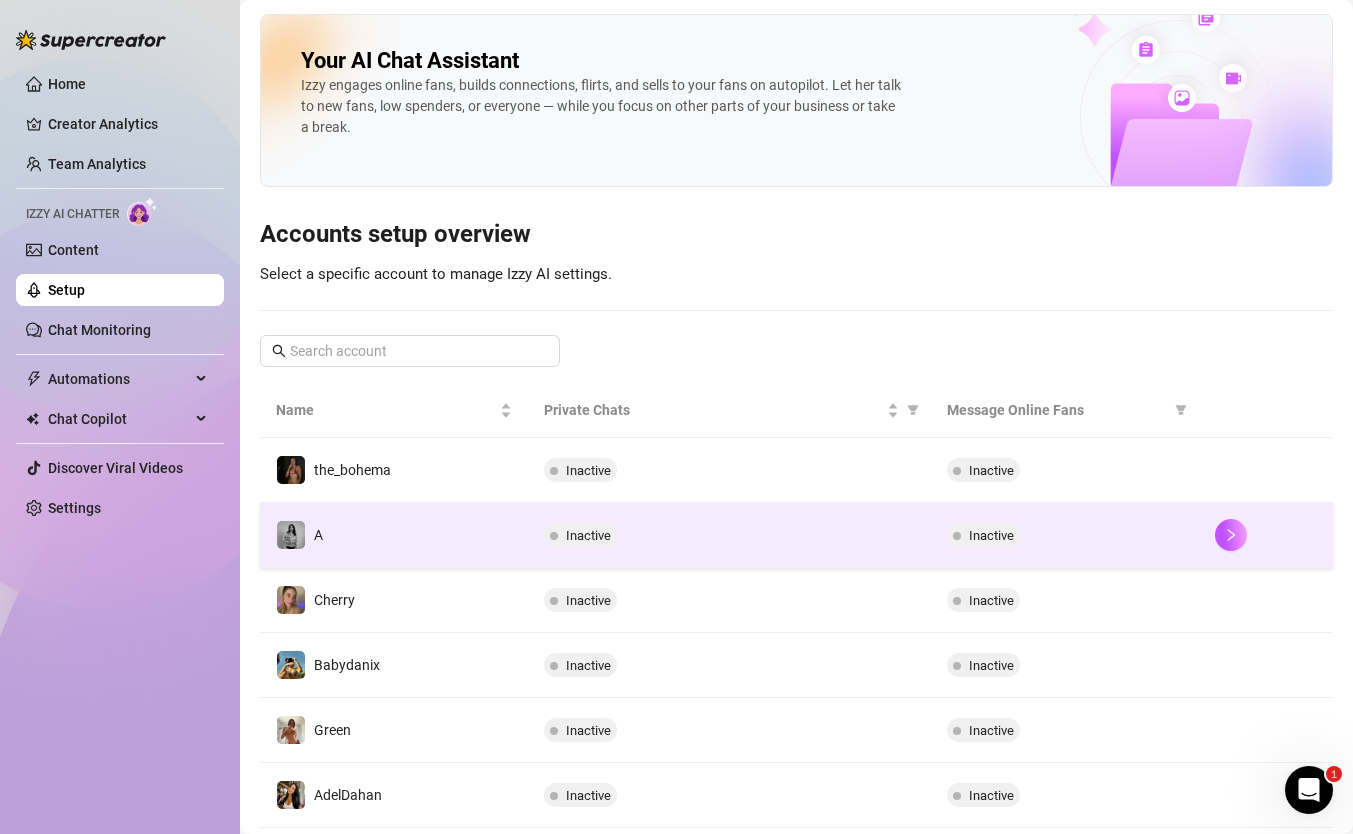 click on "A" at bounding box center (394, 535) 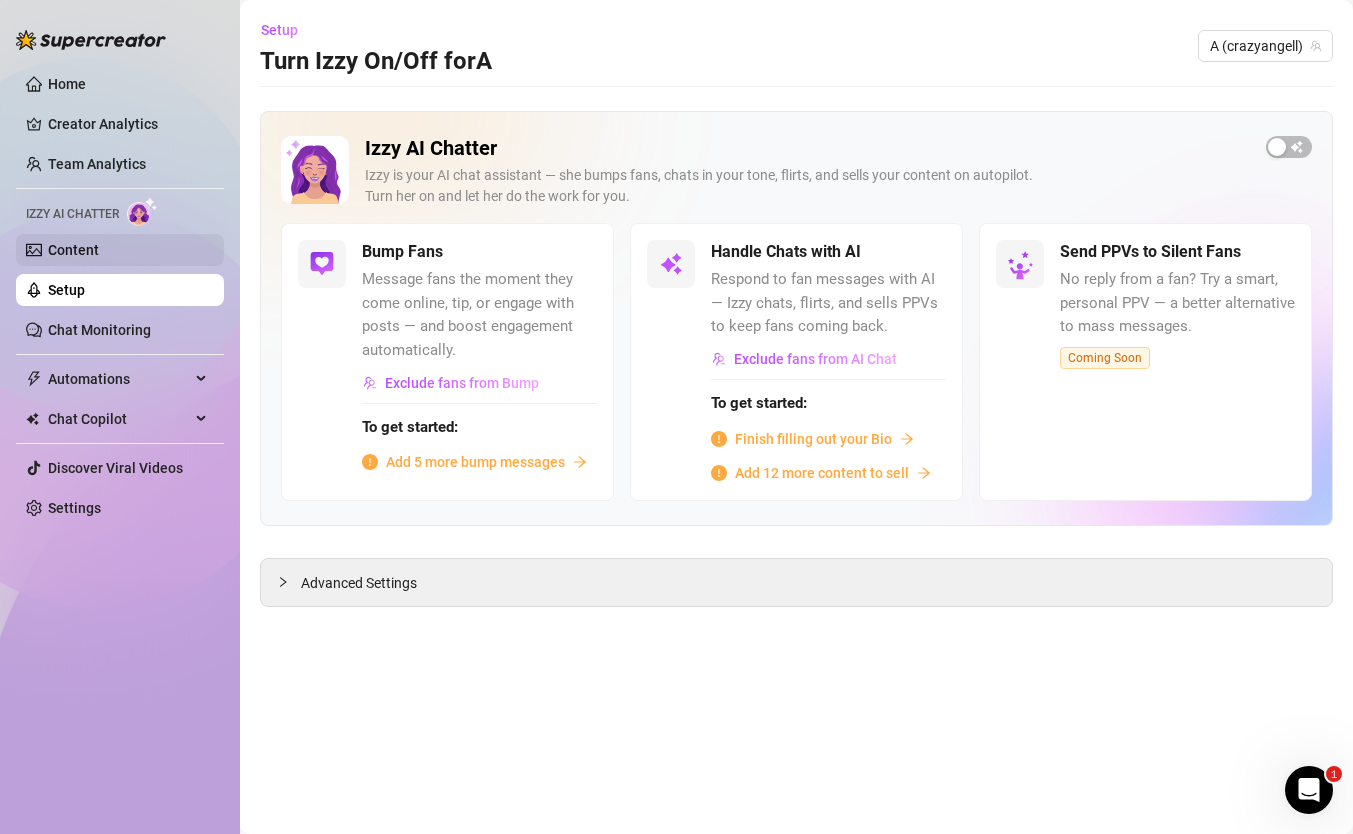 click on "Content" at bounding box center (73, 250) 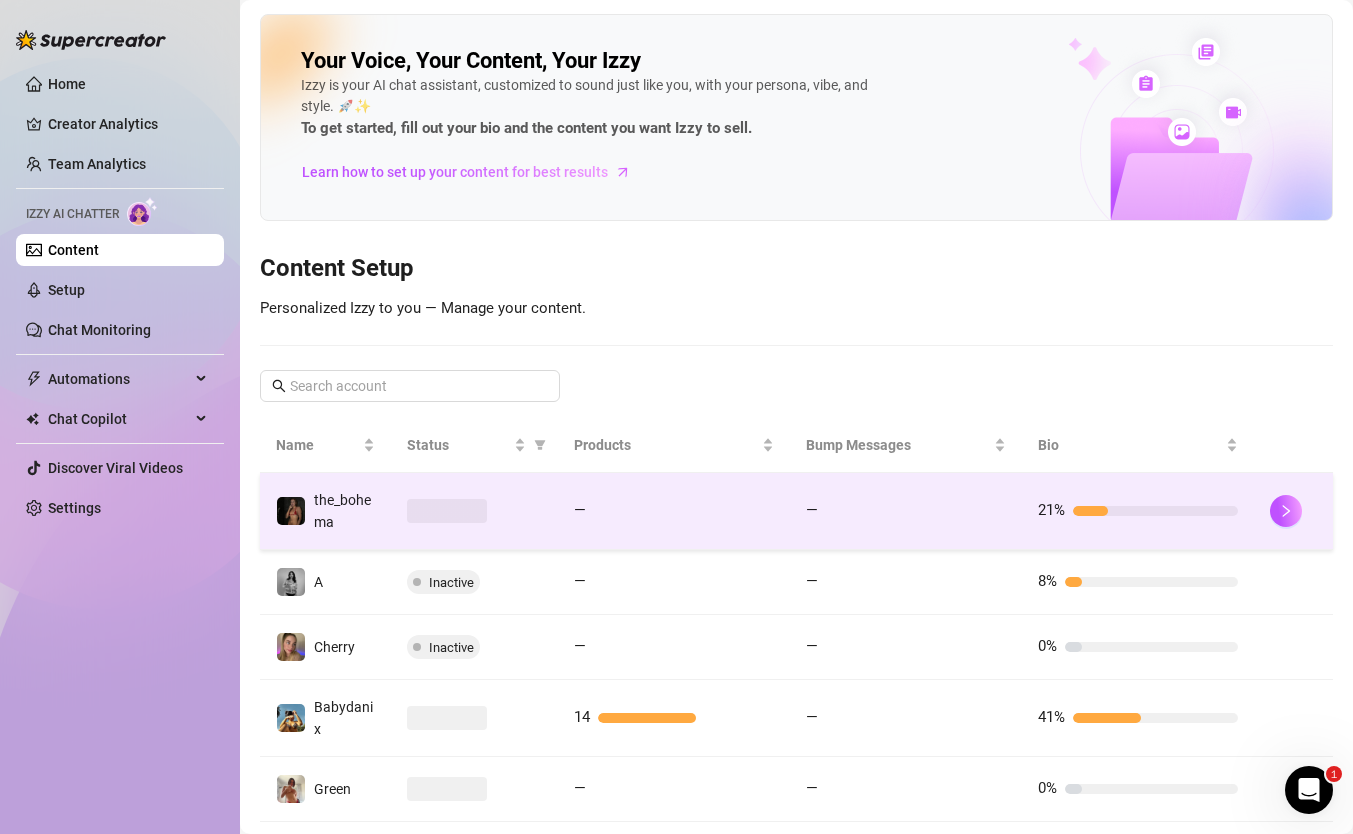 click at bounding box center (474, 511) 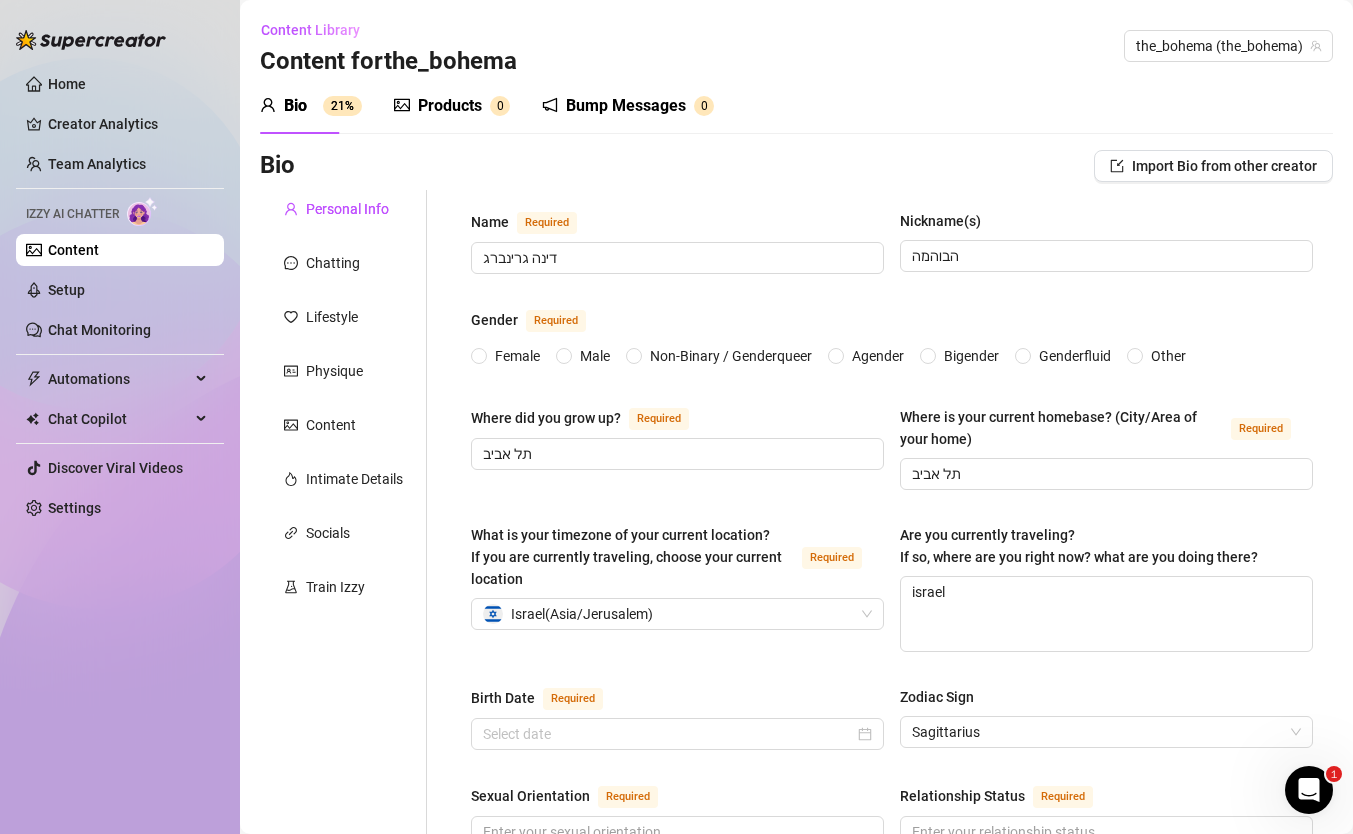 type 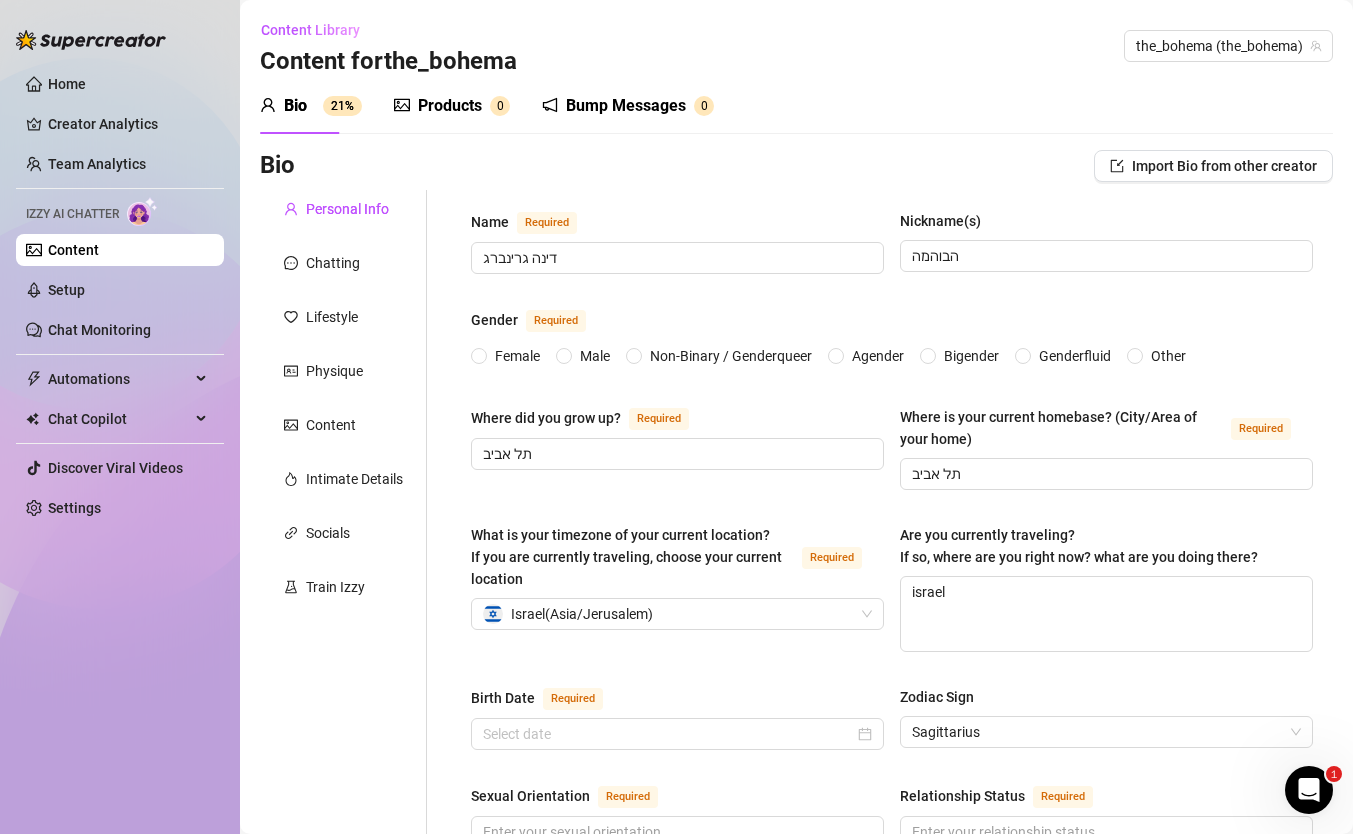 radio on "true" 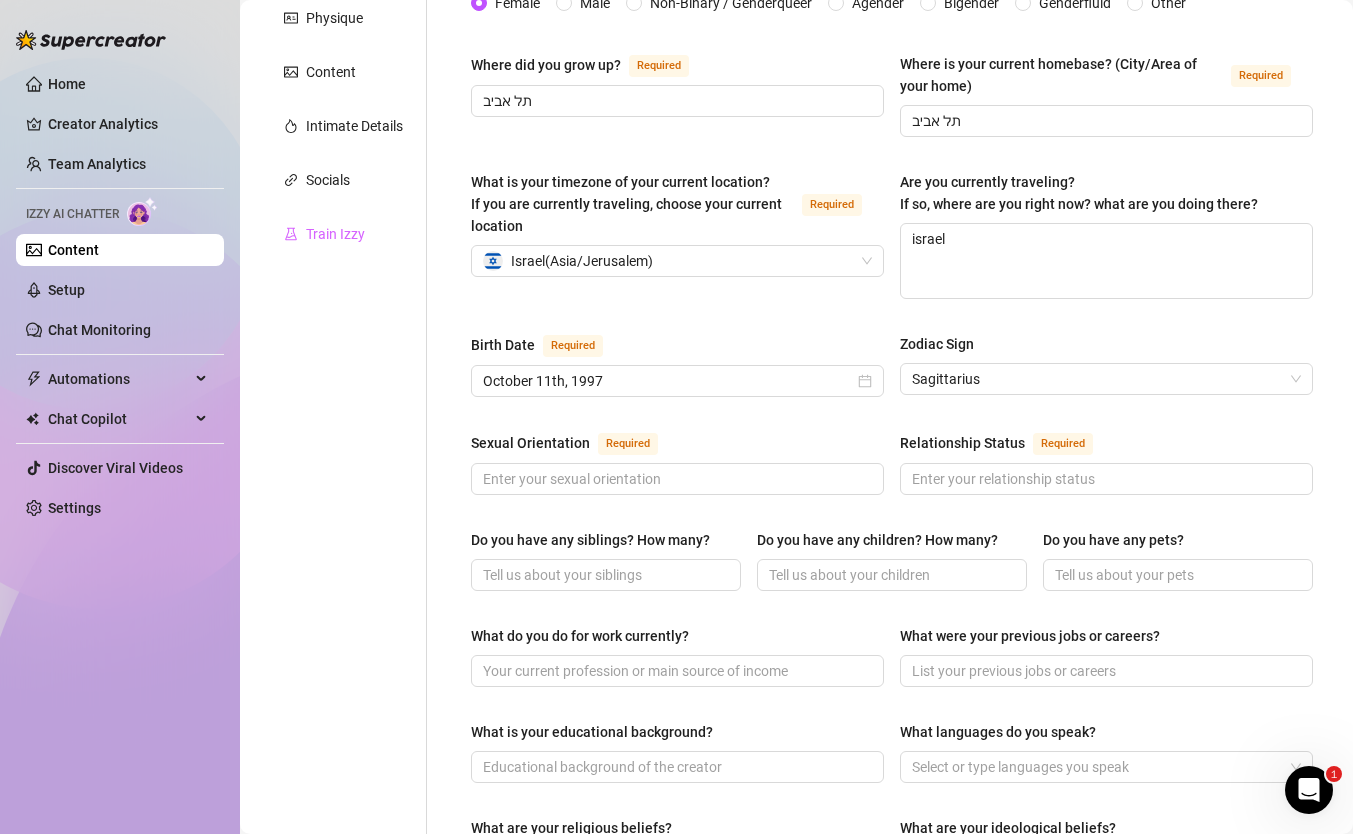 click on "Train Izzy" at bounding box center [343, 234] 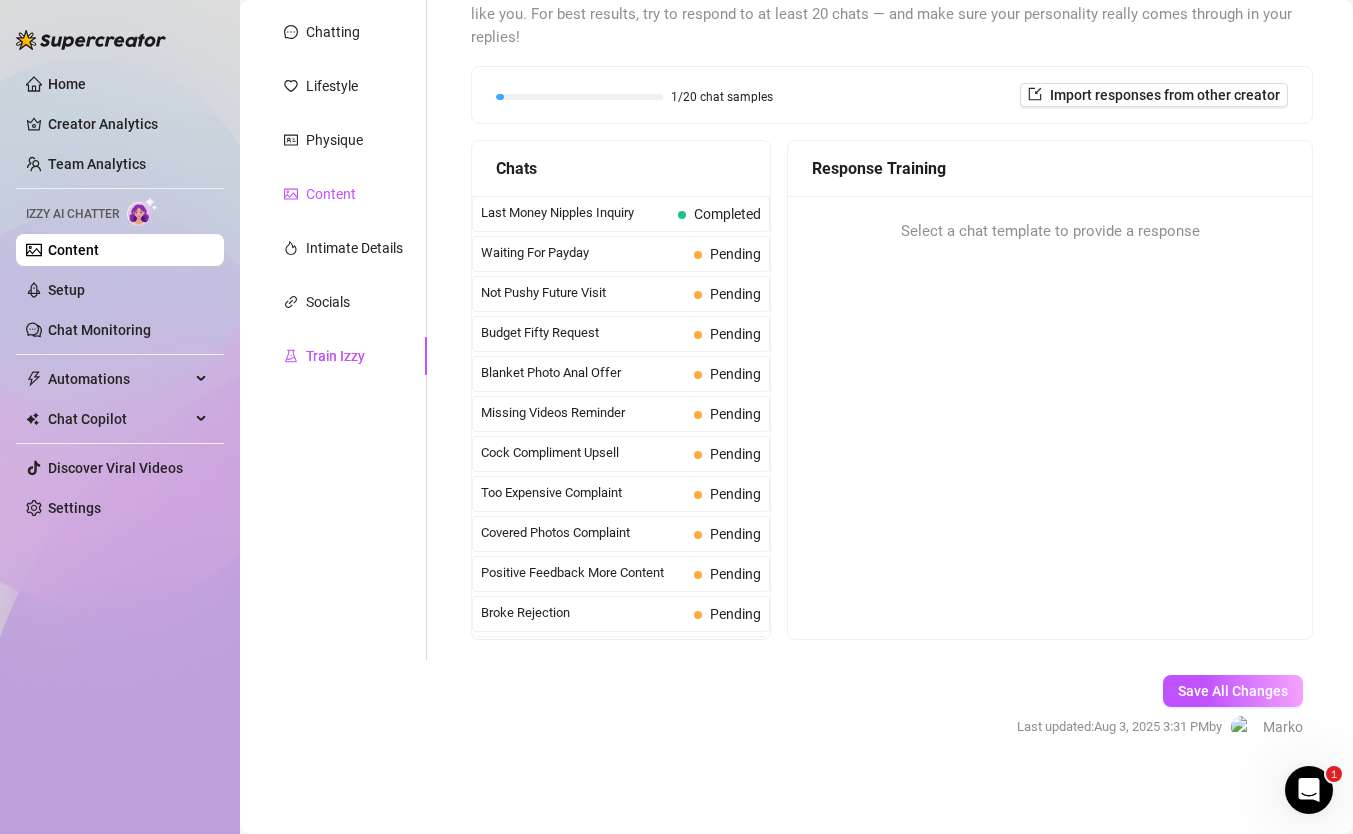 click on "Content" at bounding box center (331, 194) 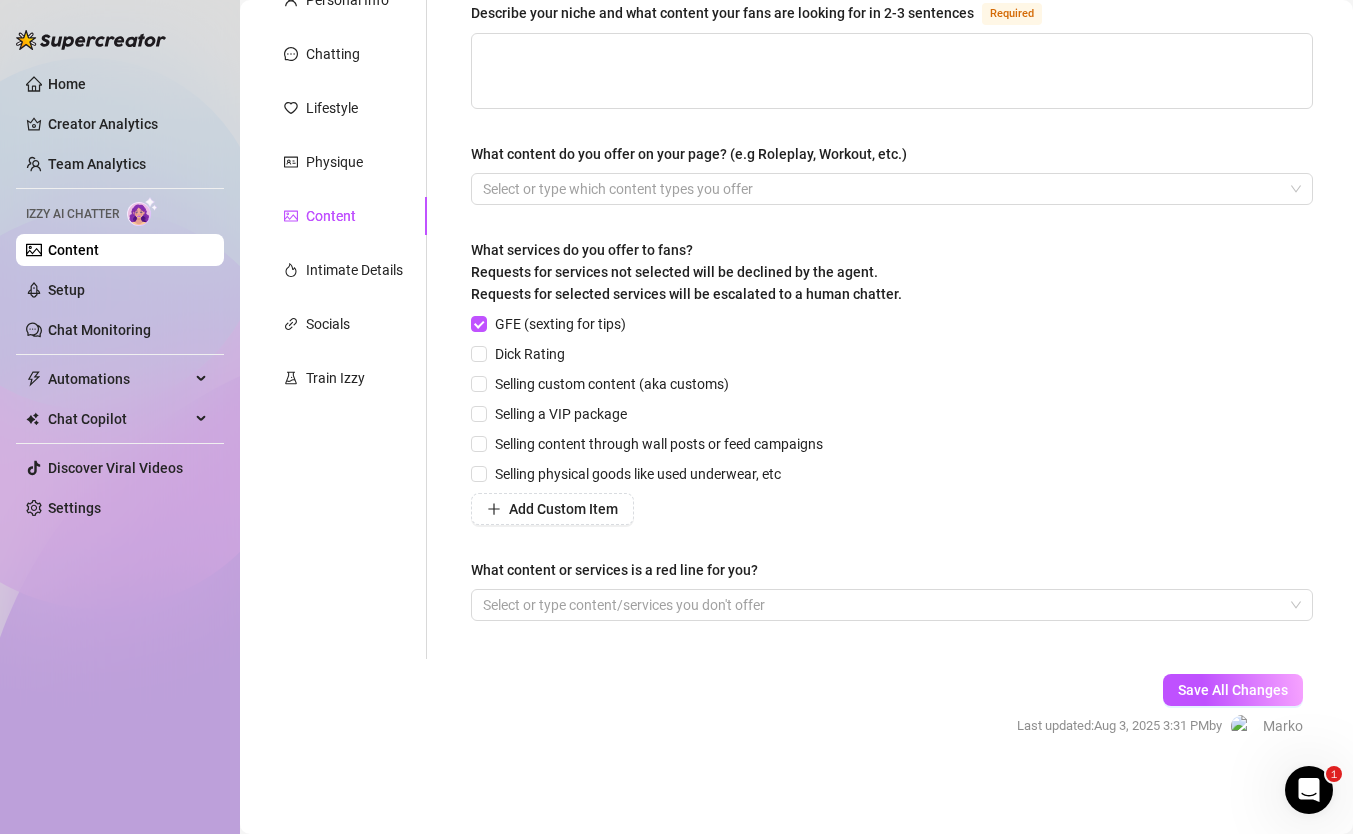 scroll, scrollTop: 208, scrollLeft: 0, axis: vertical 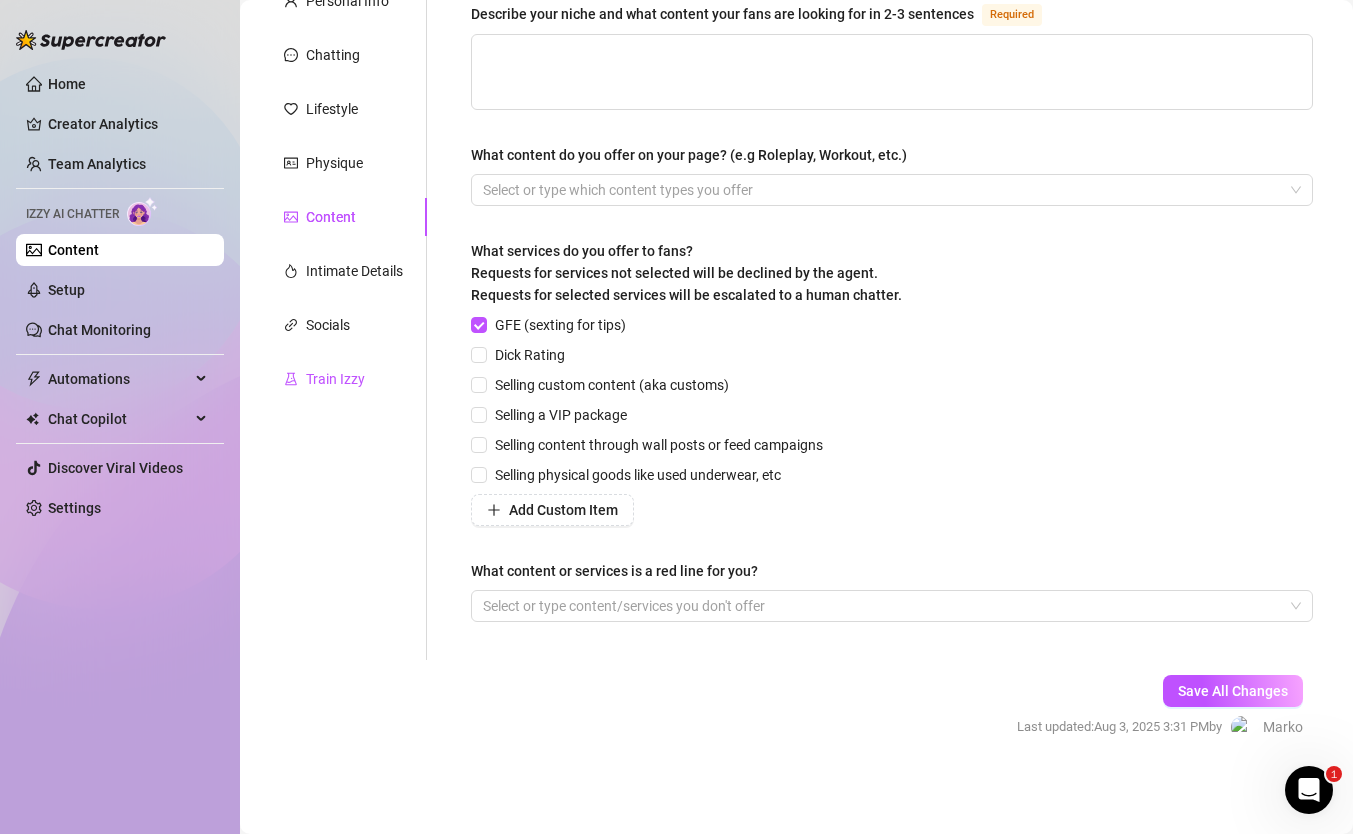 click on "Train Izzy" at bounding box center [335, 379] 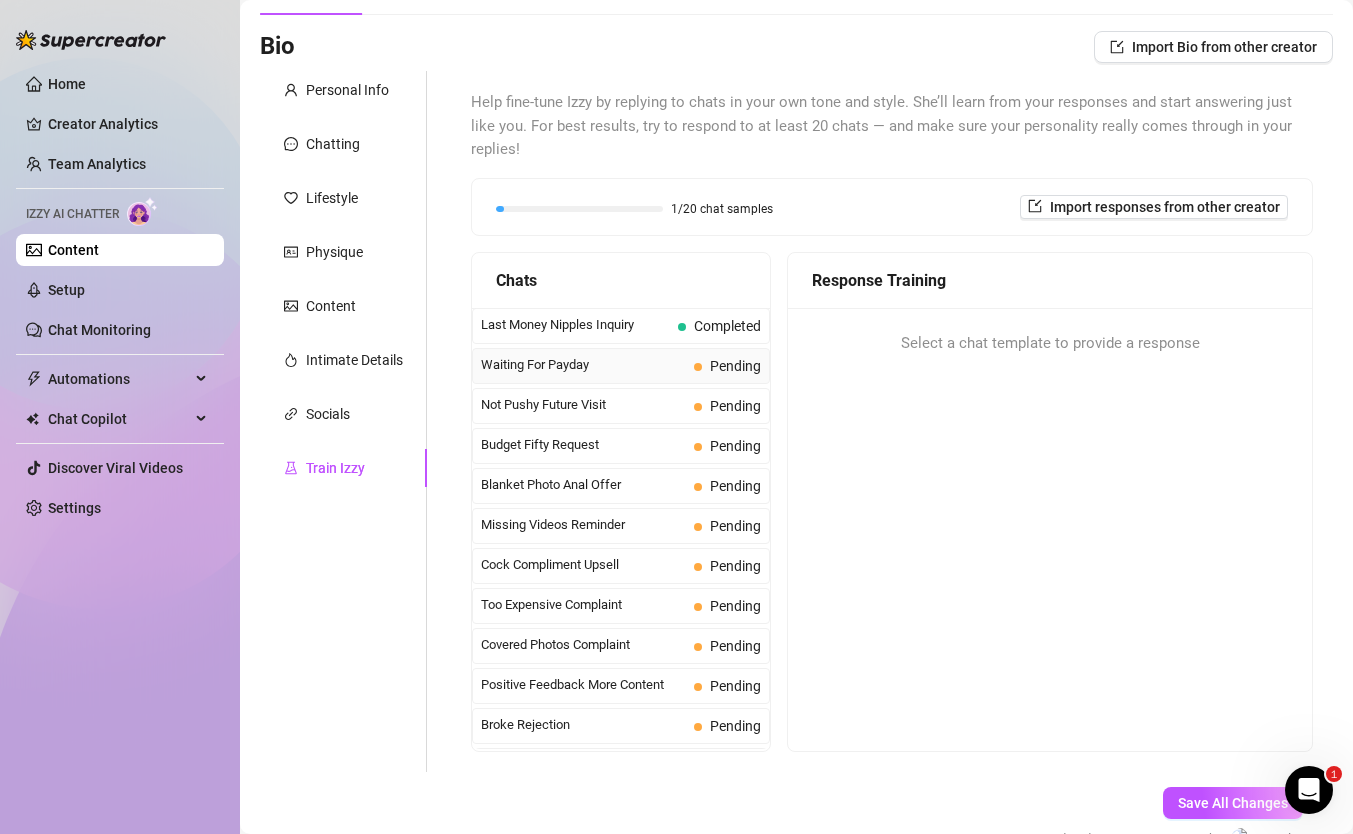 scroll, scrollTop: 109, scrollLeft: 0, axis: vertical 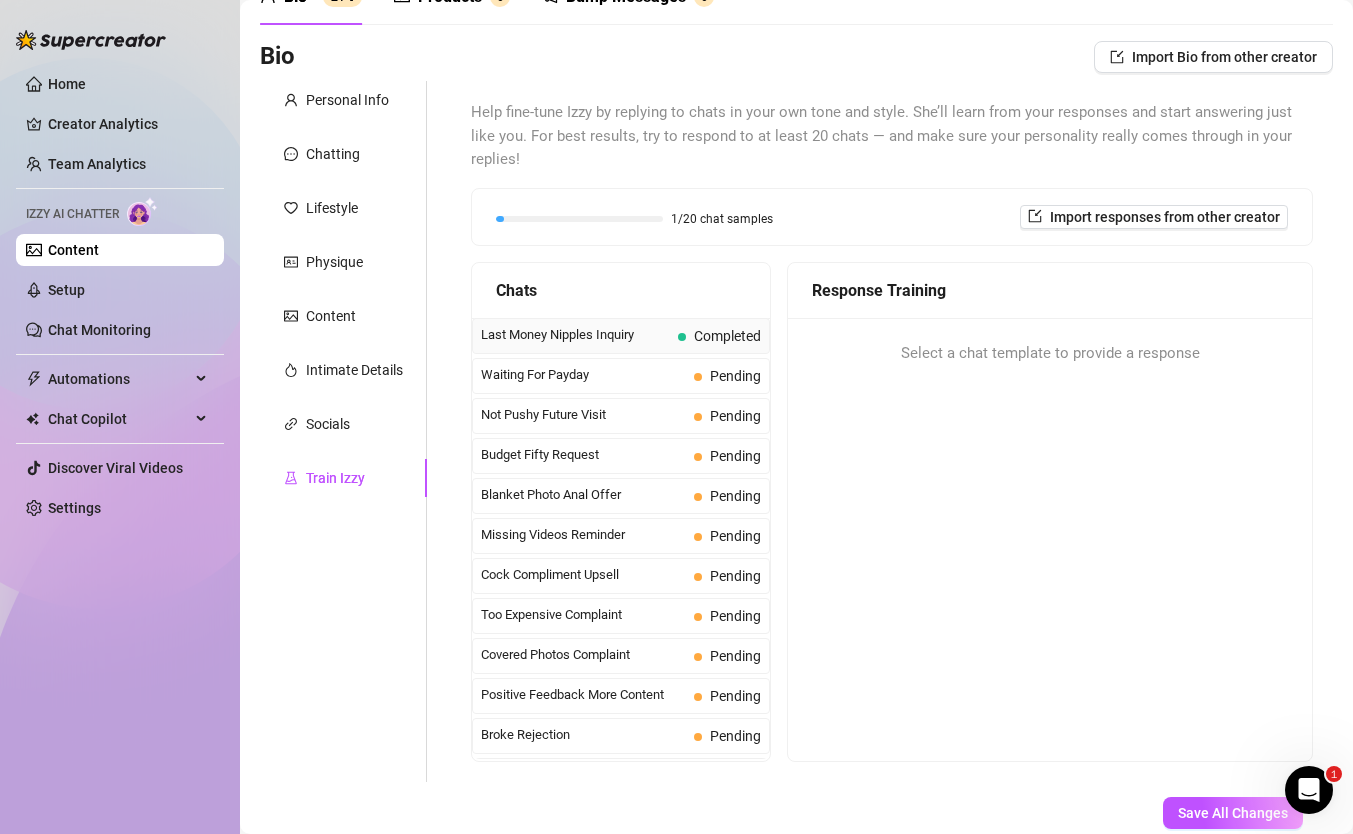click on "Last Money Nipples Inquiry" at bounding box center (575, 335) 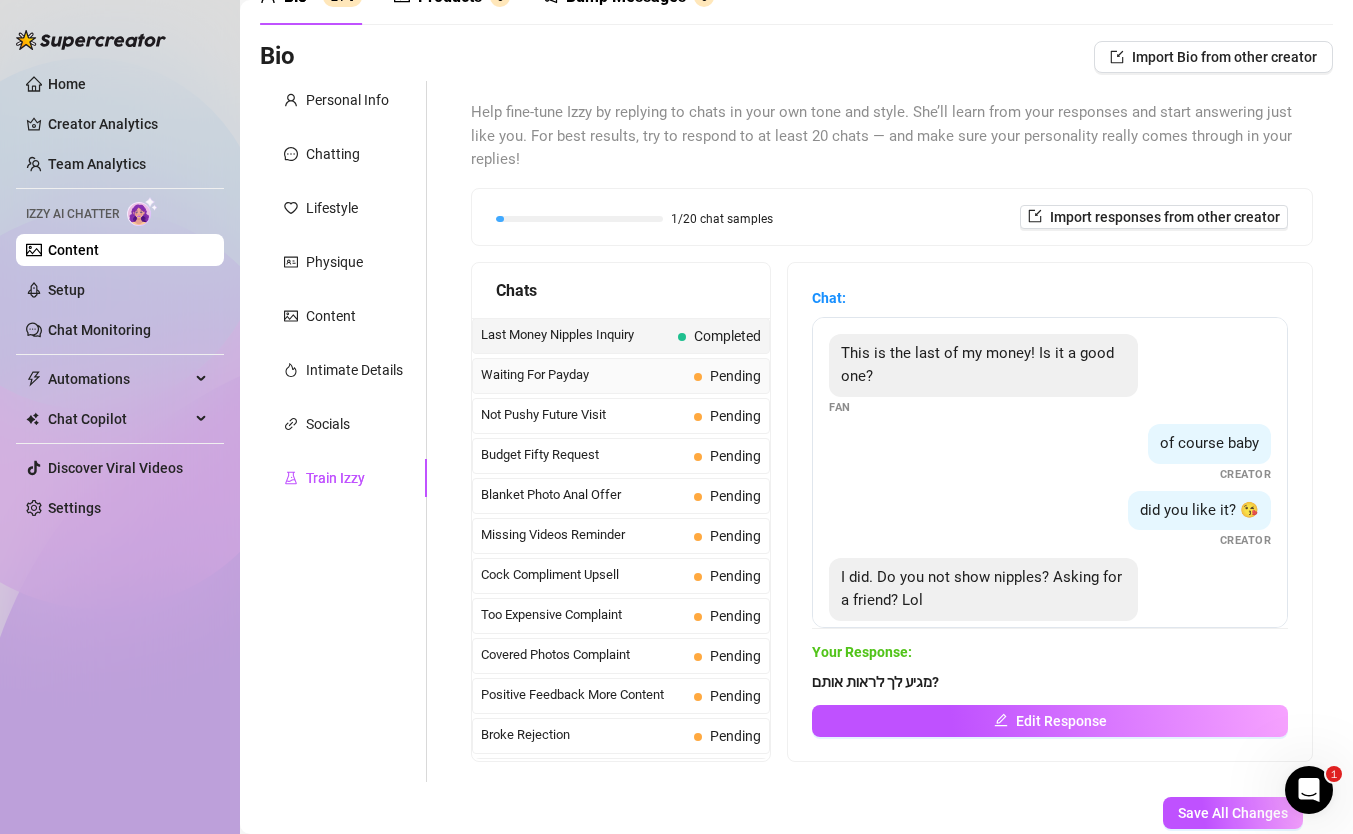 click on "Waiting For Payday" at bounding box center (583, 375) 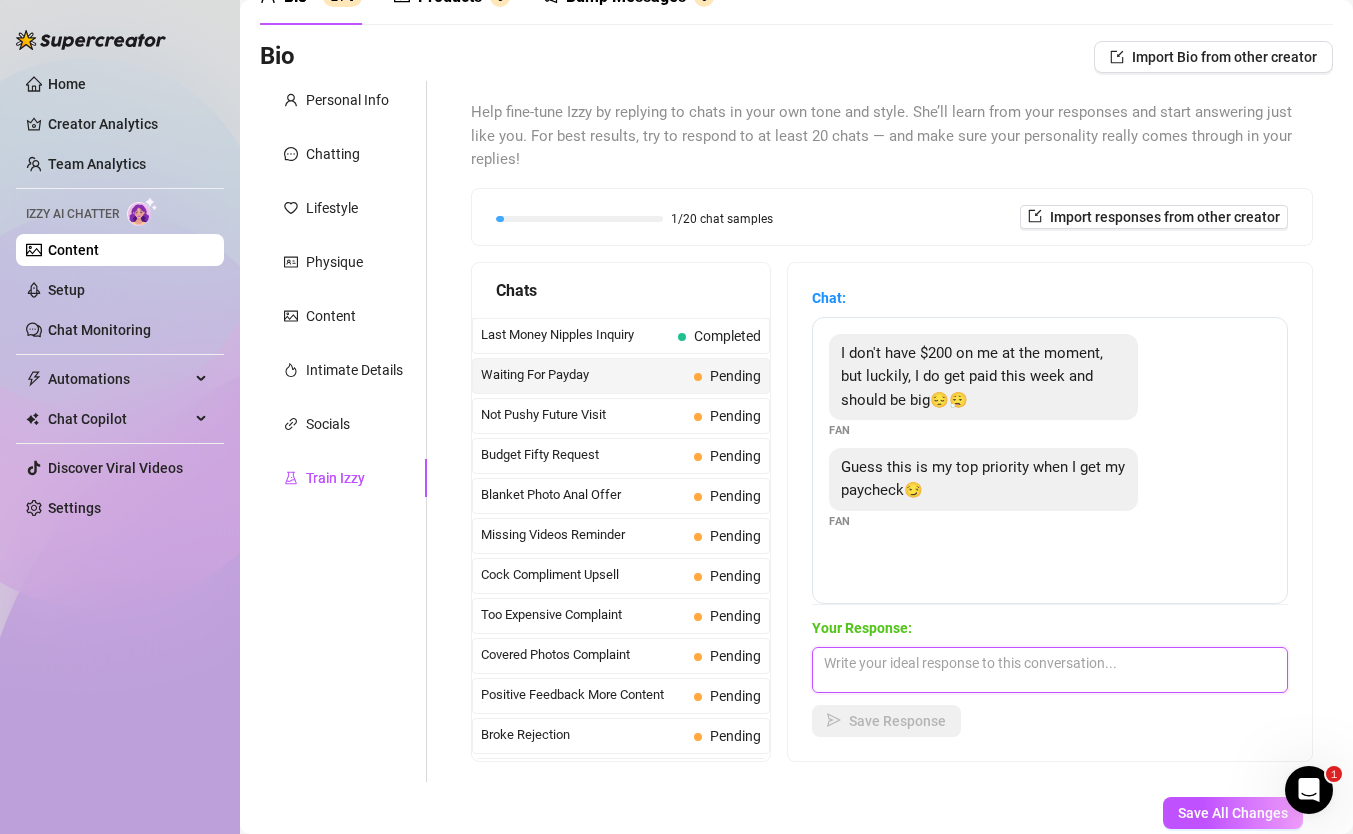 click at bounding box center (1050, 670) 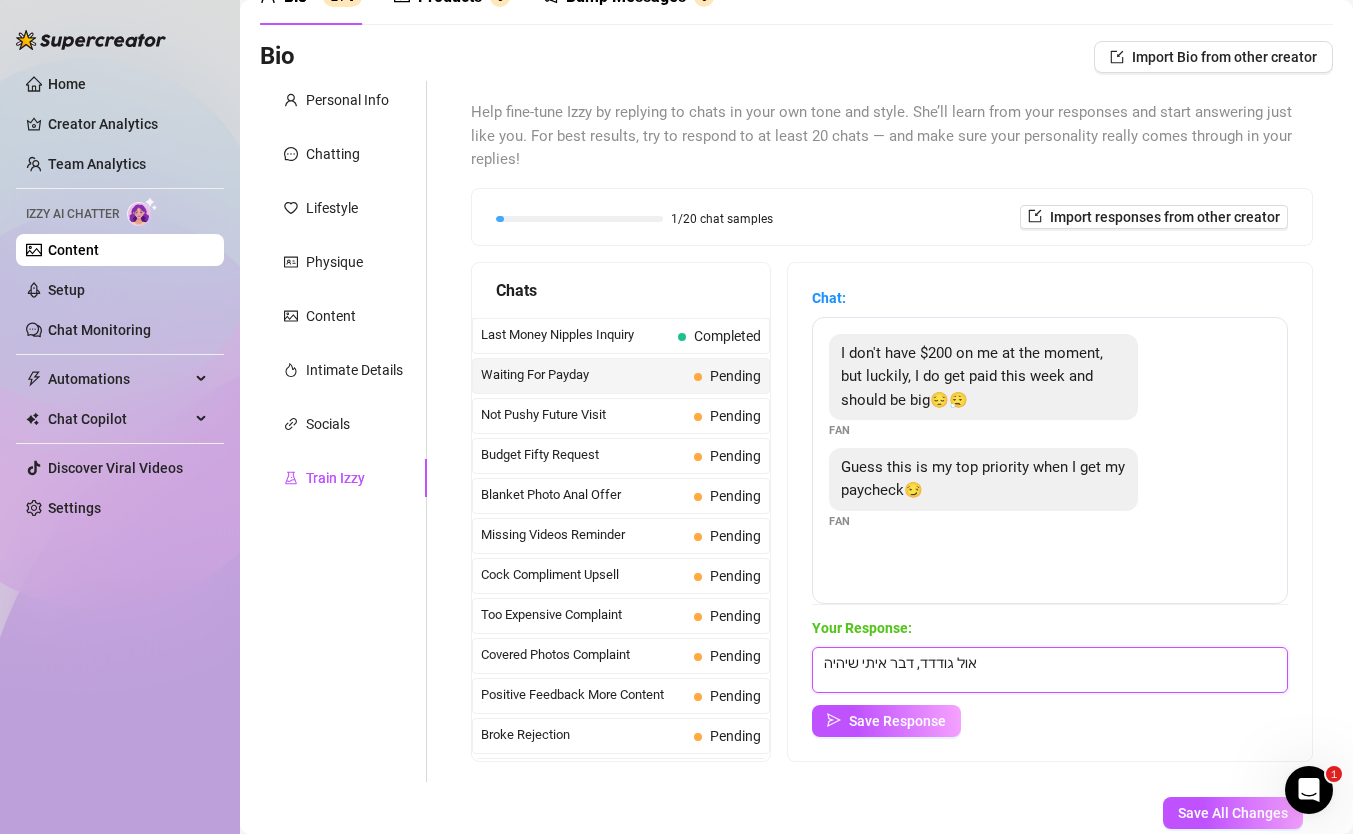 scroll, scrollTop: 1, scrollLeft: 0, axis: vertical 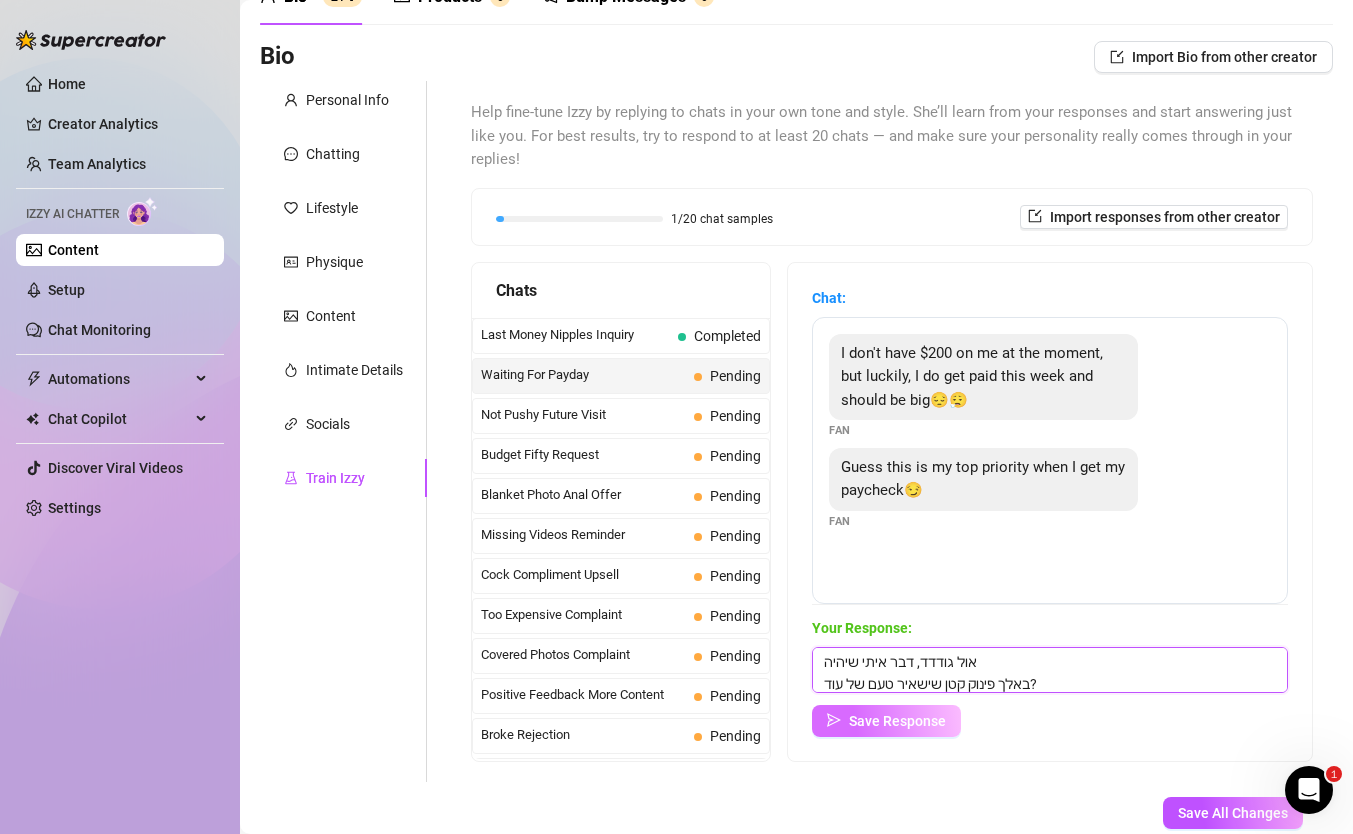 type on "אול גודדד, דבר איתי שיהיה
באלך פינוק קטן שישאיר טעם של עוד?" 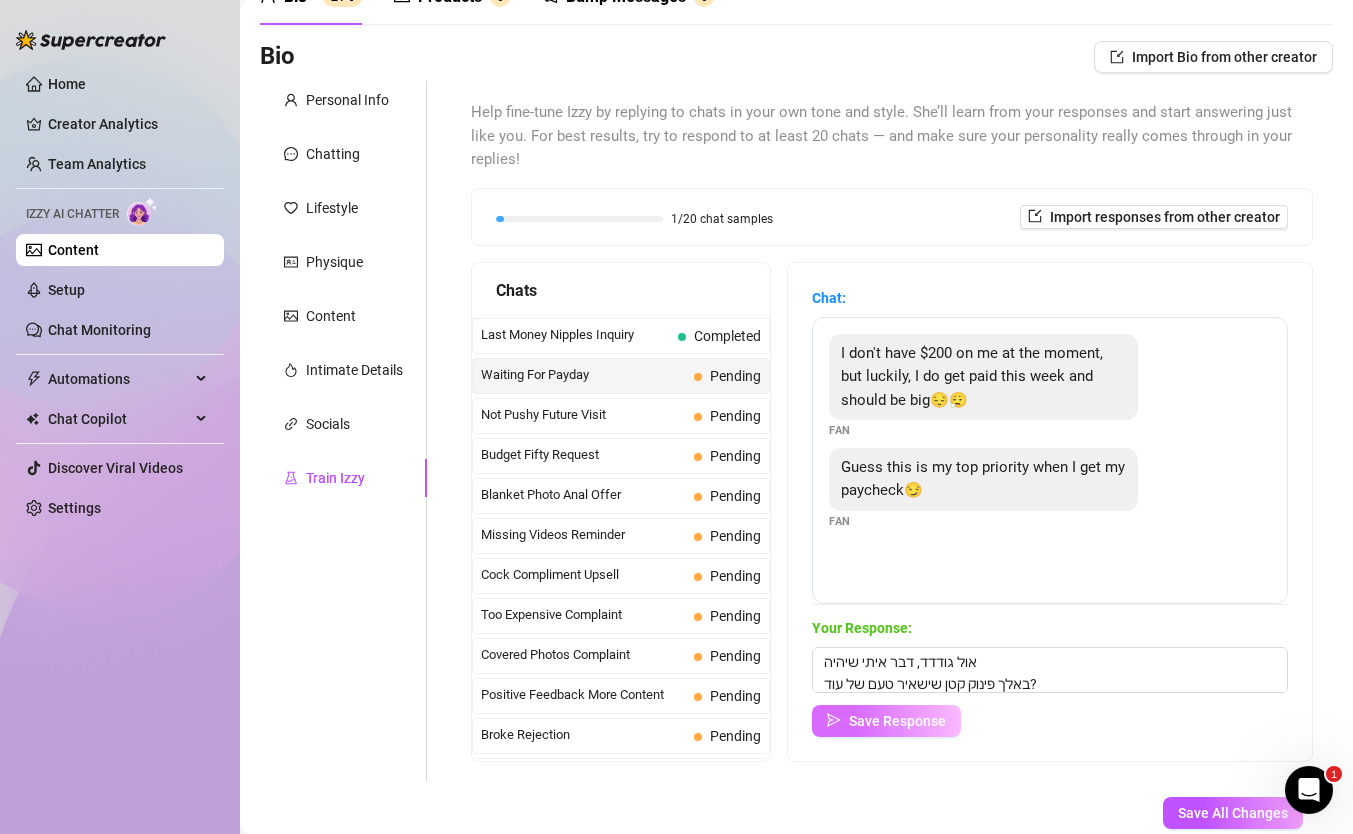click on "Save Response" at bounding box center (897, 721) 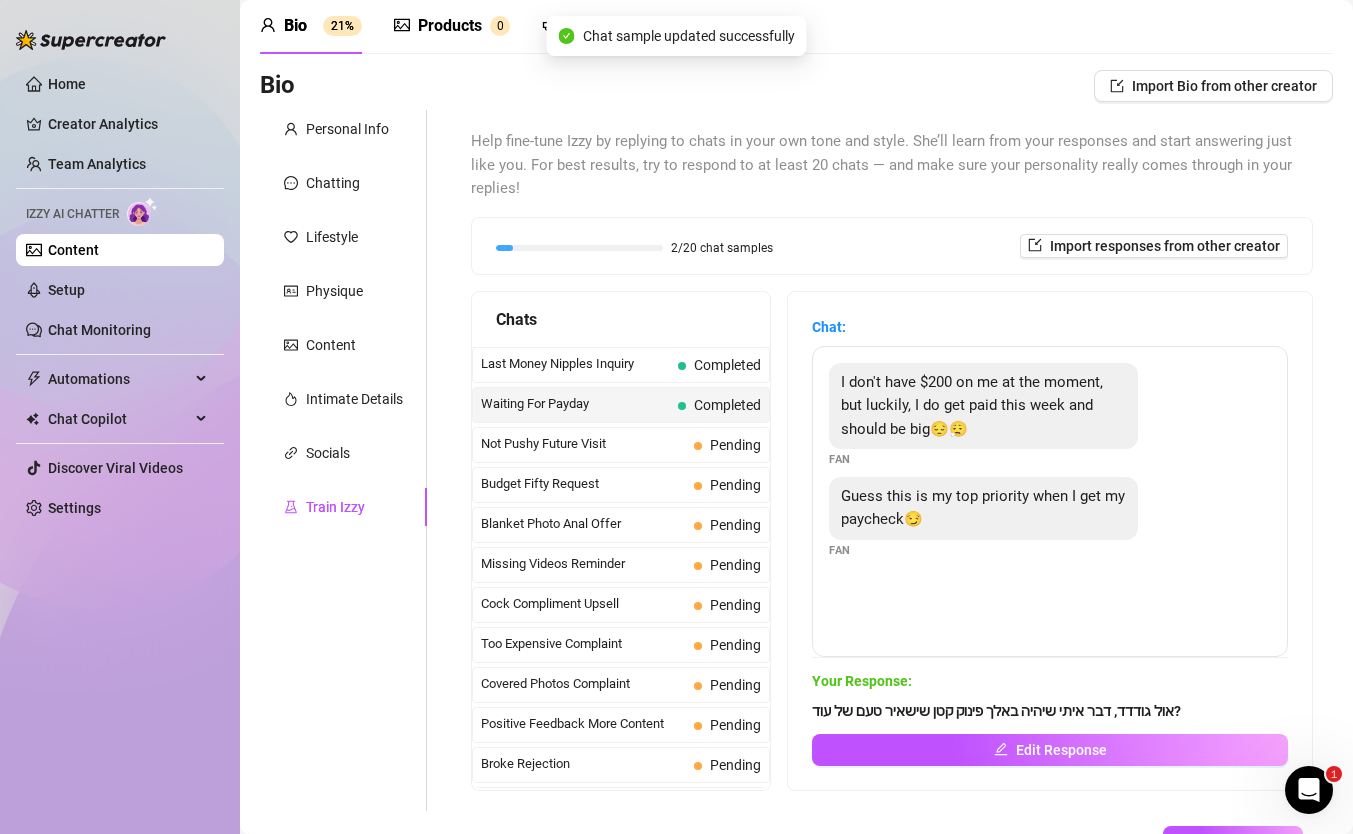 scroll, scrollTop: 70, scrollLeft: 0, axis: vertical 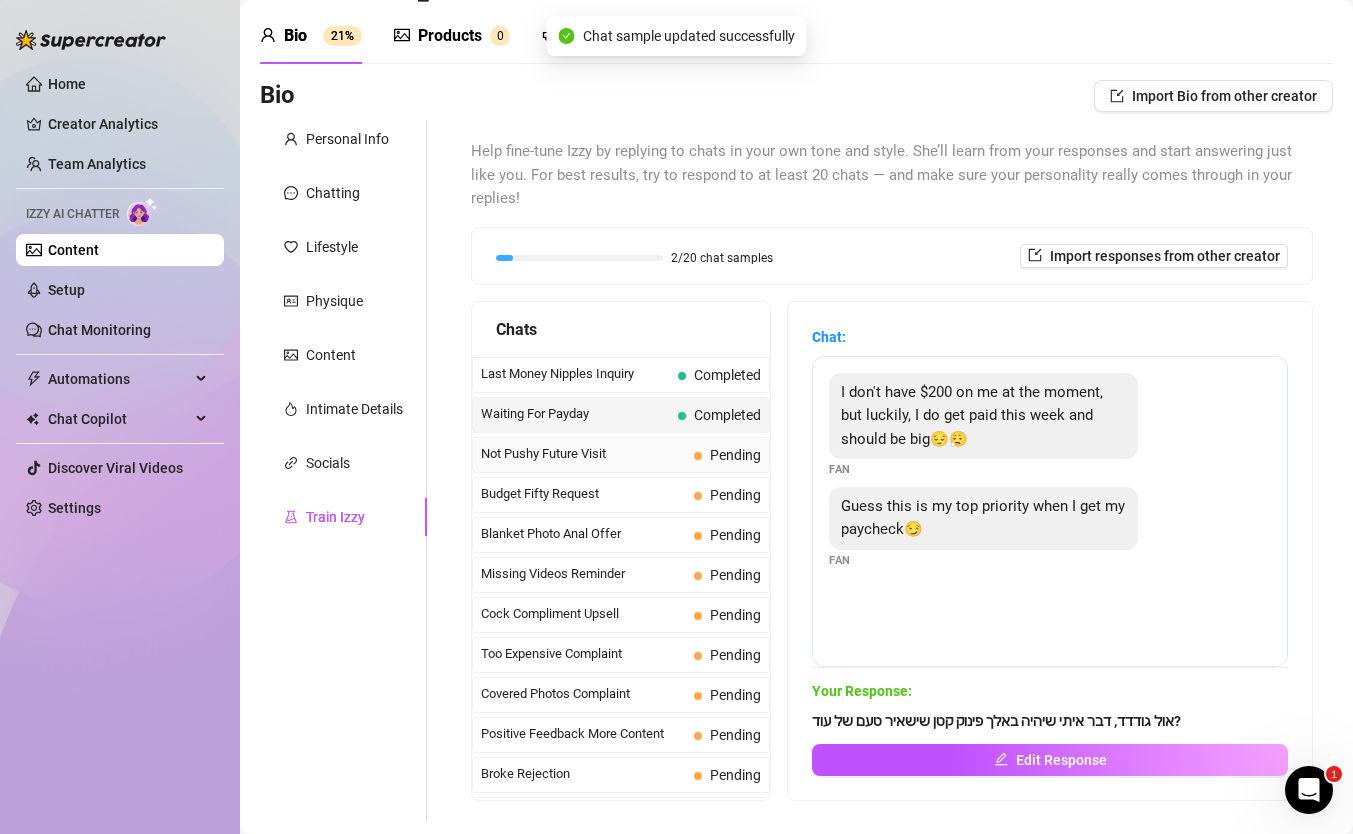 click on "Not Pushy Future Visit" at bounding box center (583, 454) 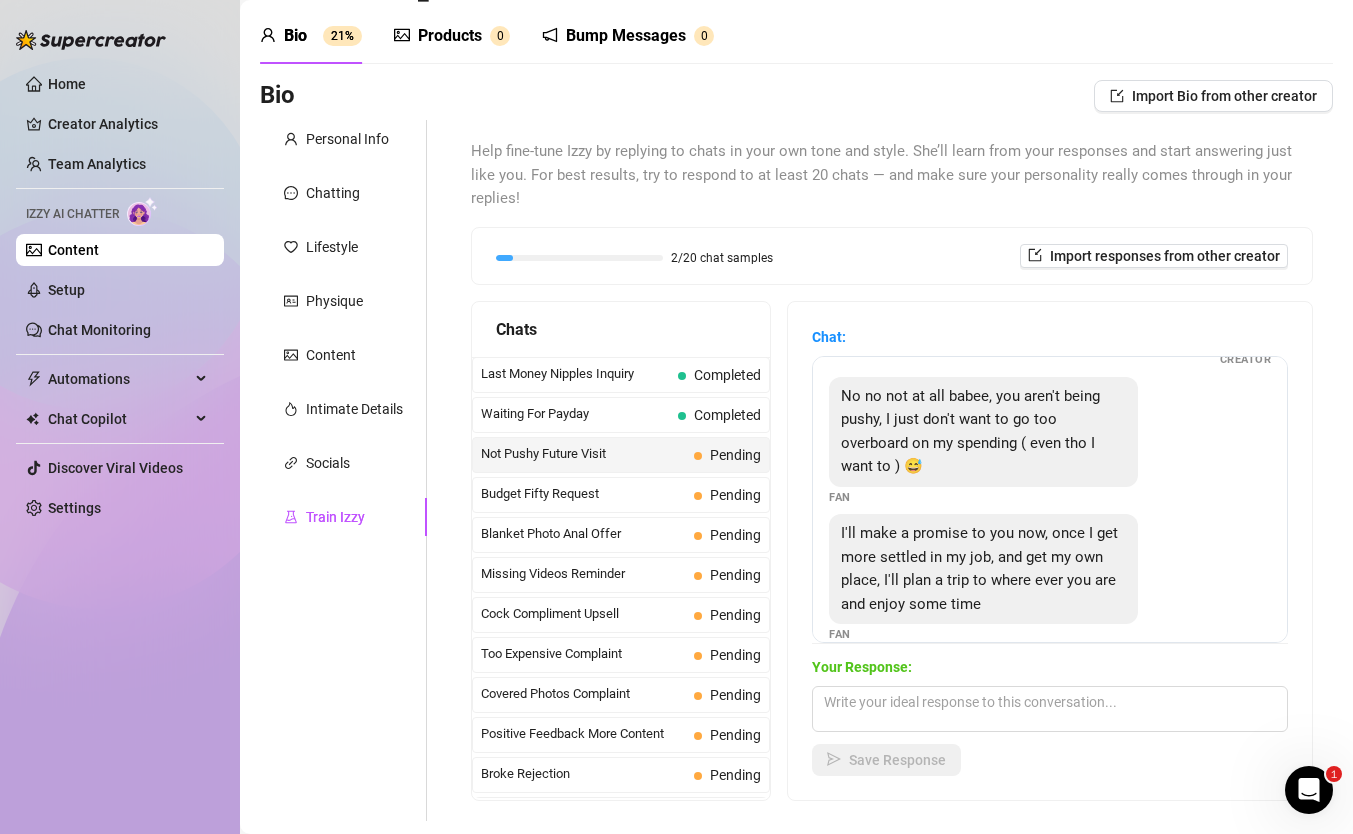 scroll, scrollTop: 112, scrollLeft: 0, axis: vertical 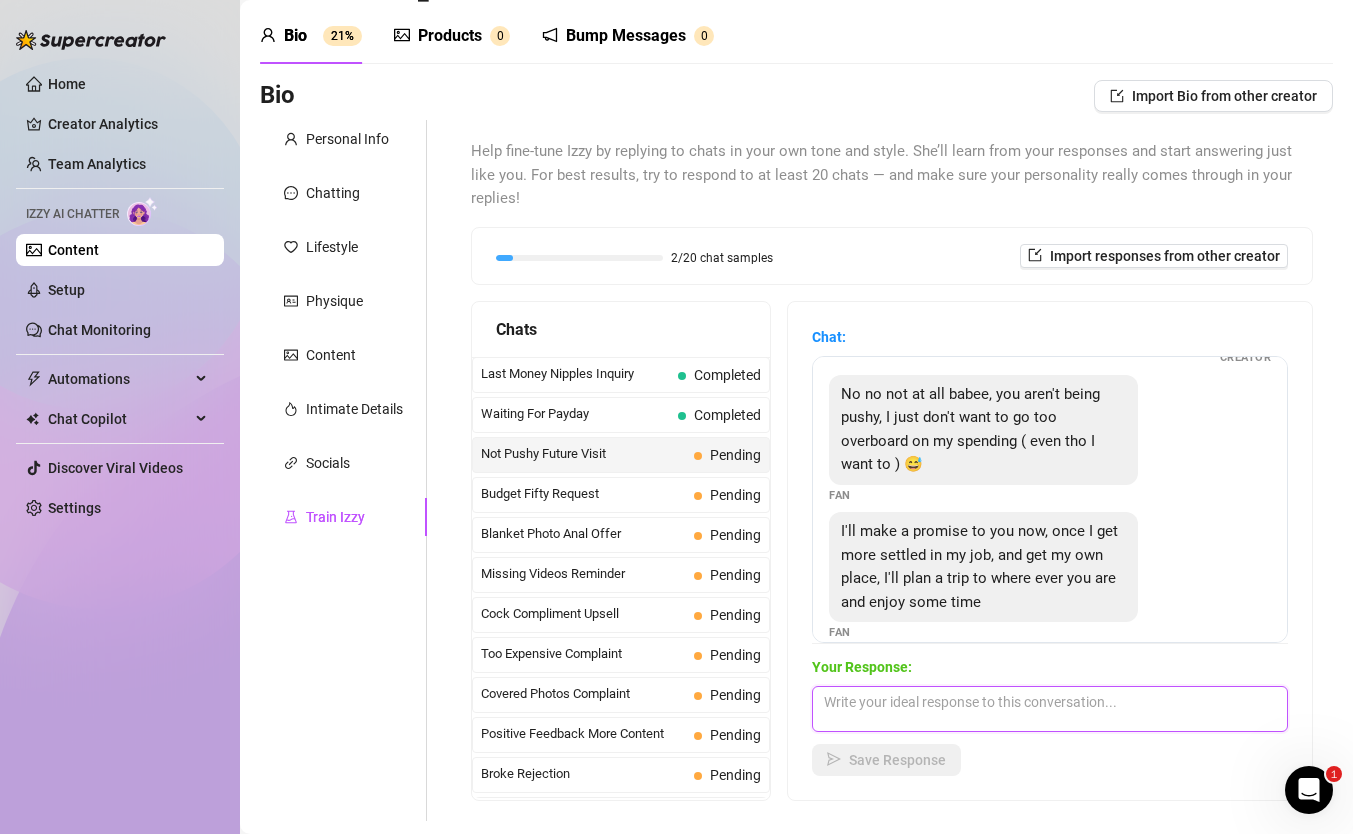 click at bounding box center (1050, 709) 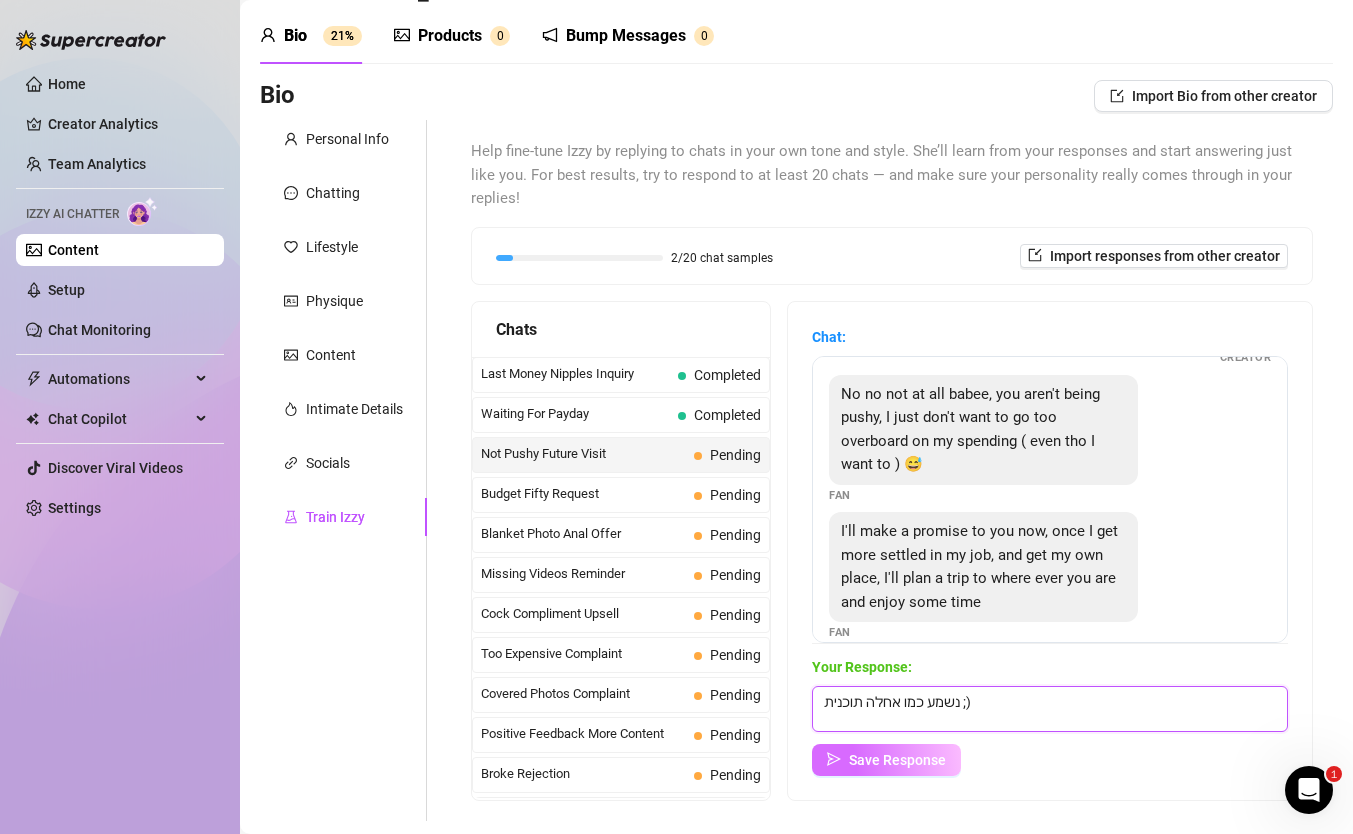 type on "נשמע כמו אחלה תוכנית ;)" 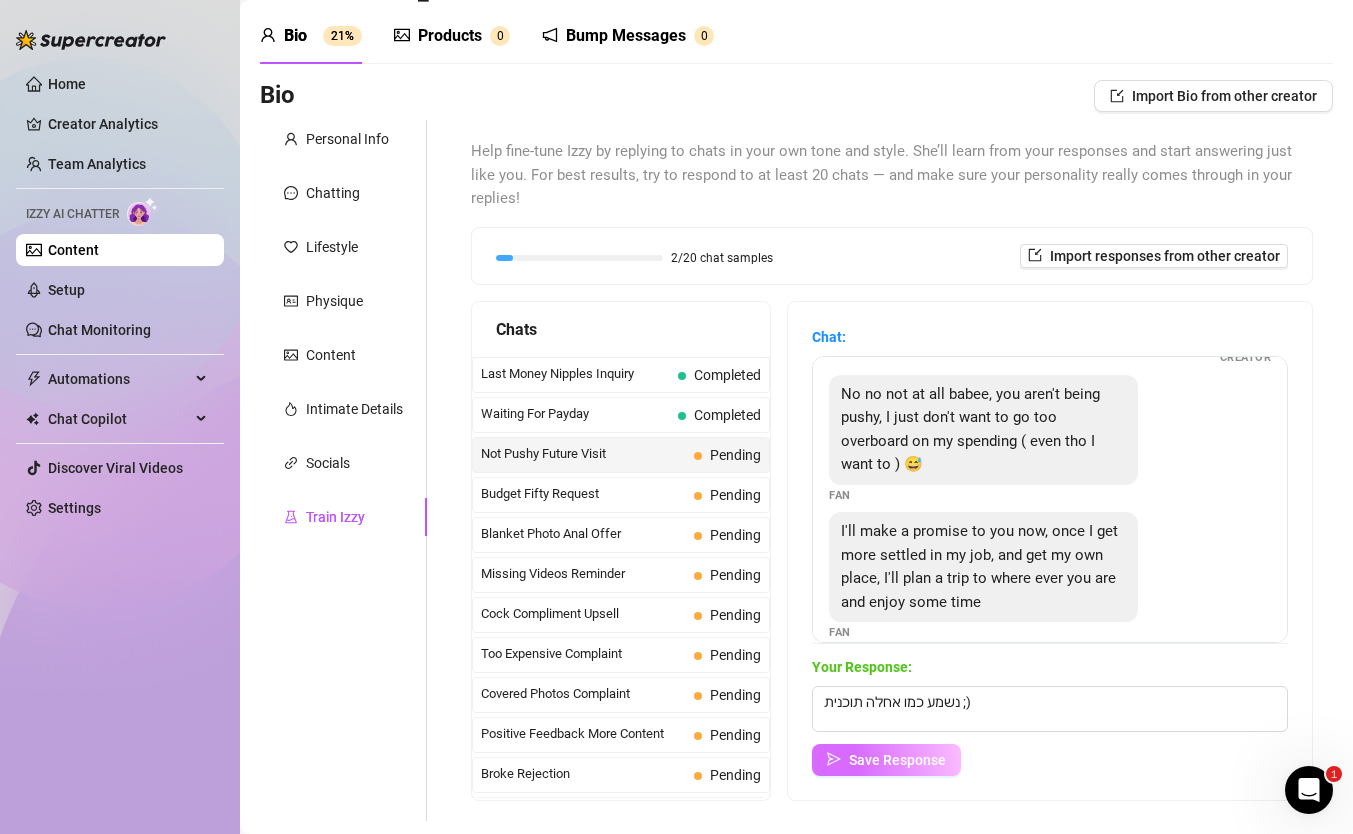 click on "Save Response" at bounding box center (886, 760) 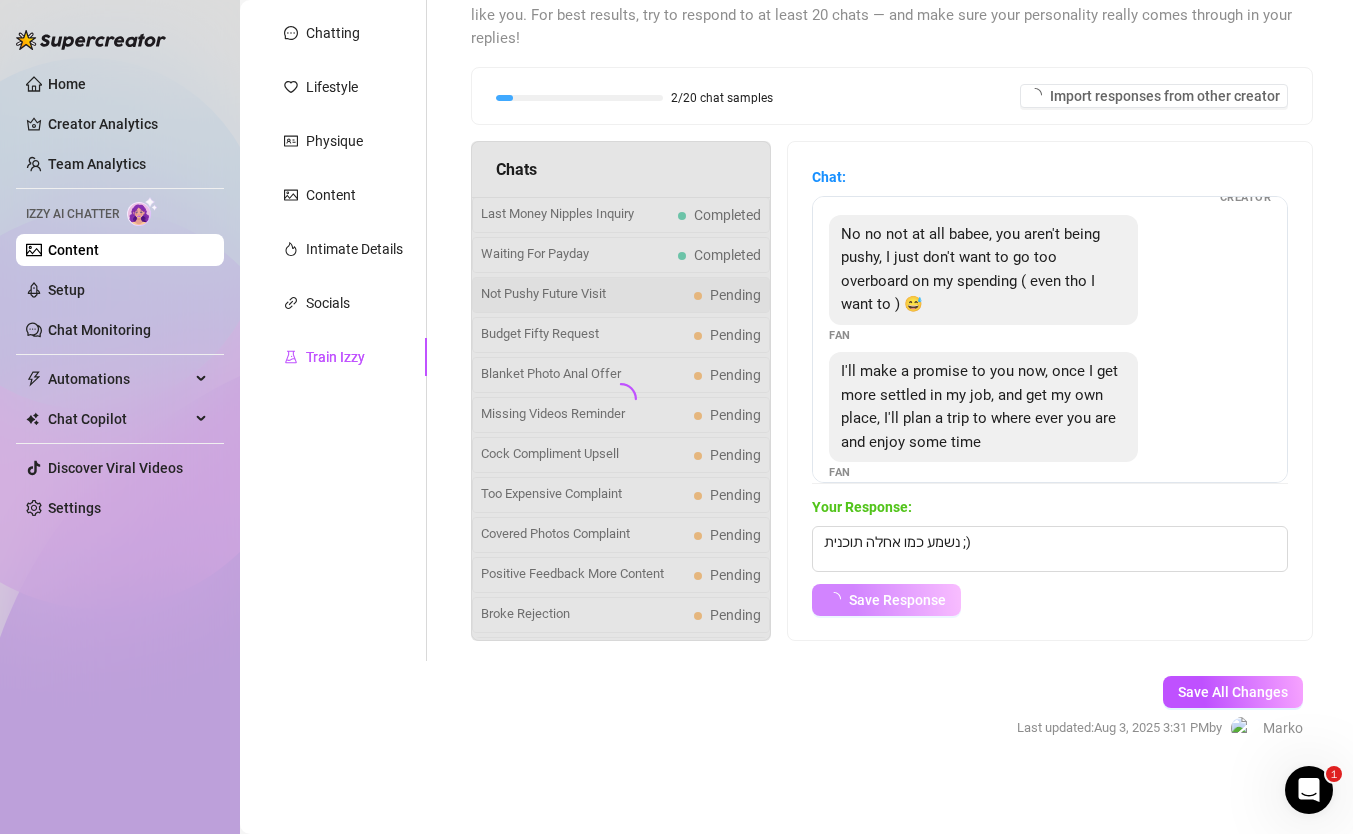 scroll, scrollTop: 231, scrollLeft: 0, axis: vertical 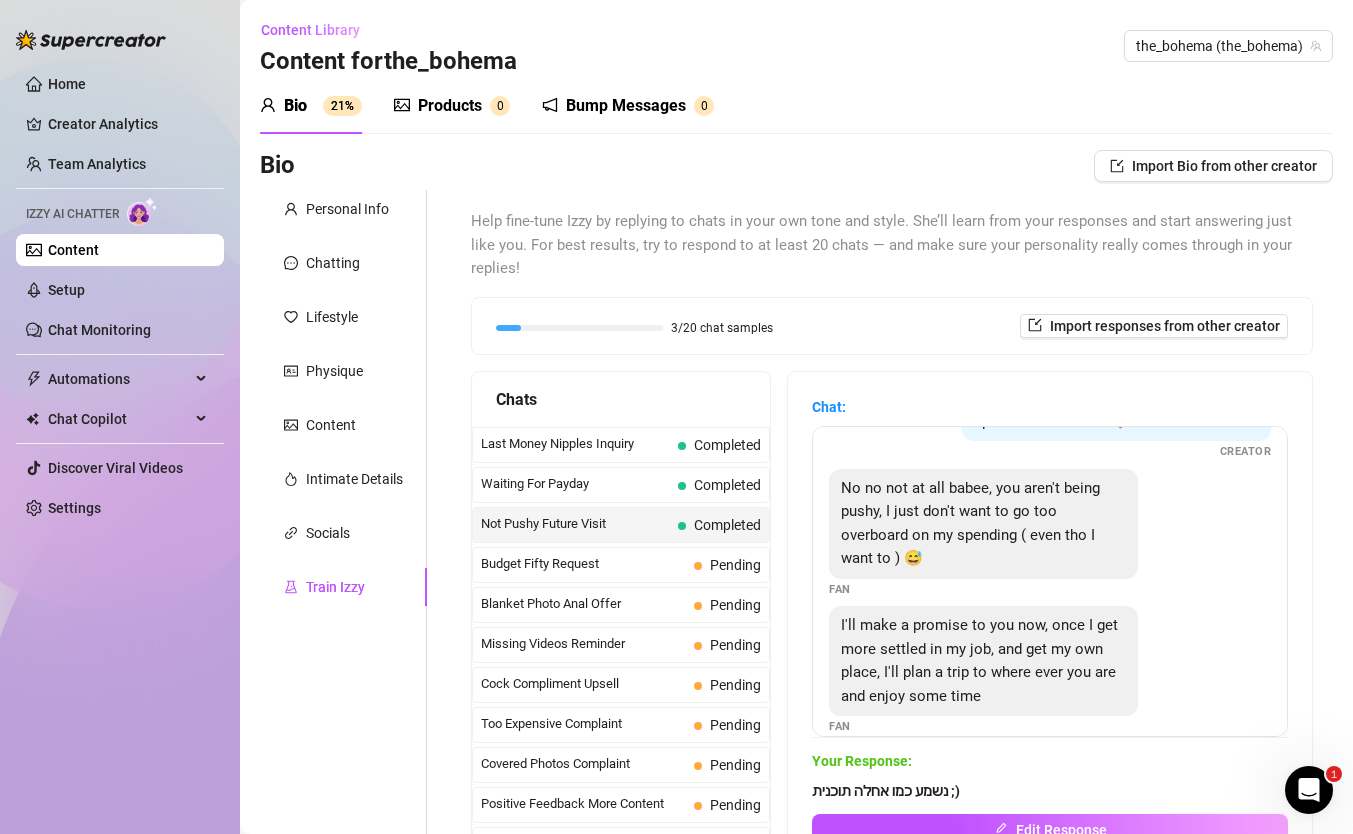 click 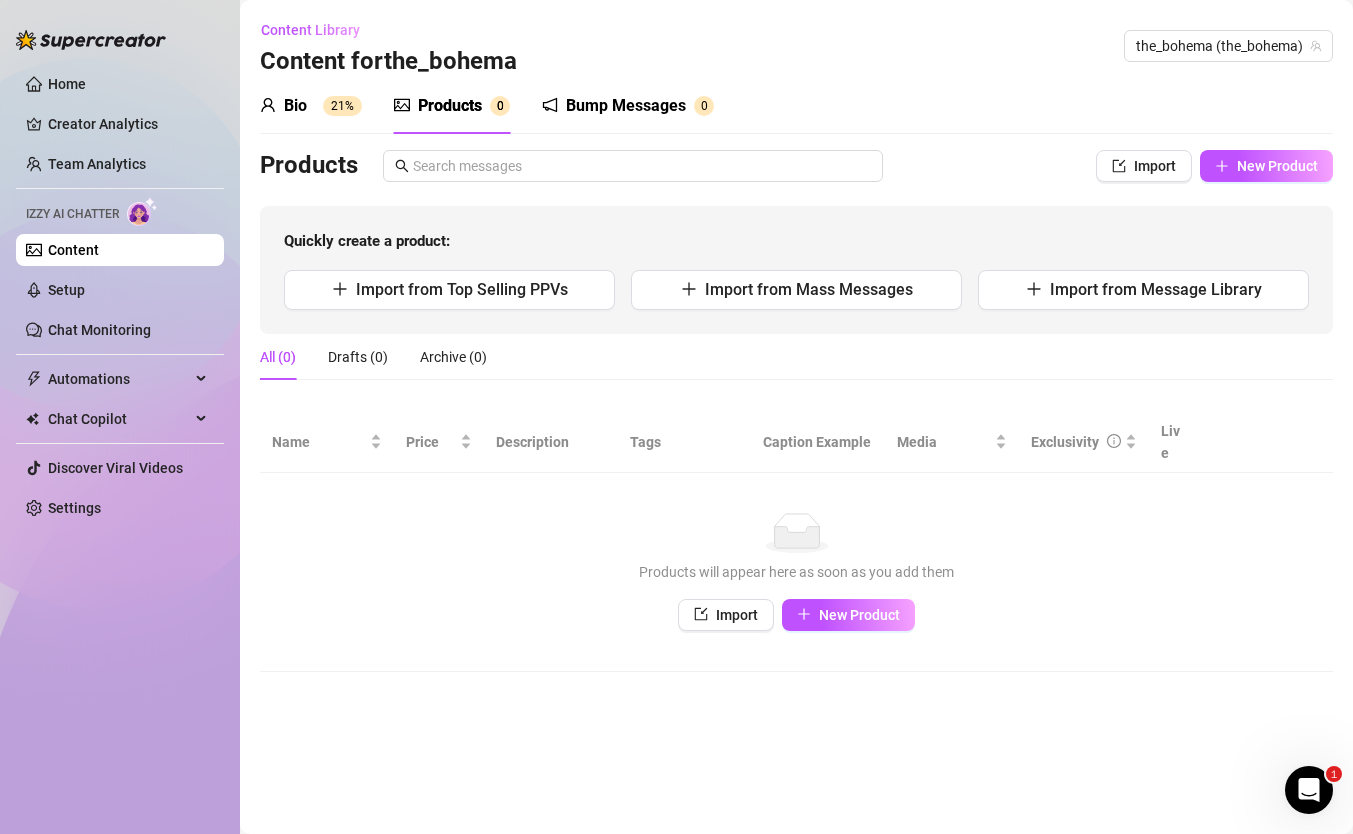 click on "Bump Messages 0" at bounding box center (628, 106) 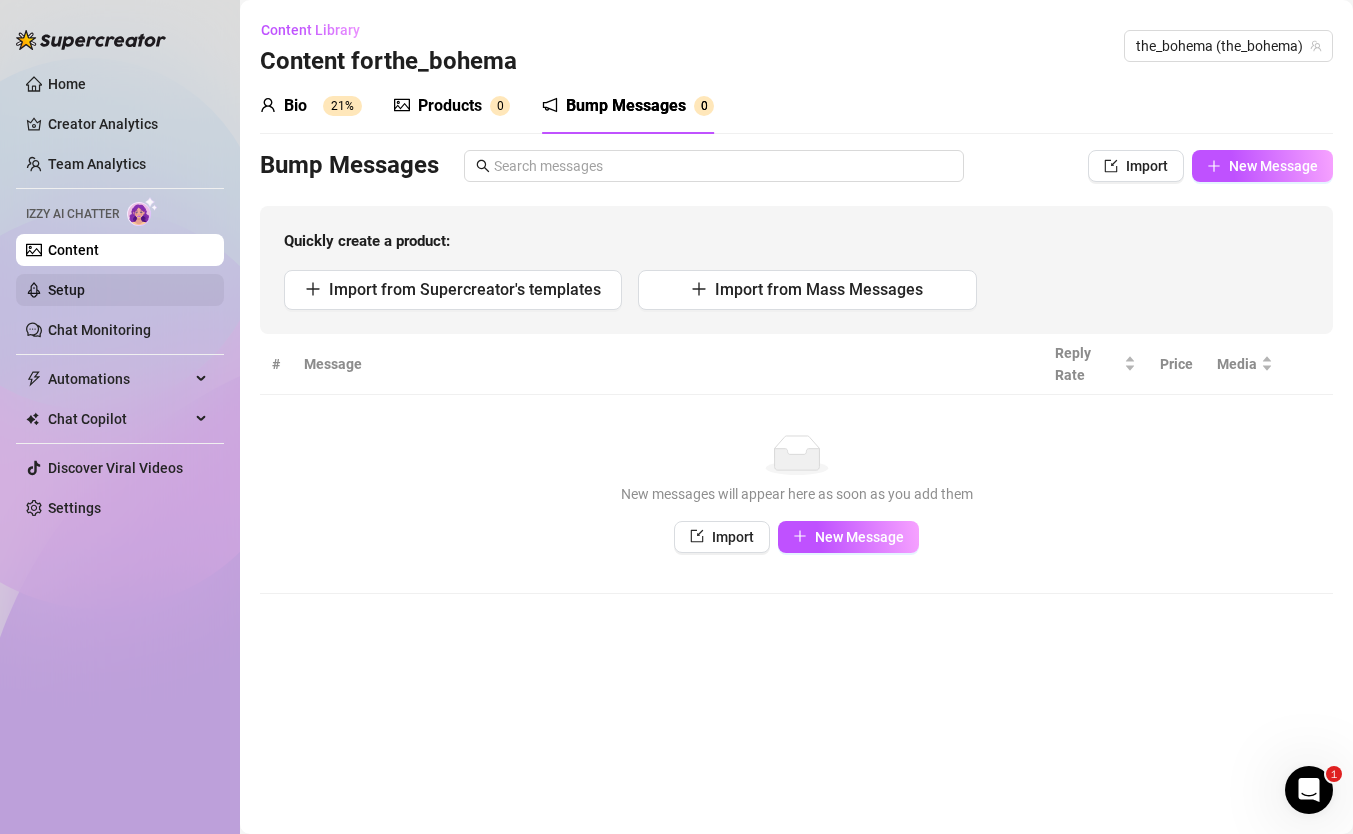 click on "Setup" at bounding box center (66, 290) 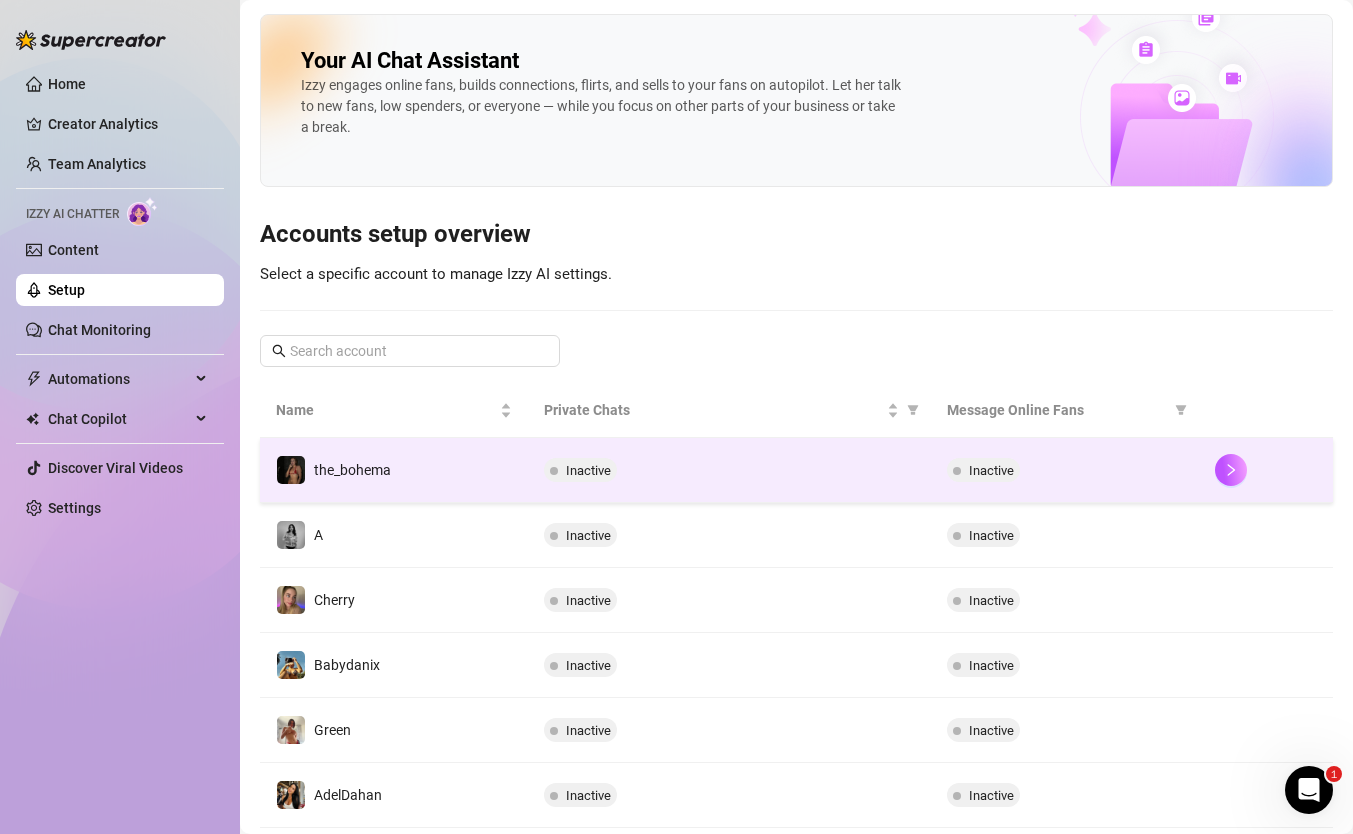 click on "the_bohema" at bounding box center (333, 470) 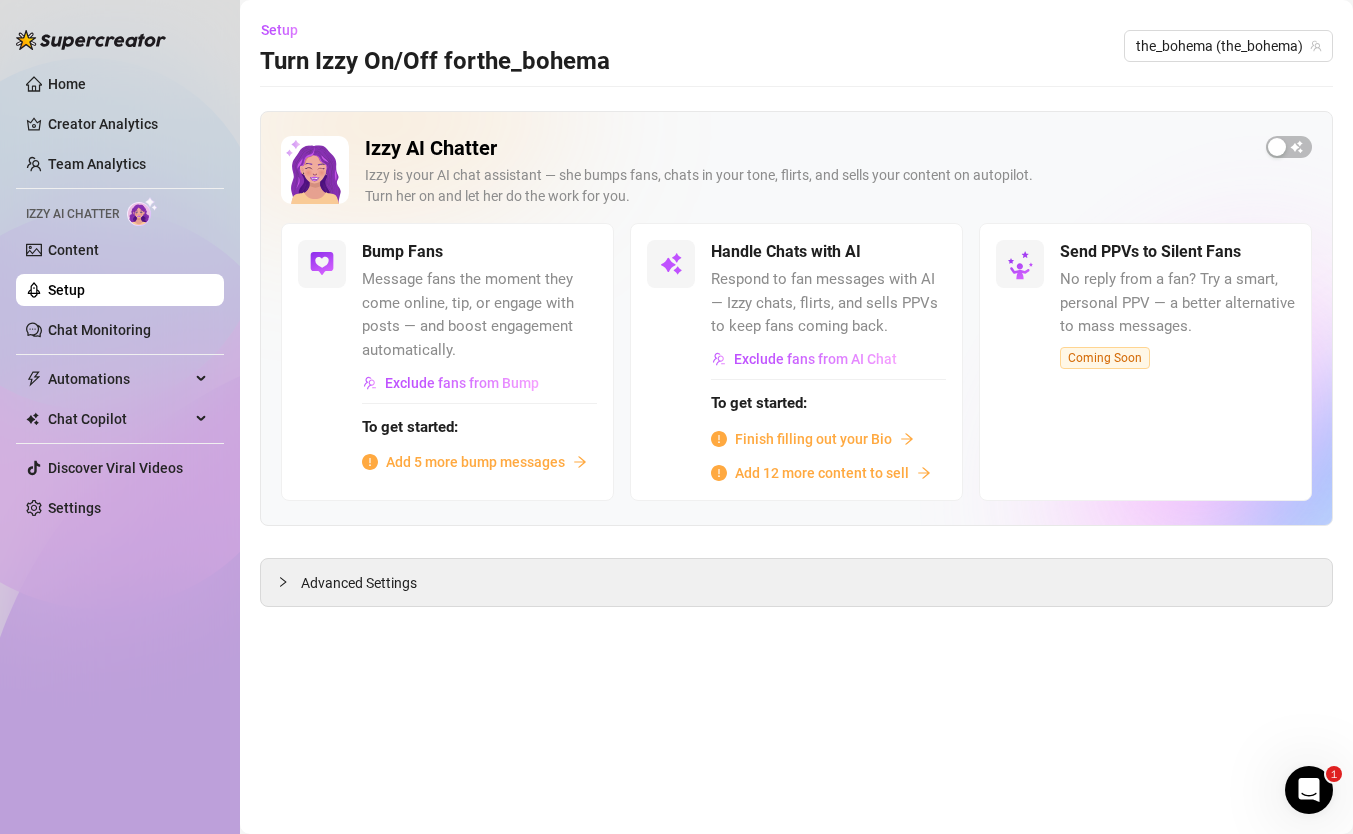 click on "Bump Fans Message fans the moment they come online, tip, or engage with posts — and boost engagement automatically. Exclude fans from Bump To get started: Add 5 more bump messages" at bounding box center (447, 361) 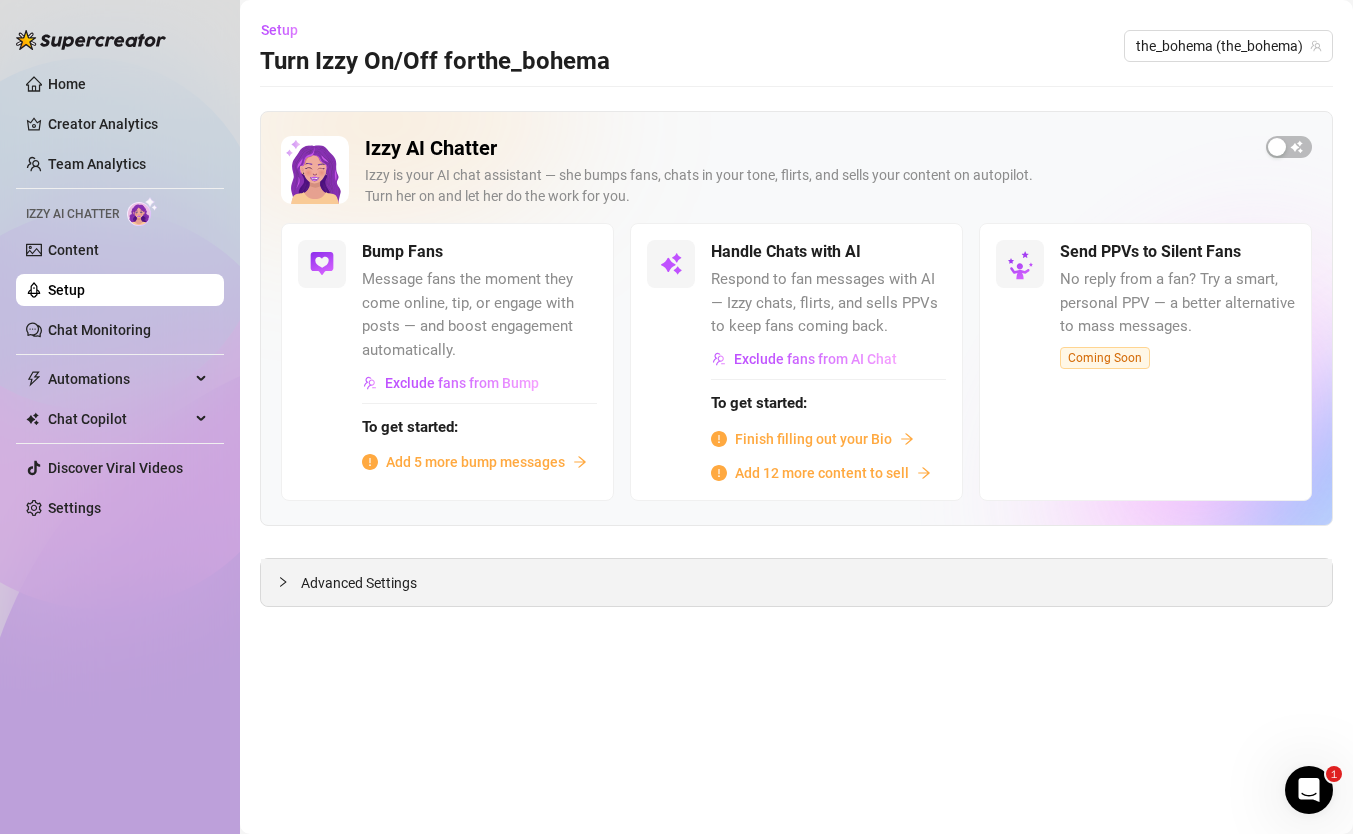 click on "Advanced Settings" at bounding box center [796, 582] 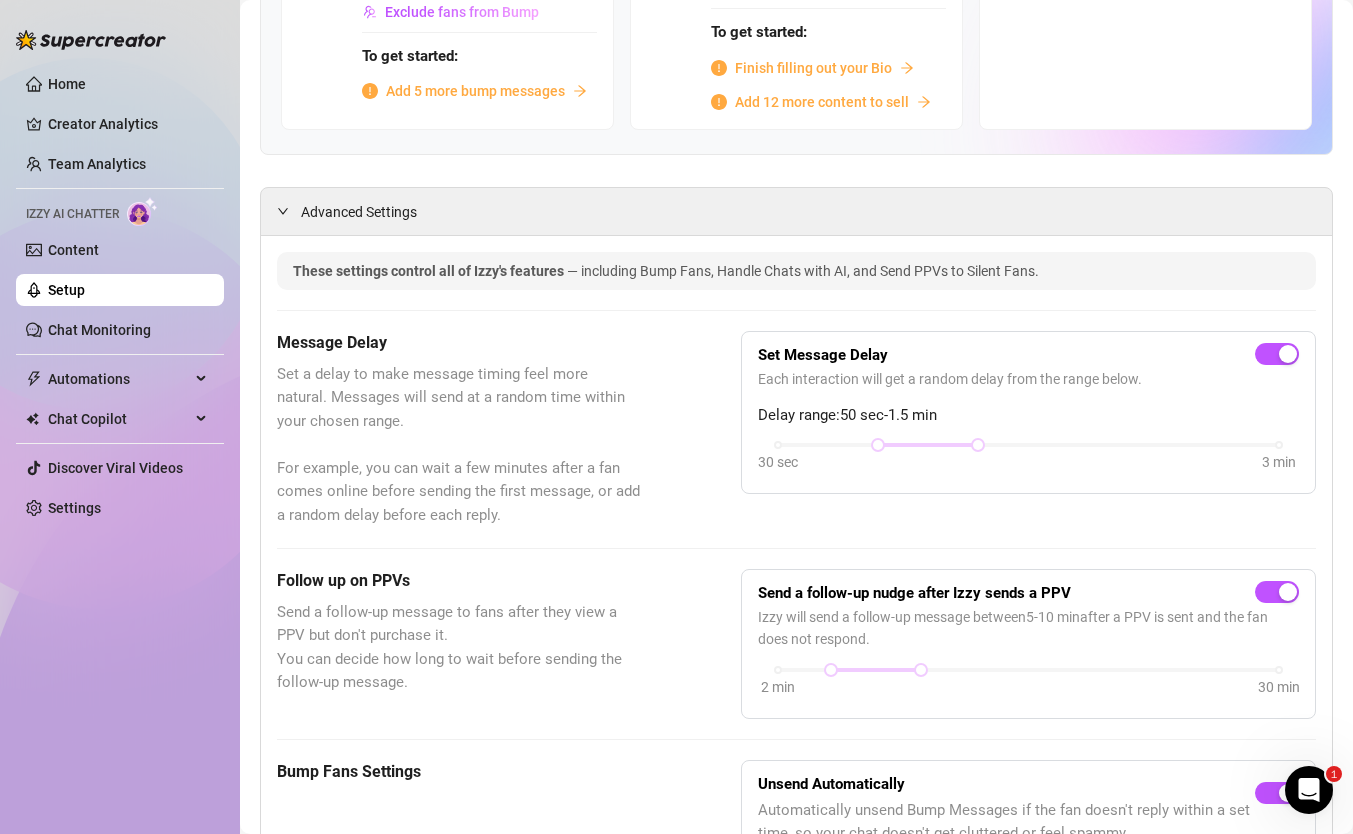 scroll, scrollTop: 0, scrollLeft: 0, axis: both 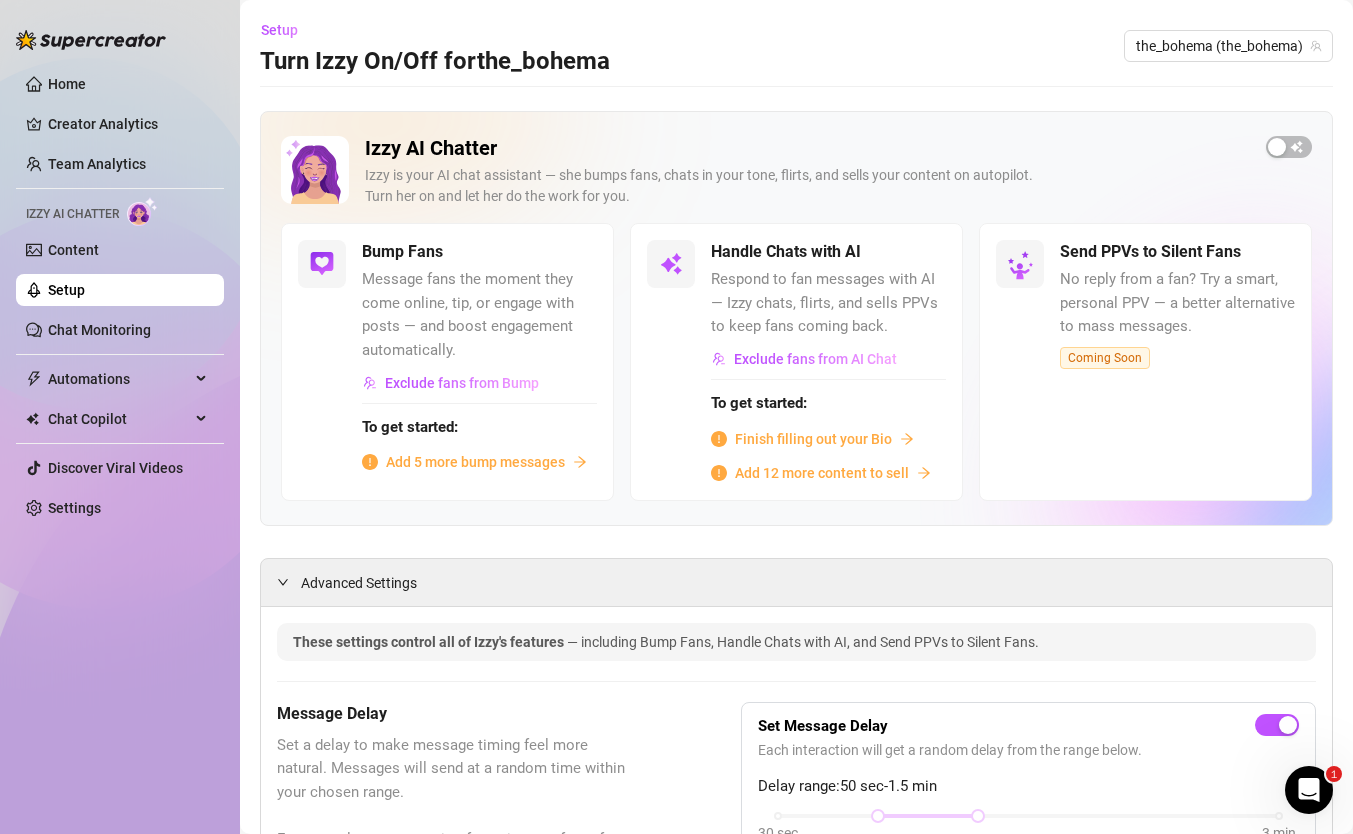 click on "These settings control all of Izzy's features" at bounding box center [430, 642] 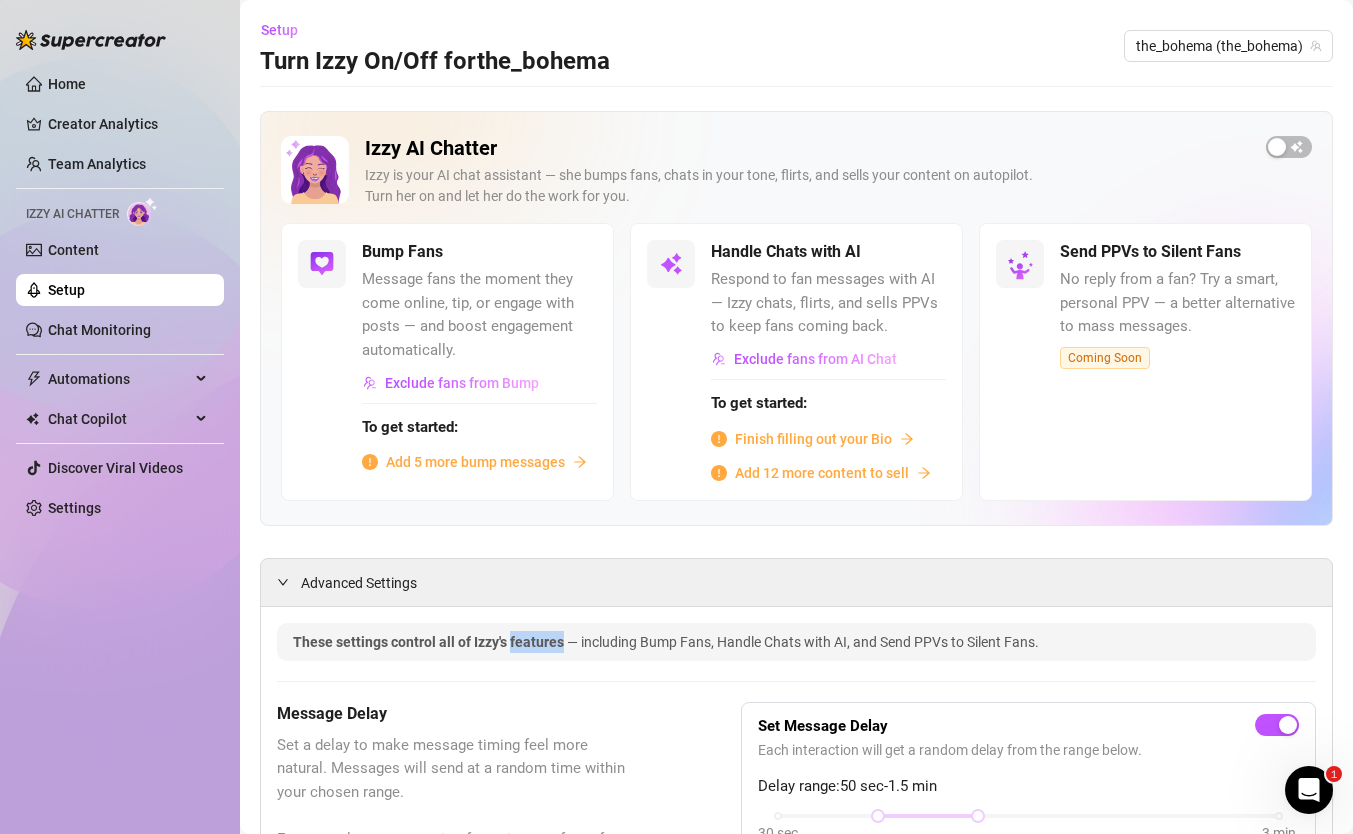 click on "These settings control all of Izzy's features" at bounding box center (430, 642) 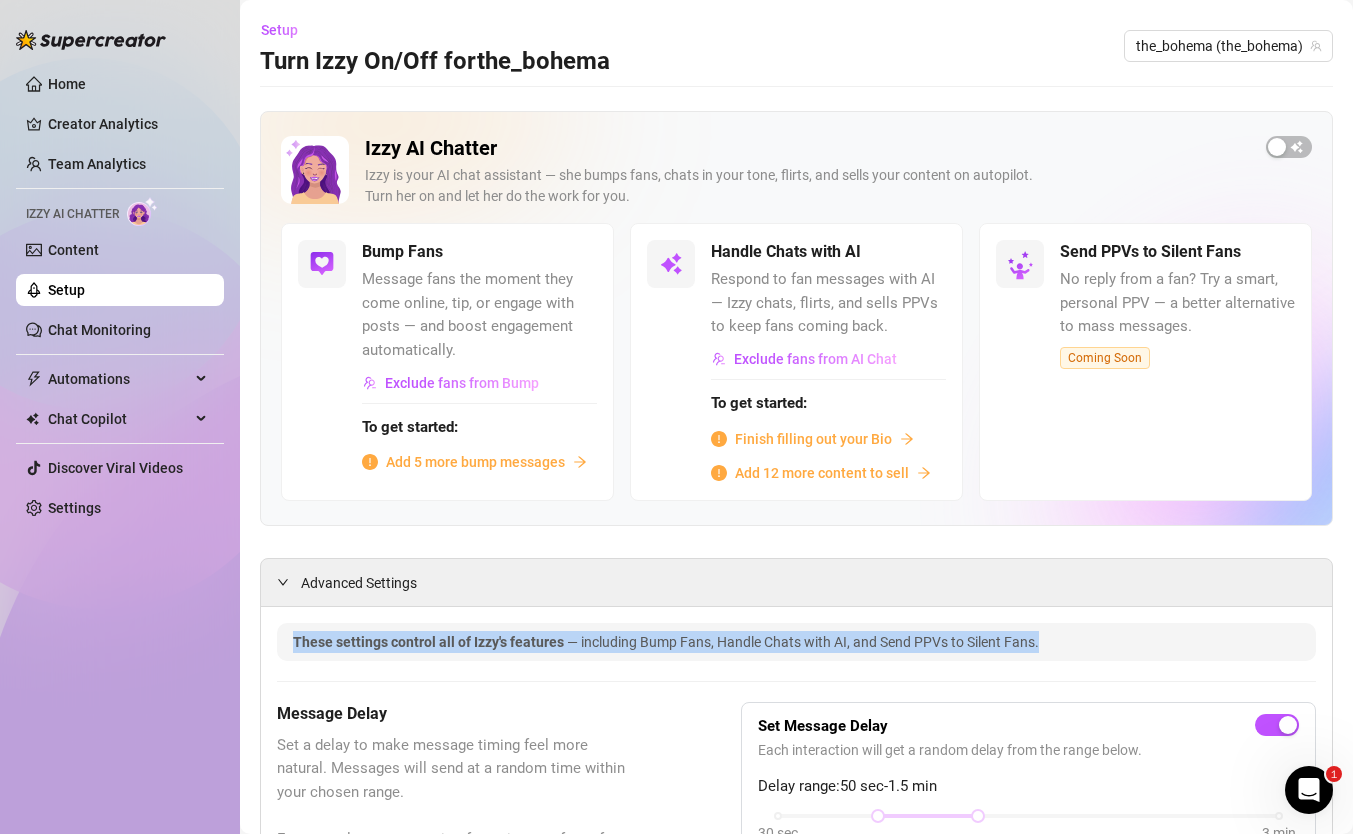 click on "These settings control all of Izzy's features" at bounding box center [430, 642] 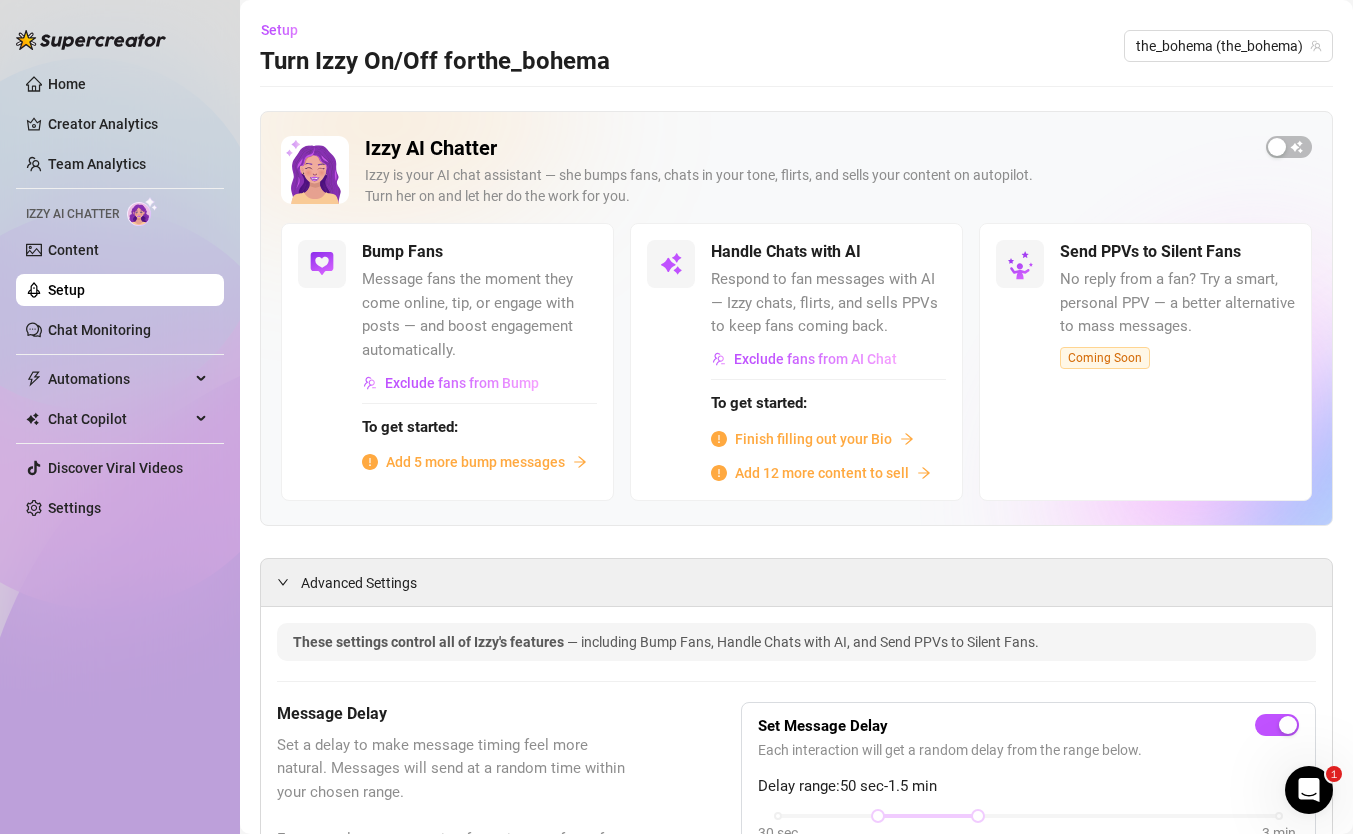 click on "These settings control all of [PERSON]'s features   — including Bump Fans, Handle Chats with AI, and Send PPVs to Silent Fans. Message Delay Set a delay to make message timing feel more natural. Messages will send at a random time within your chosen range. For example, you can wait a few minutes after a fan comes online before sending the first message, or add a random delay before each reply. Set Message Delay Each interaction will get a random delay from the range below. Delay range:  50 sec  -  1.5 min 30 sec 3 min Follow up on PPVs Send a follow-up message to fans after they view a PPV but don't purchase it. You can decide how long to wait before sending the follow-up message. Send a follow-up nudge after [PERSON] sends a PPV [PERSON] will send a follow-up message between  5 - 10 min  after a PPV is sent and the fan does not respond. 2 min 30 min Bump Fans Settings Unsend Automatically Automatically unsend Bump Messages if the fan doesn't reply within a set time, so your chat doesn't get cluttered or feel spammy. 0" at bounding box center [796, 1468] 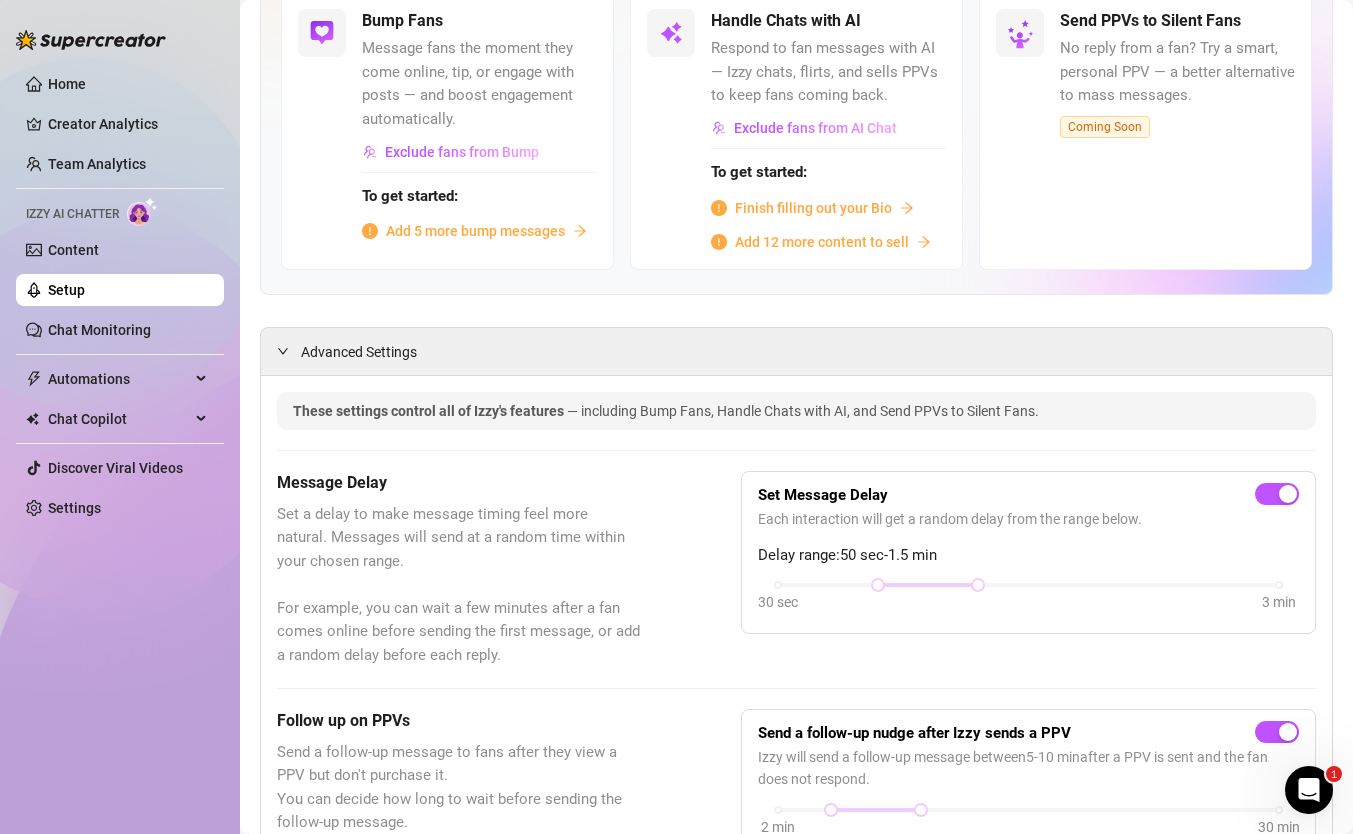 scroll, scrollTop: 246, scrollLeft: 0, axis: vertical 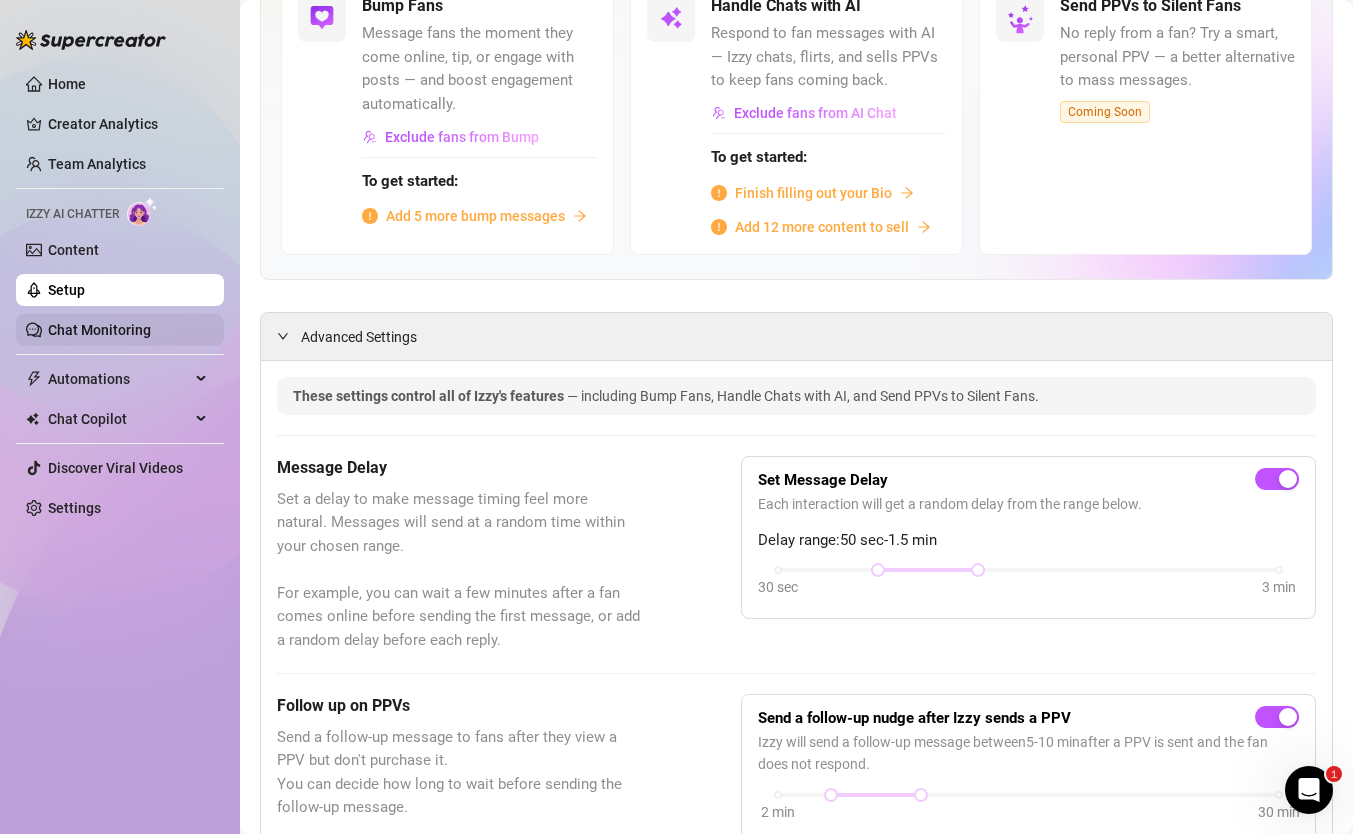 click on "Chat Monitoring" at bounding box center [99, 330] 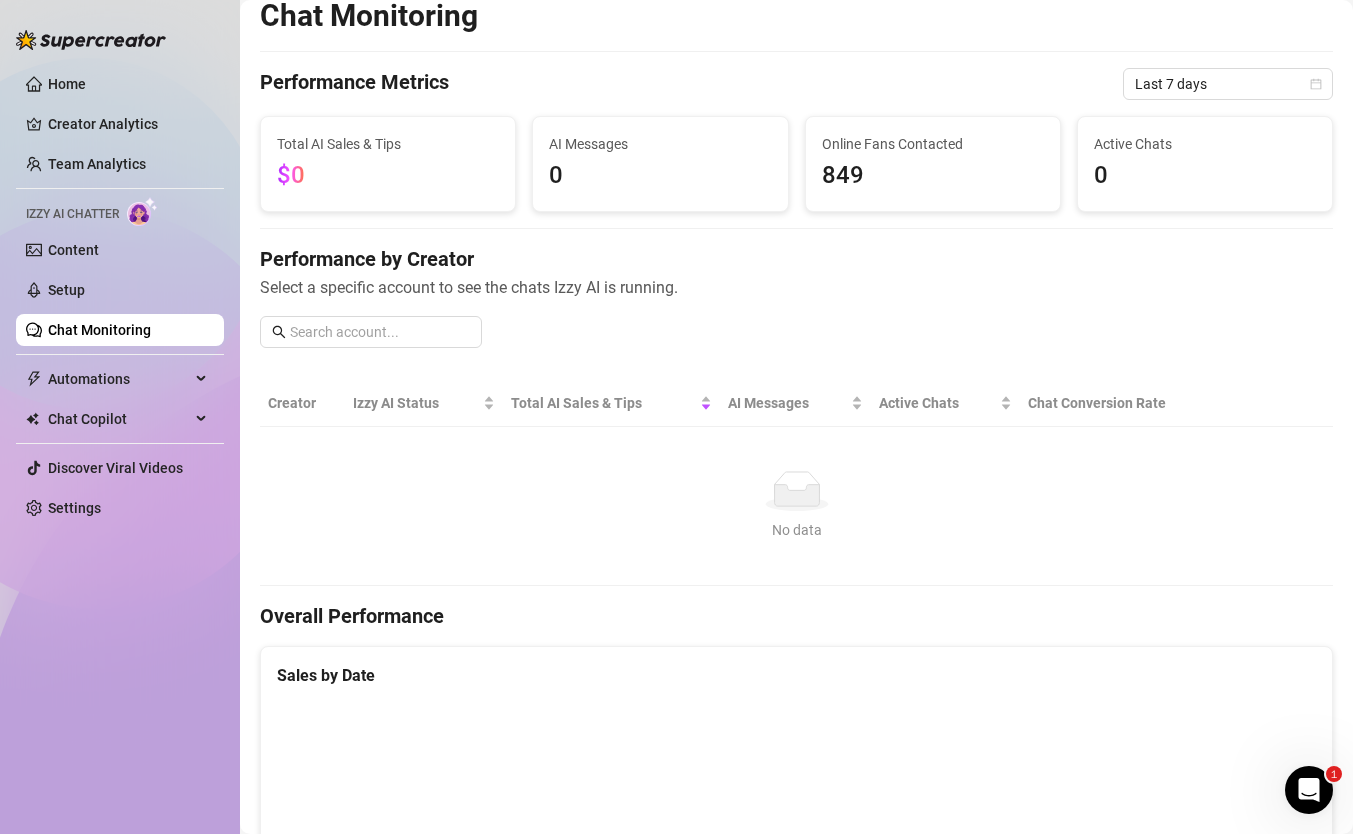 scroll, scrollTop: 0, scrollLeft: 0, axis: both 